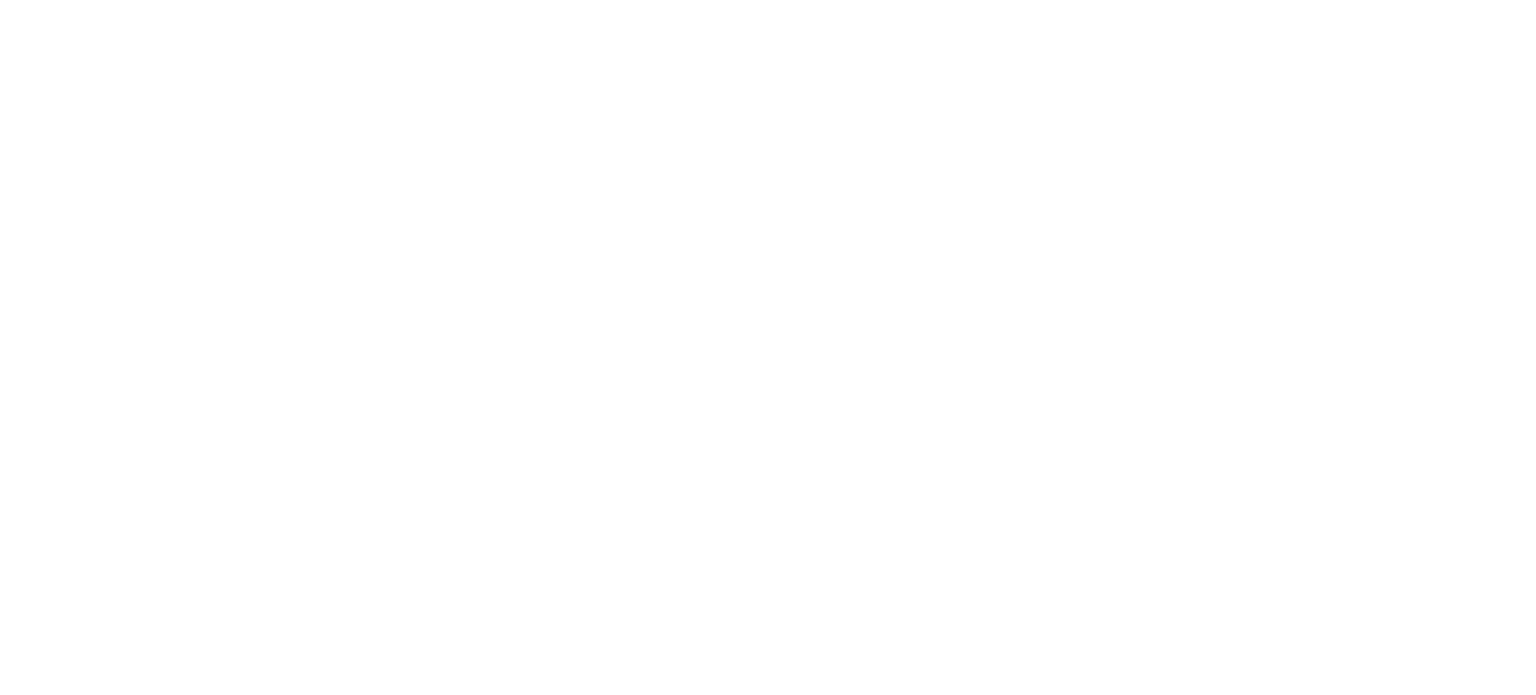 scroll, scrollTop: 0, scrollLeft: 0, axis: both 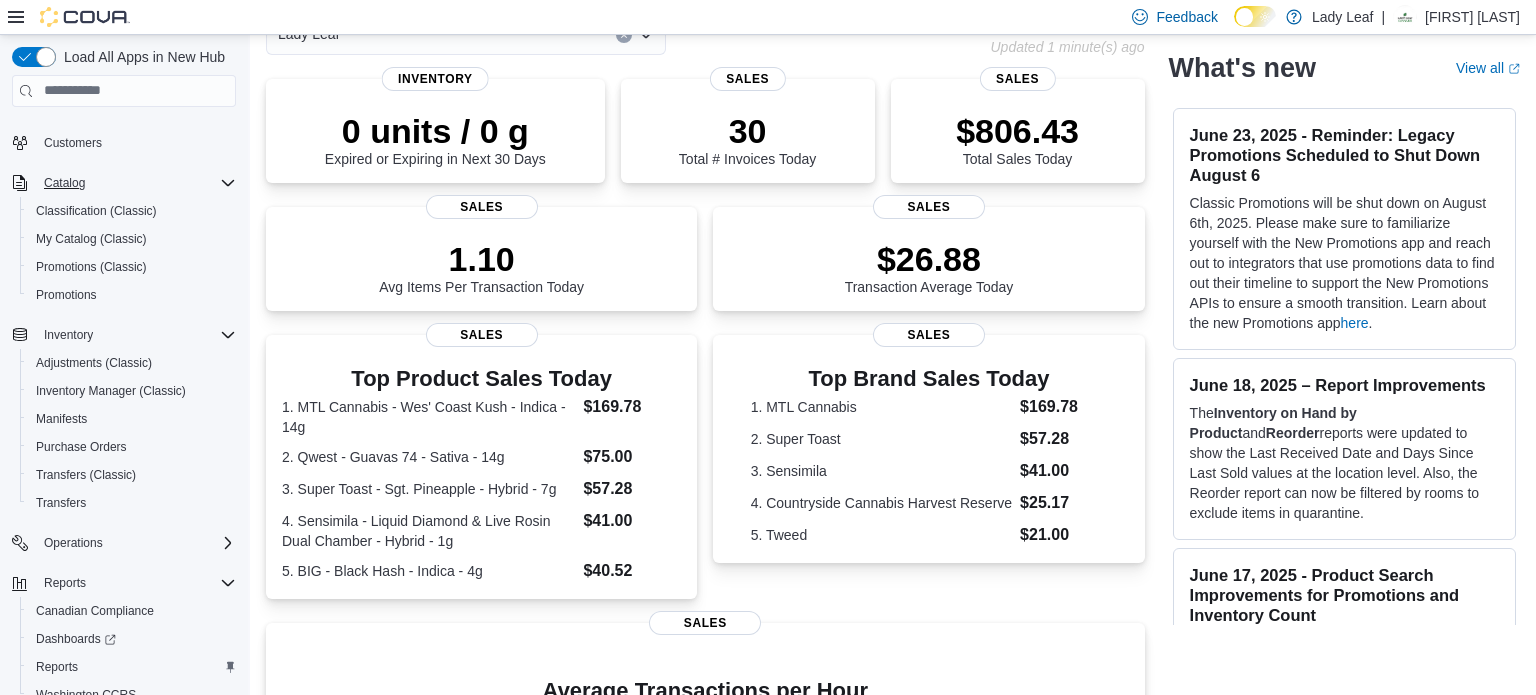 click 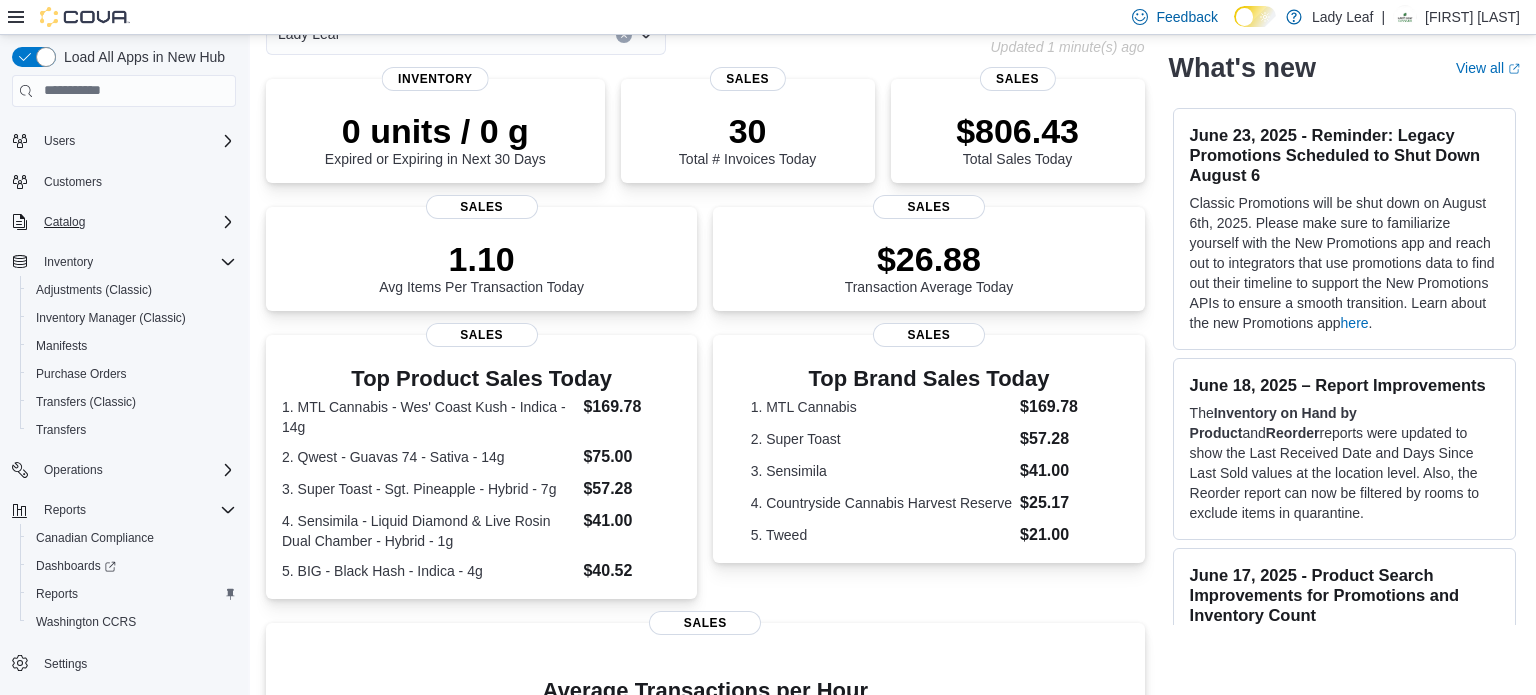 scroll, scrollTop: 60, scrollLeft: 0, axis: vertical 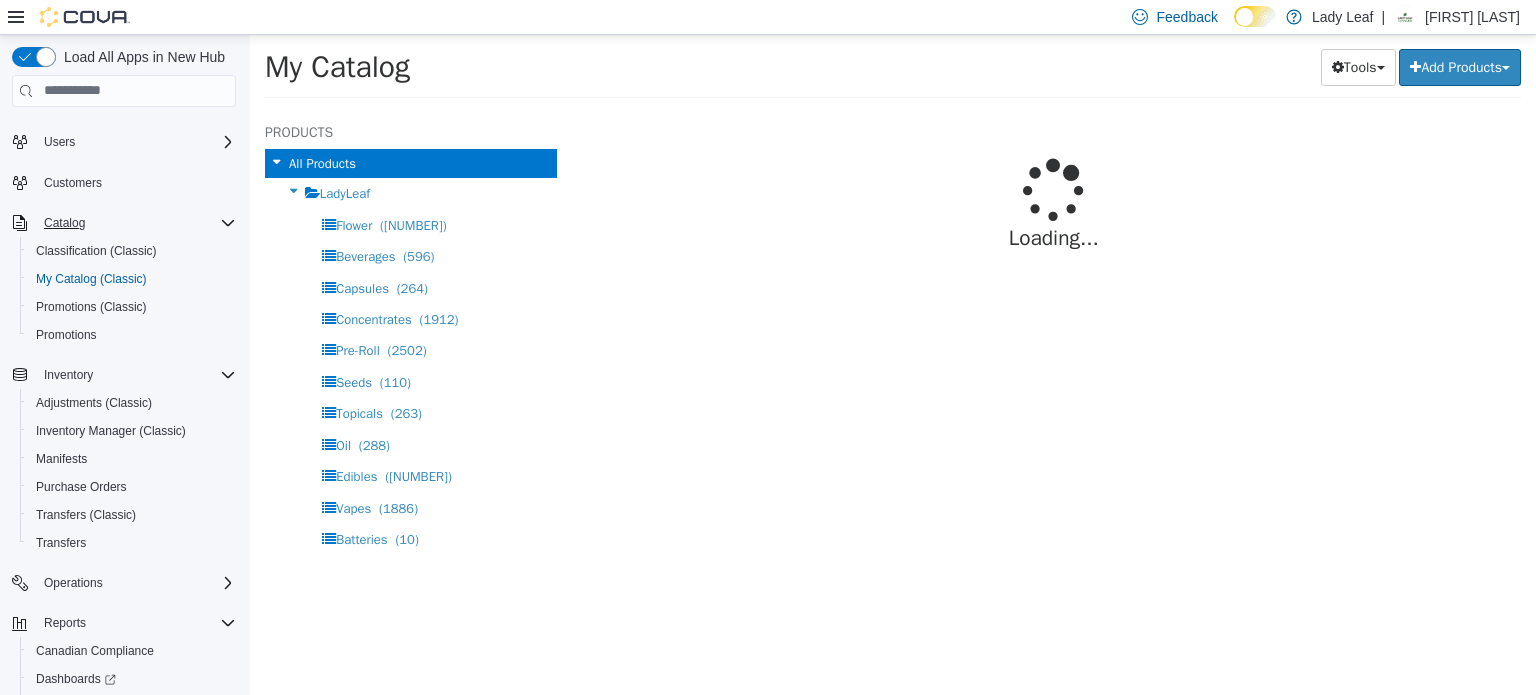 select on "**********" 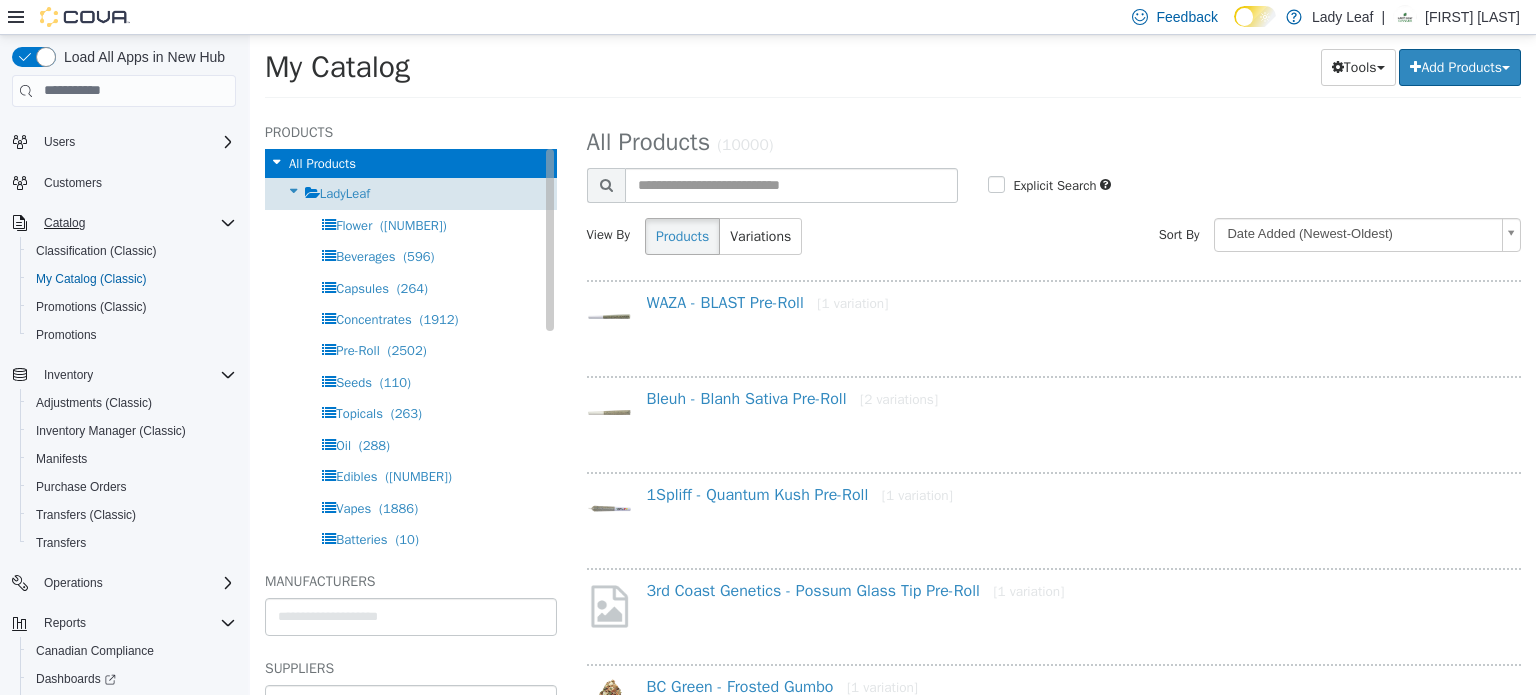 click on "LadyLeaf" at bounding box center (411, 192) 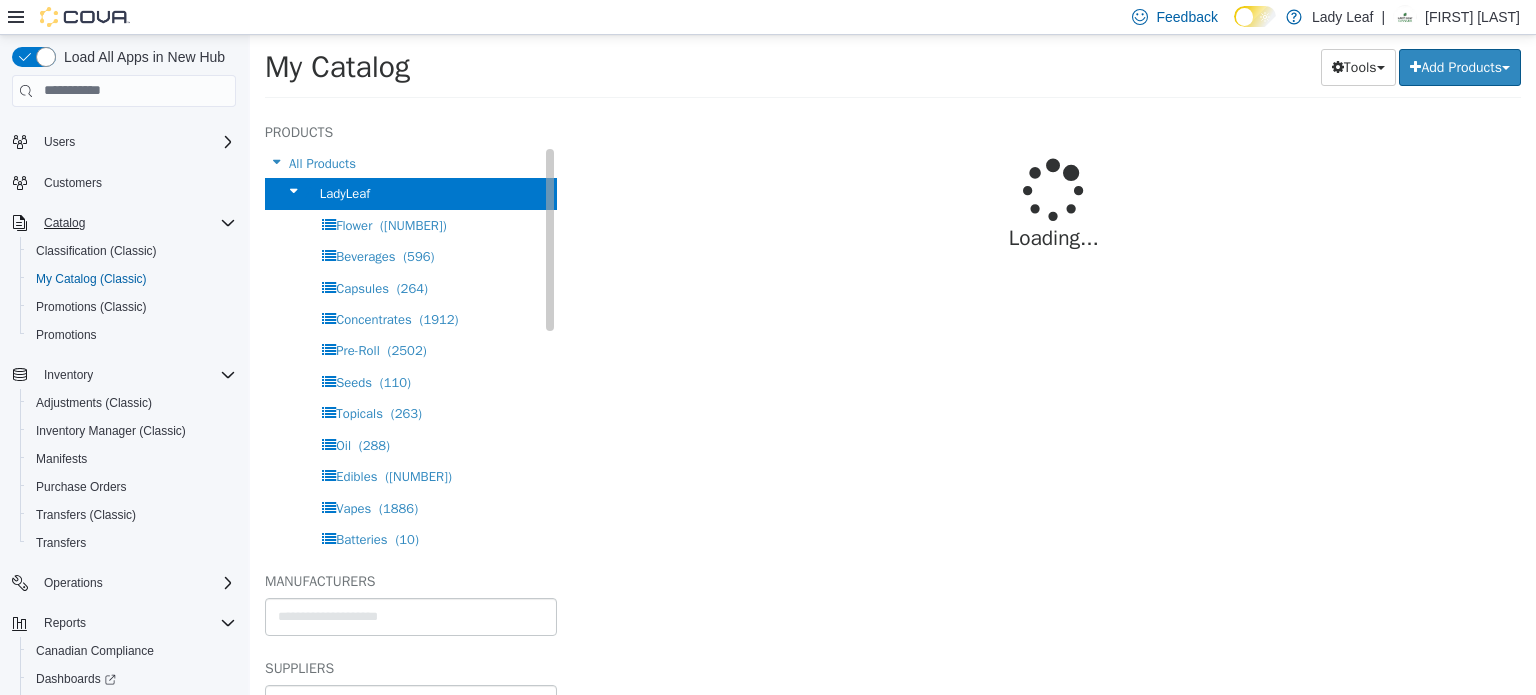 select on "**********" 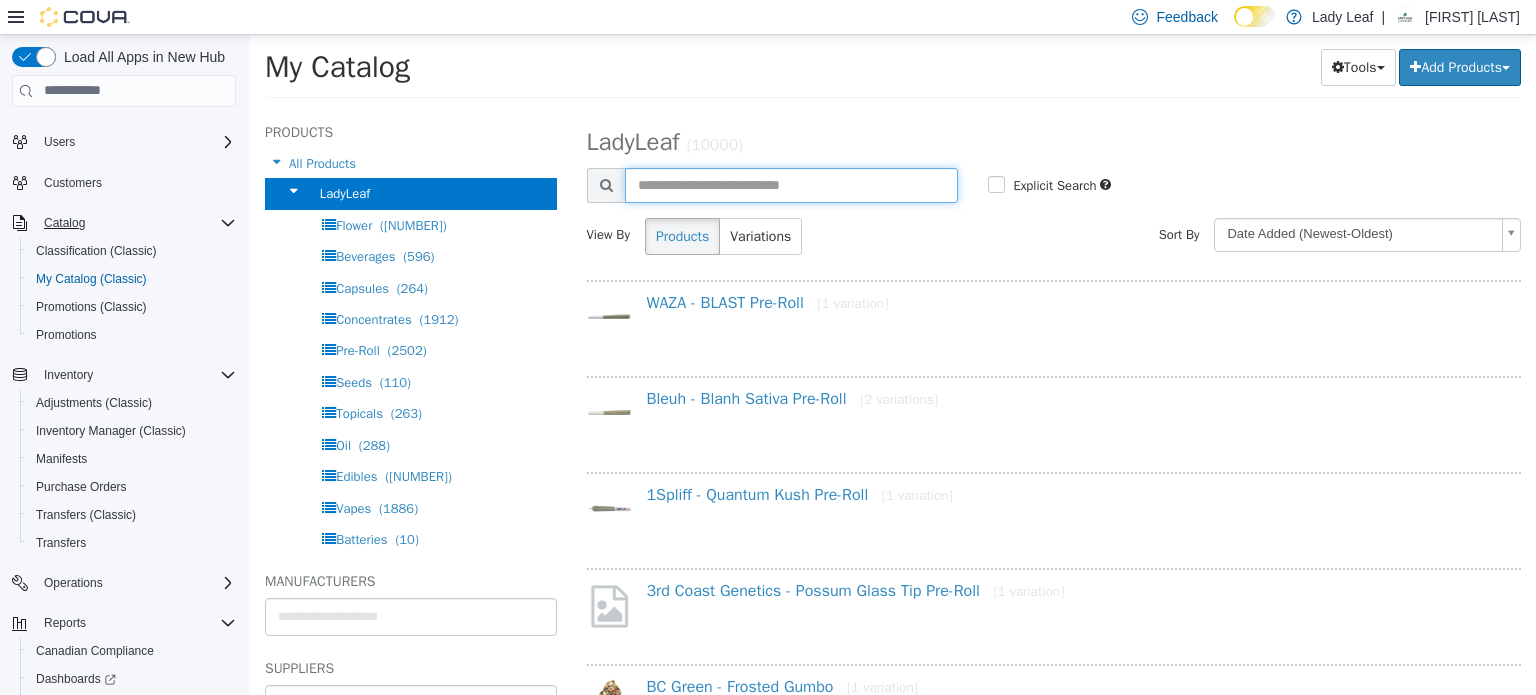 click at bounding box center [792, 184] 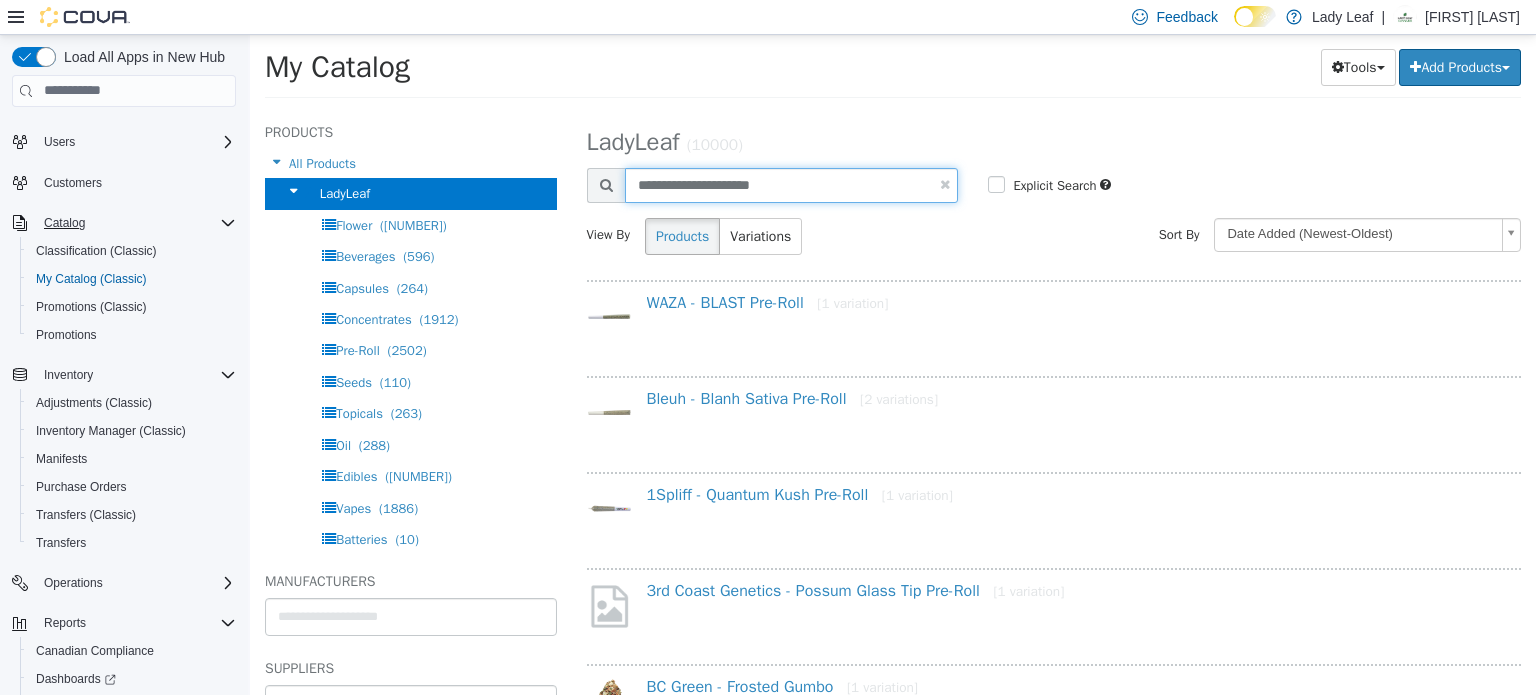 type on "**********" 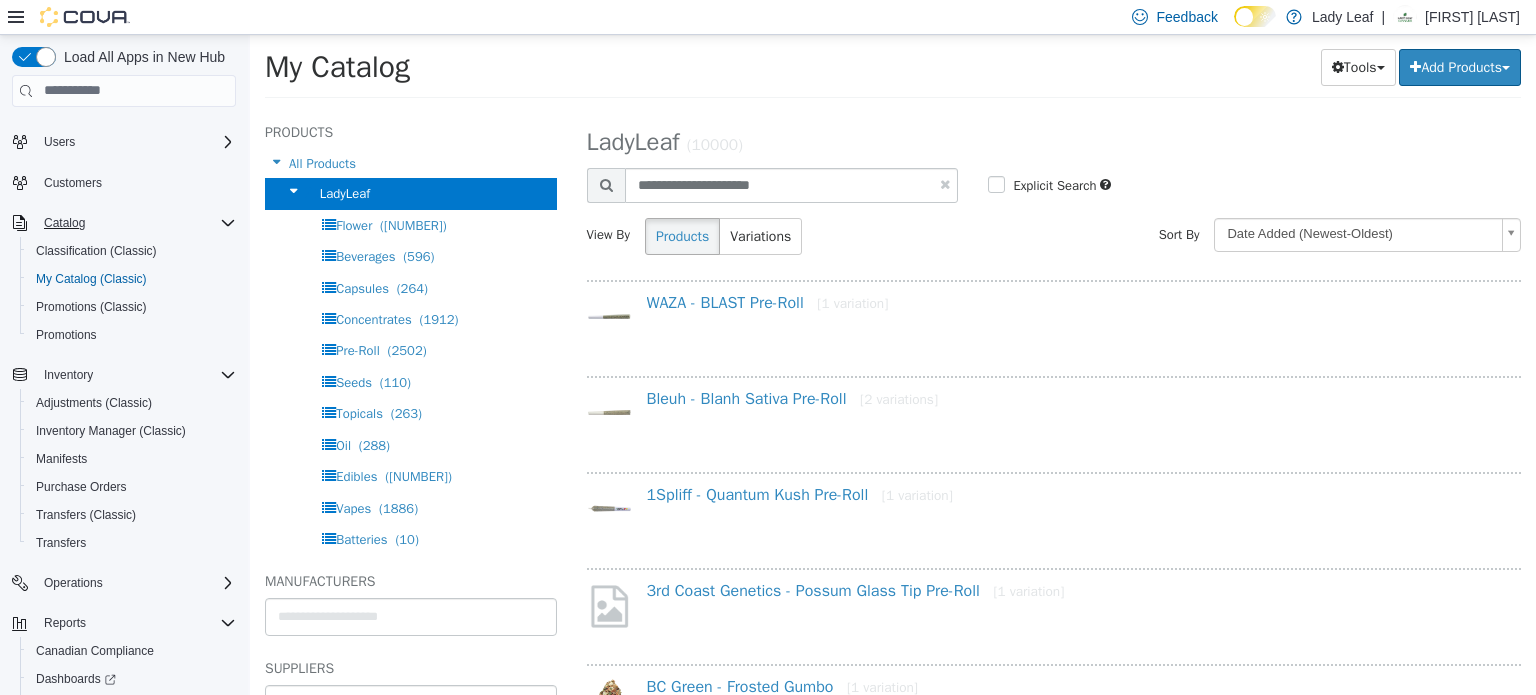 select on "**********" 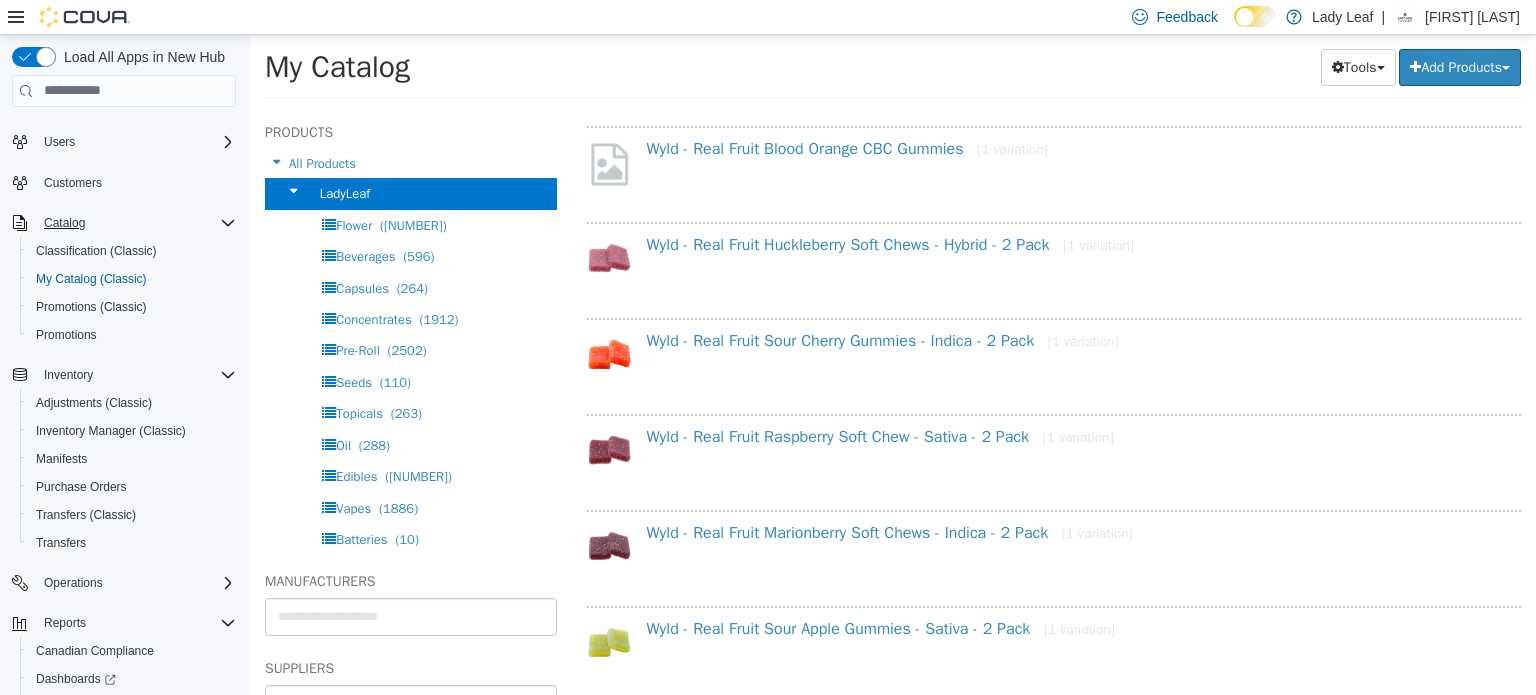 scroll, scrollTop: 0, scrollLeft: 0, axis: both 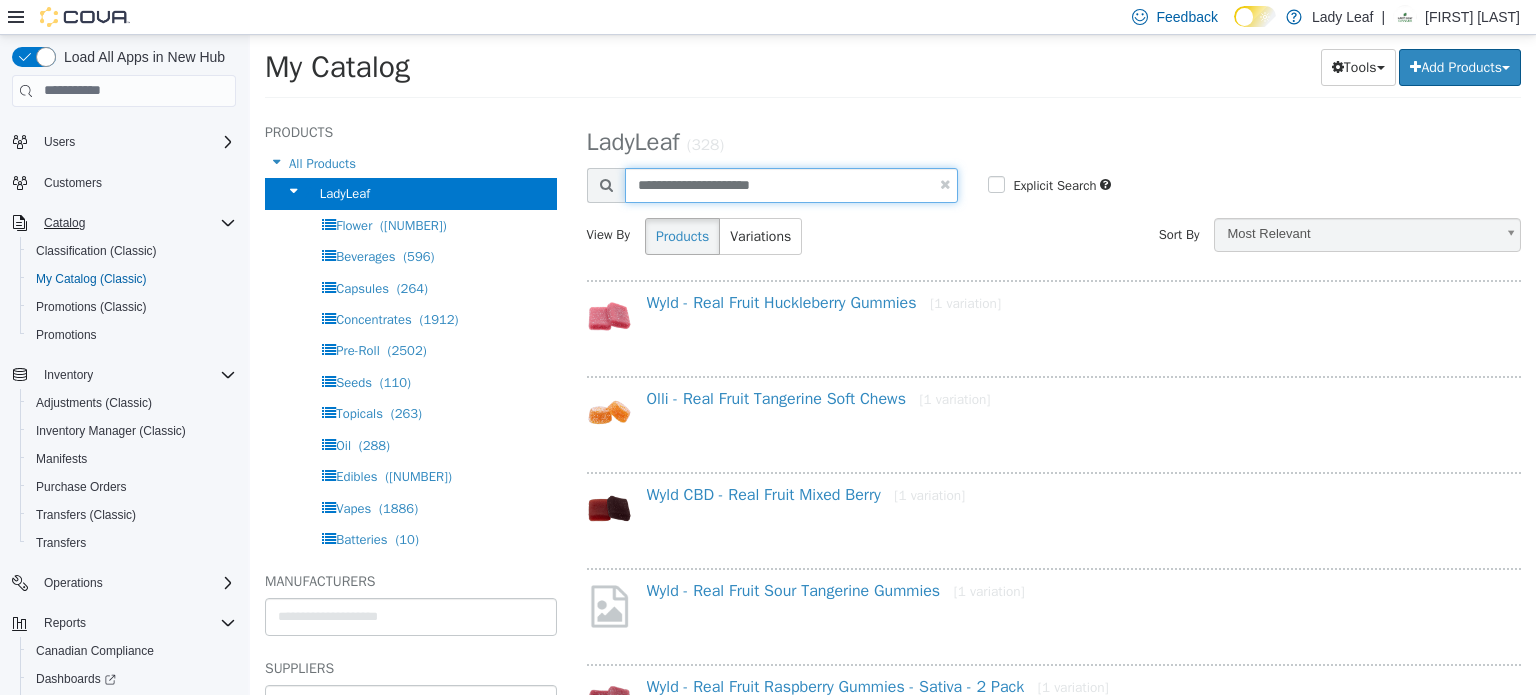 click on "**********" at bounding box center [792, 184] 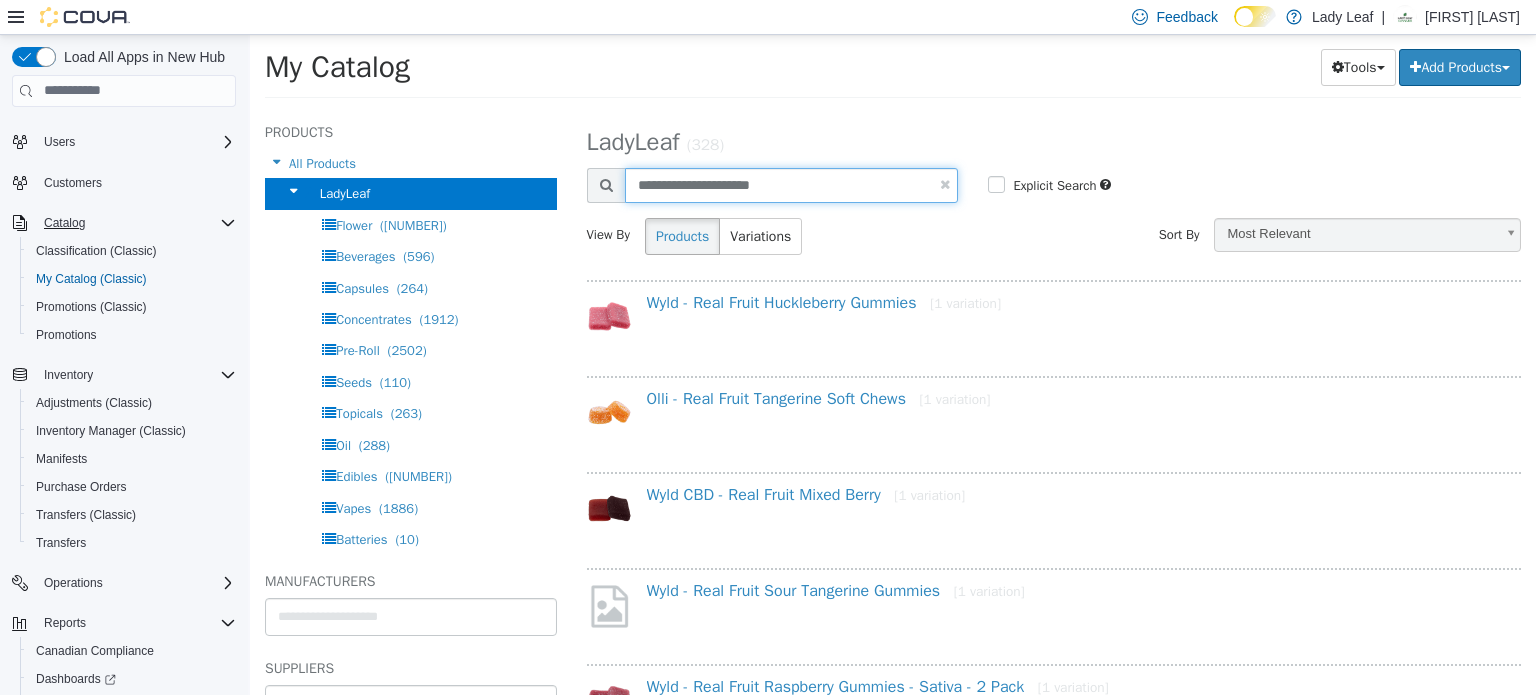 type on "**********" 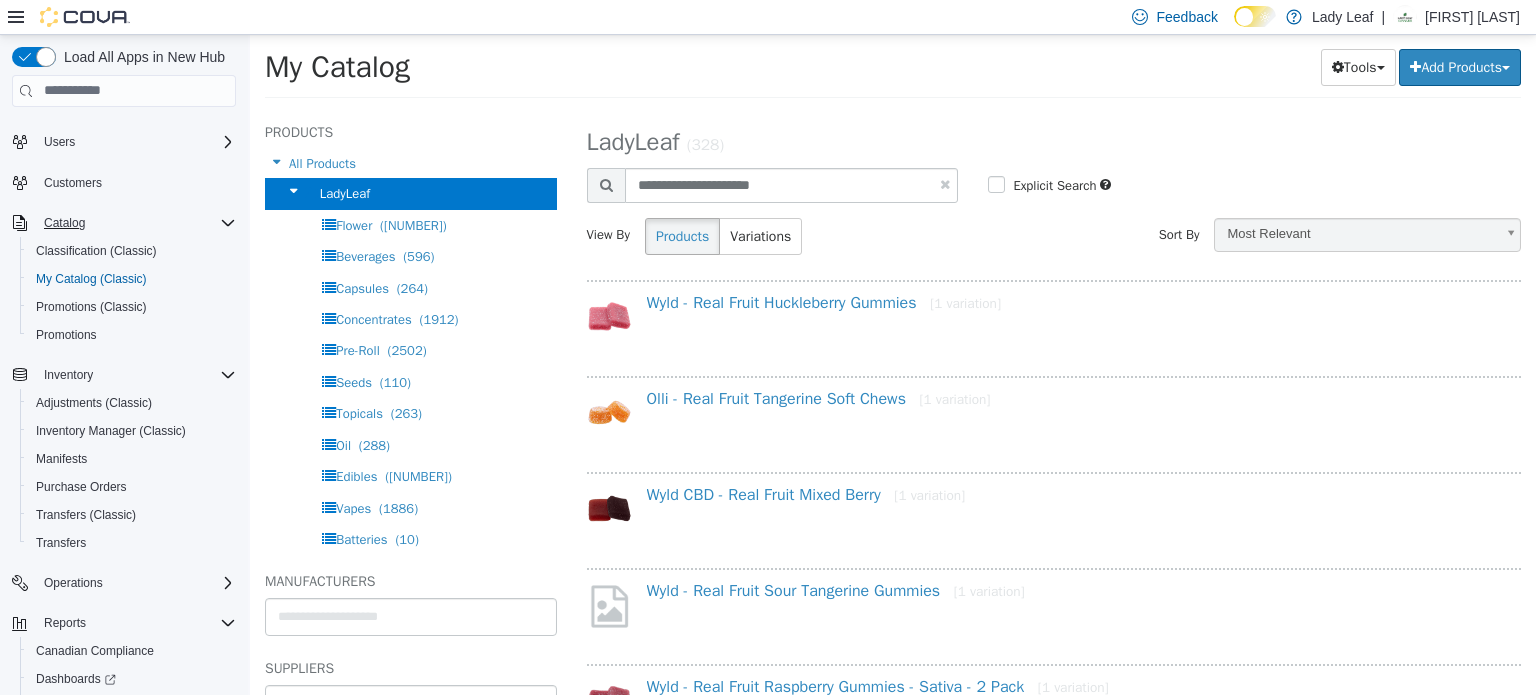 select on "**********" 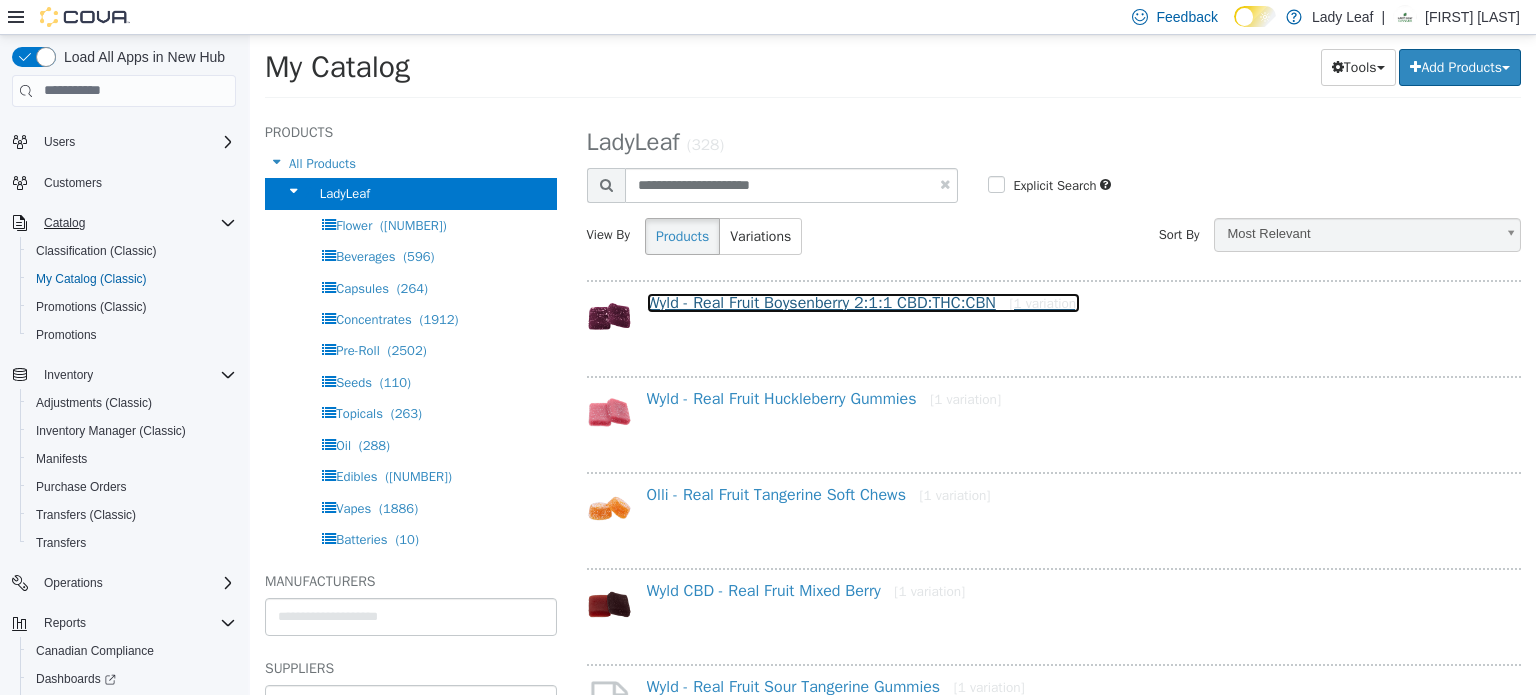click on "Wyld - Real Fruit Boysenberry 2:1:1 CBD:THC:CBN
[1 variation]" at bounding box center [864, 302] 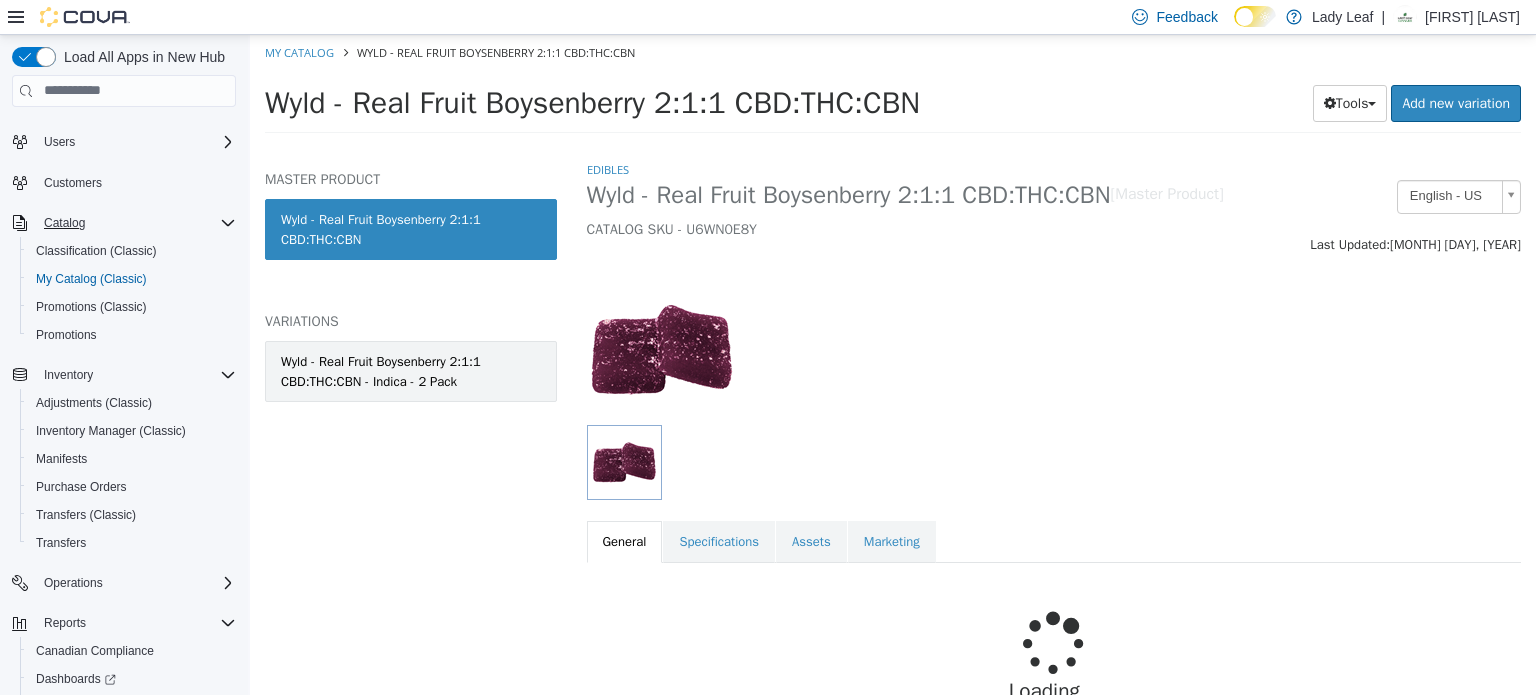 click on "Wyld - Real Fruit Boysenberry 2:1:1 CBD:THC:CBN - Indica - 2 Pack" at bounding box center (411, 370) 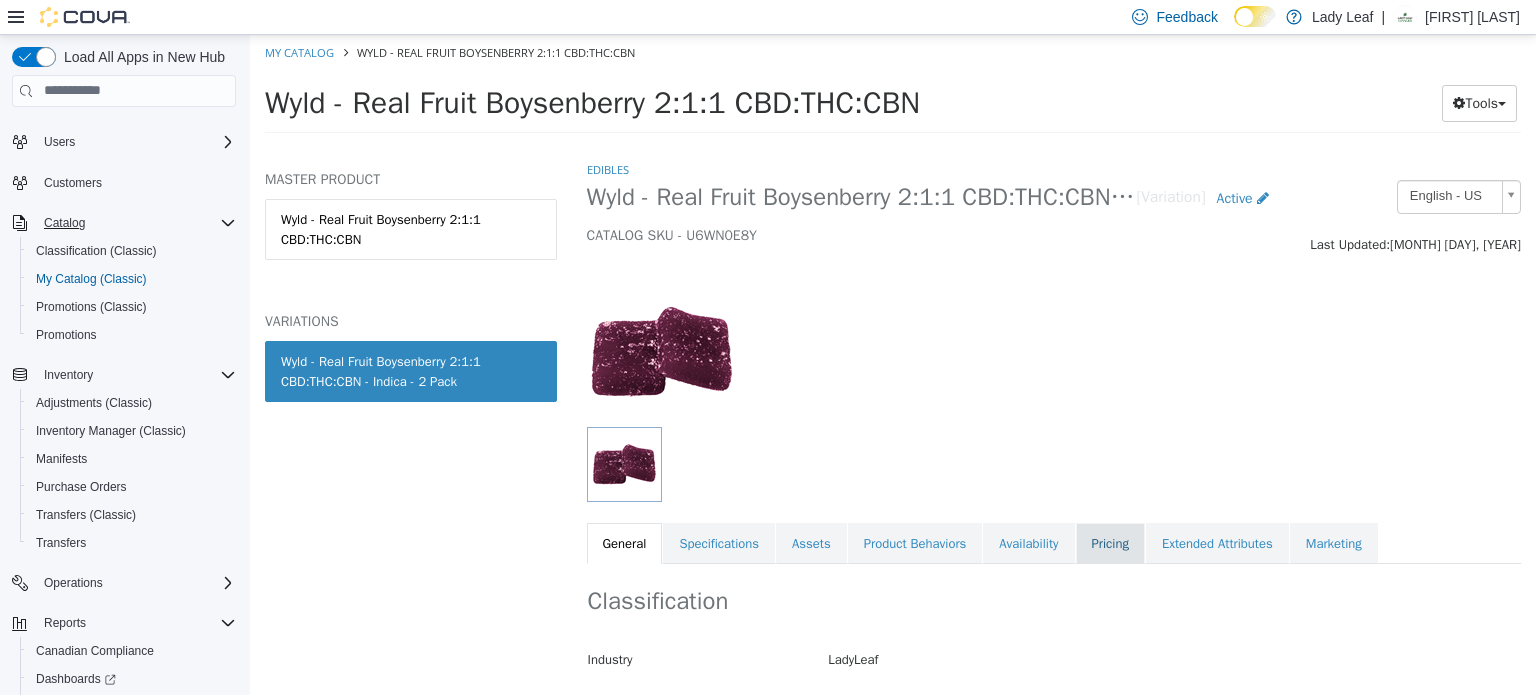 click on "Pricing" at bounding box center [1110, 543] 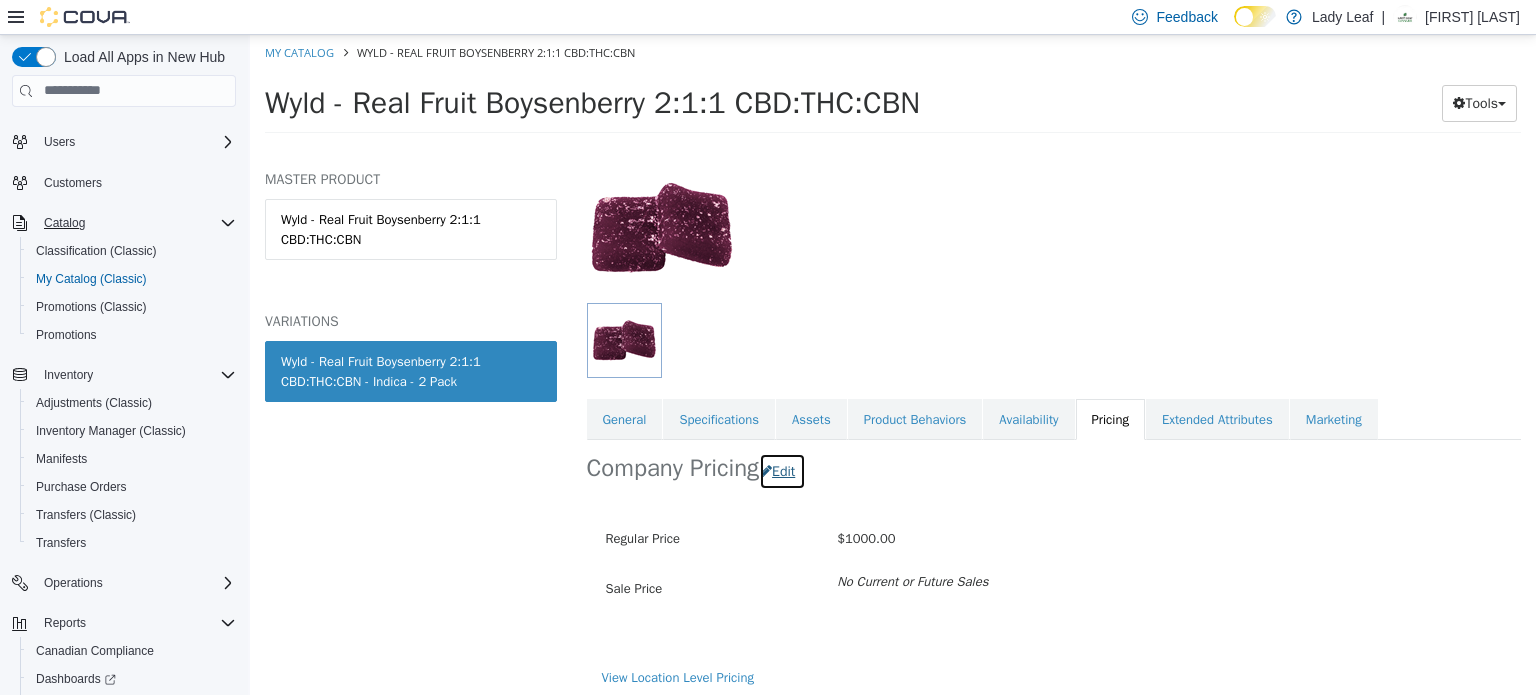 click on "Edit" at bounding box center [782, 470] 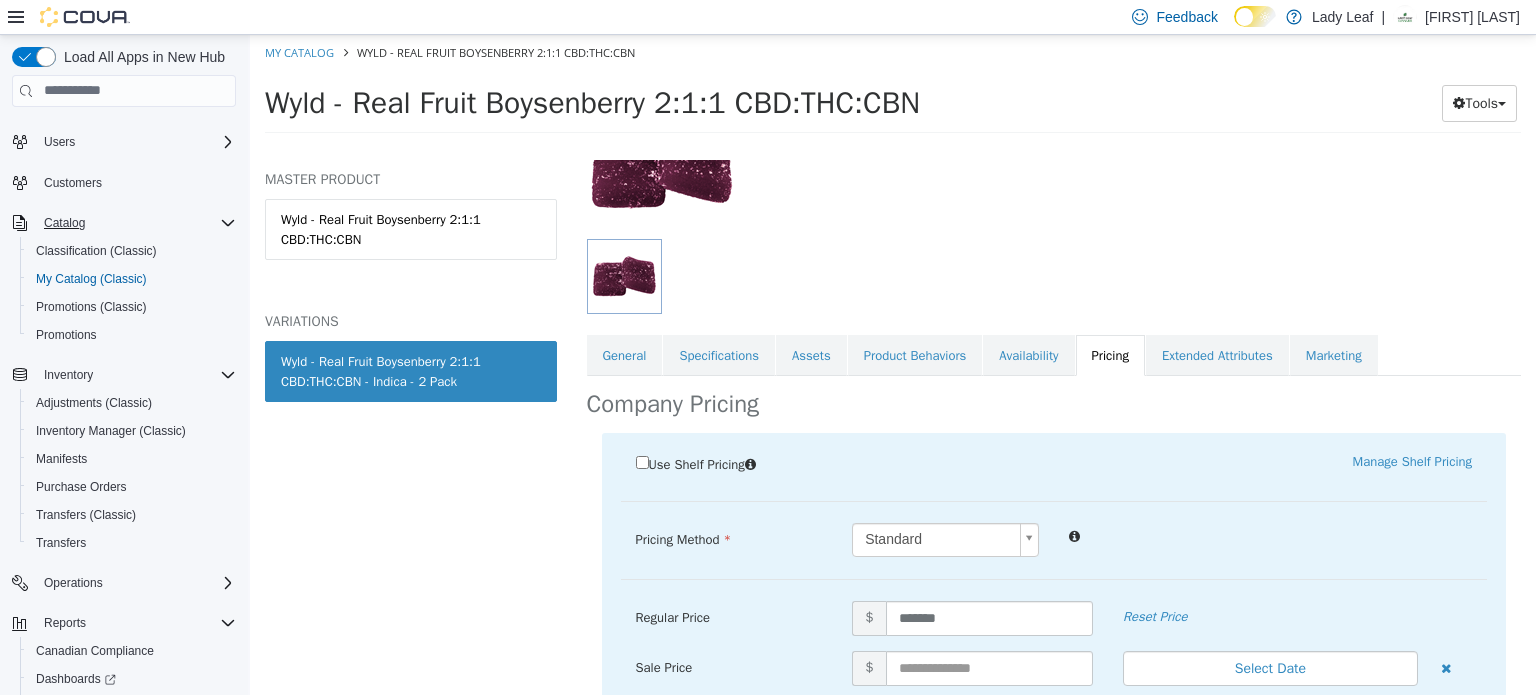 scroll, scrollTop: 204, scrollLeft: 0, axis: vertical 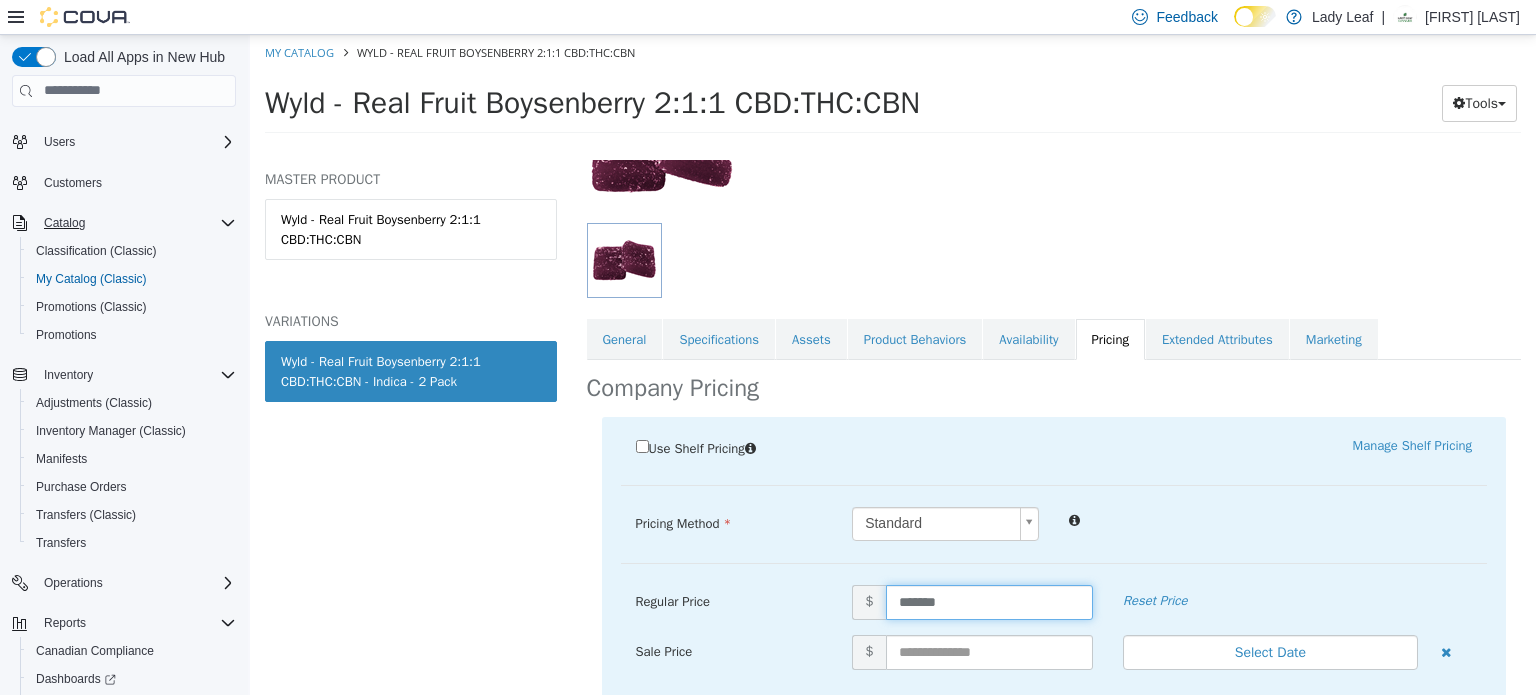 click on "*******" at bounding box center (989, 601) 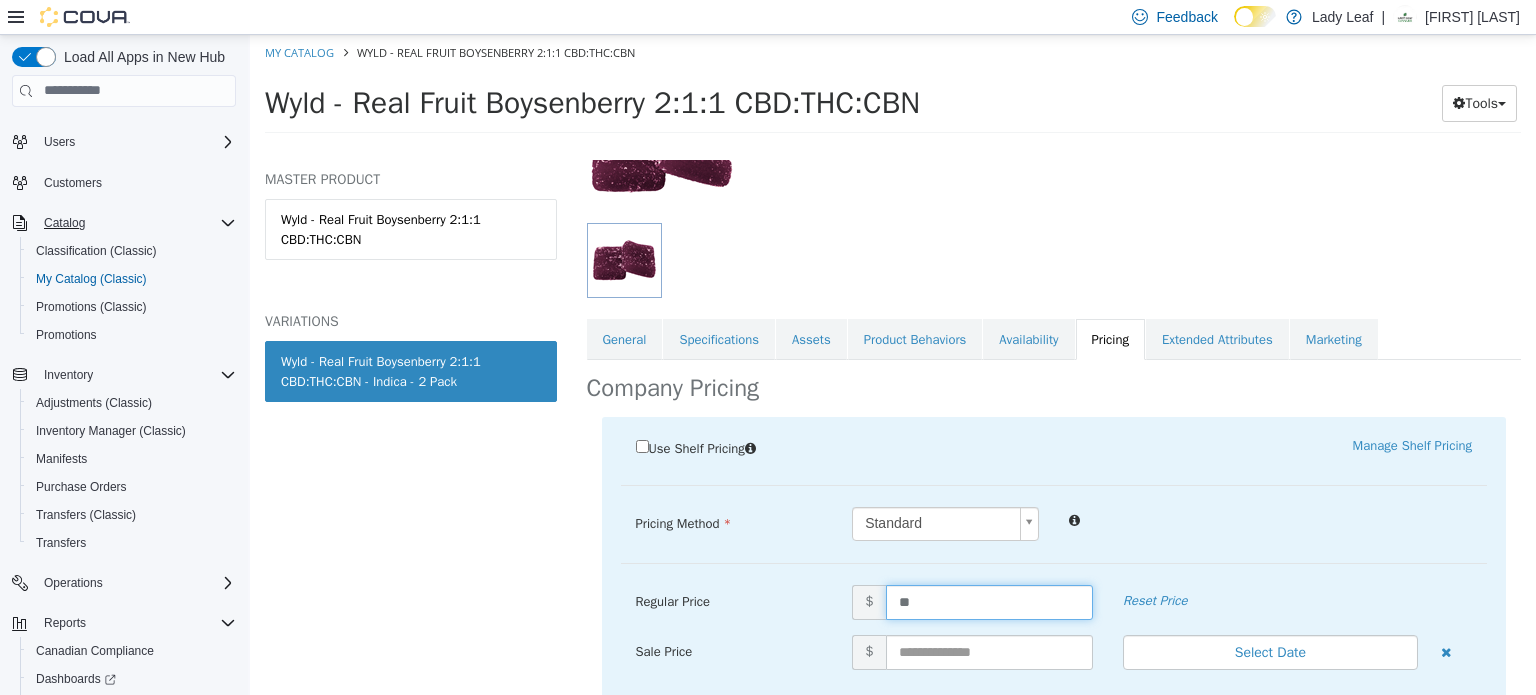 type on "*" 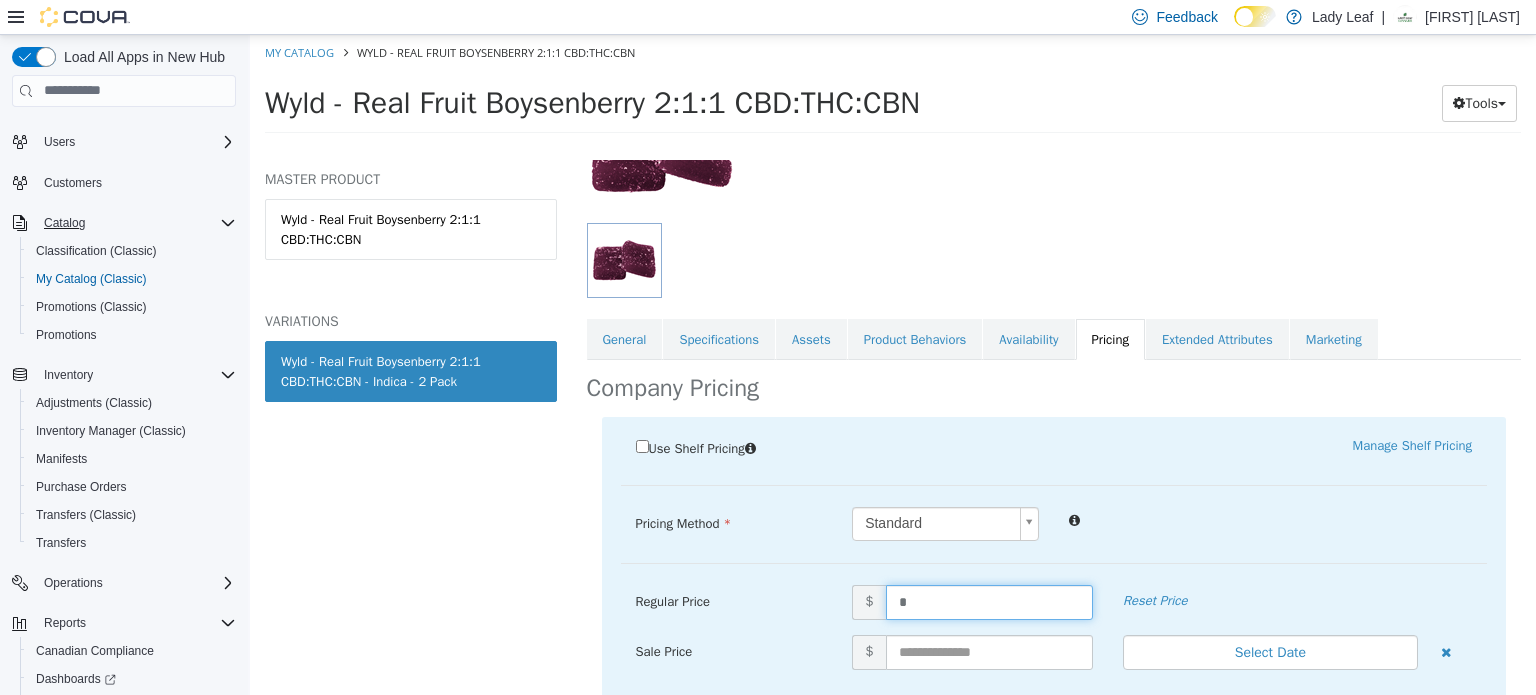 type 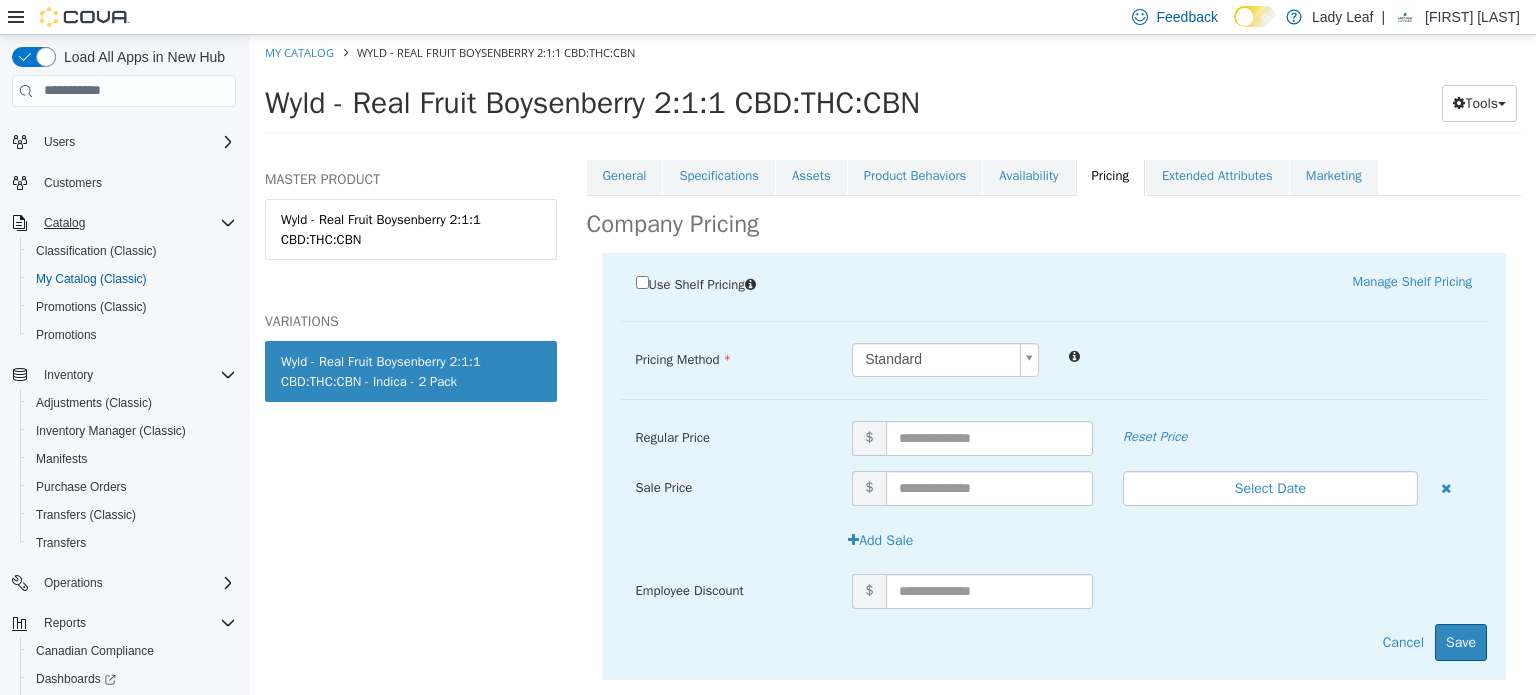 scroll, scrollTop: 394, scrollLeft: 0, axis: vertical 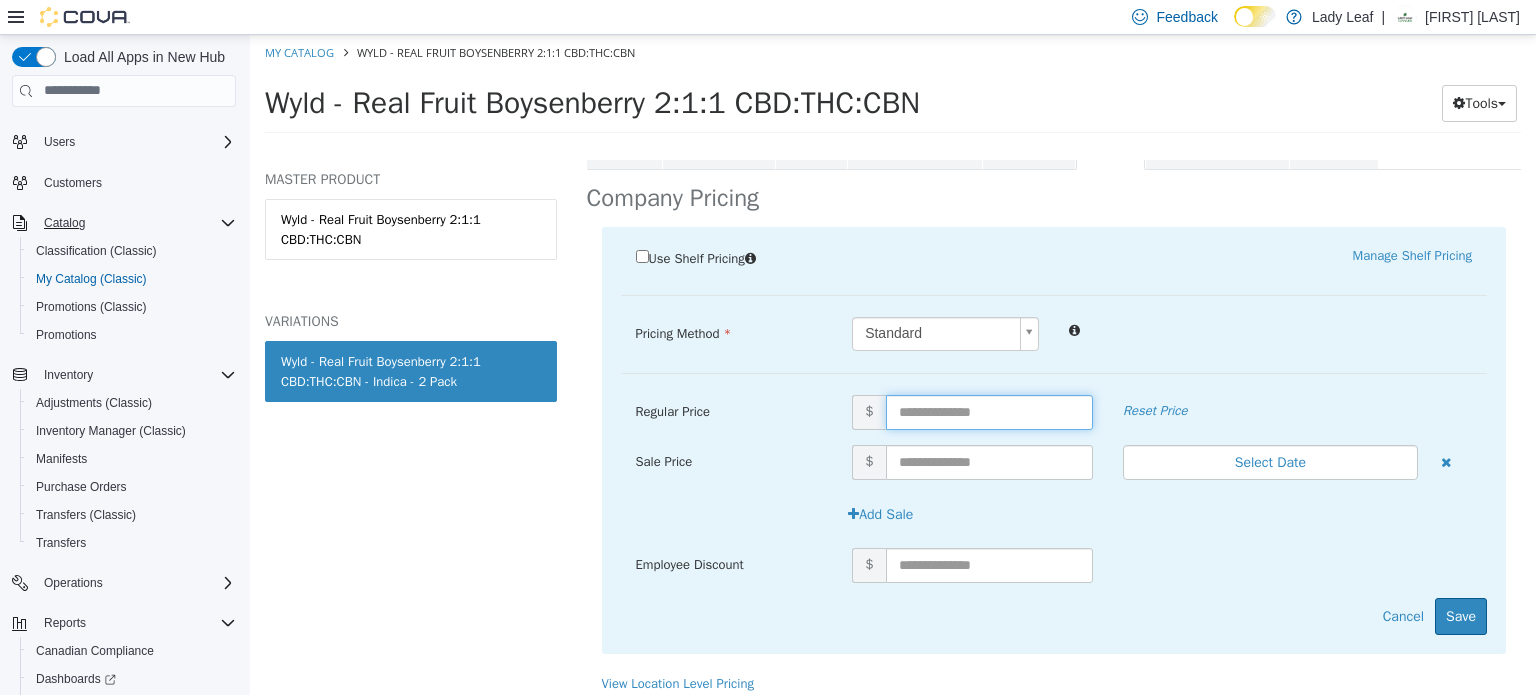click at bounding box center (989, 411) 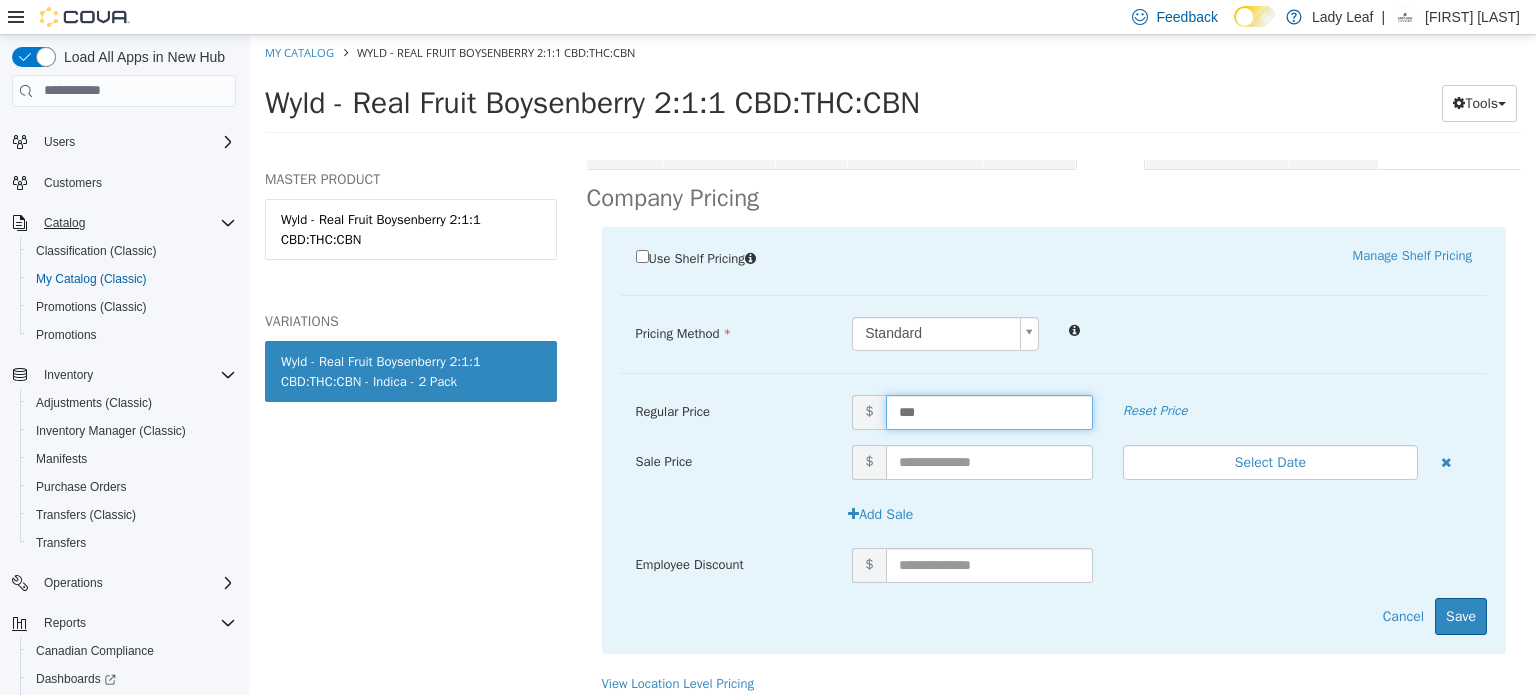 type on "****" 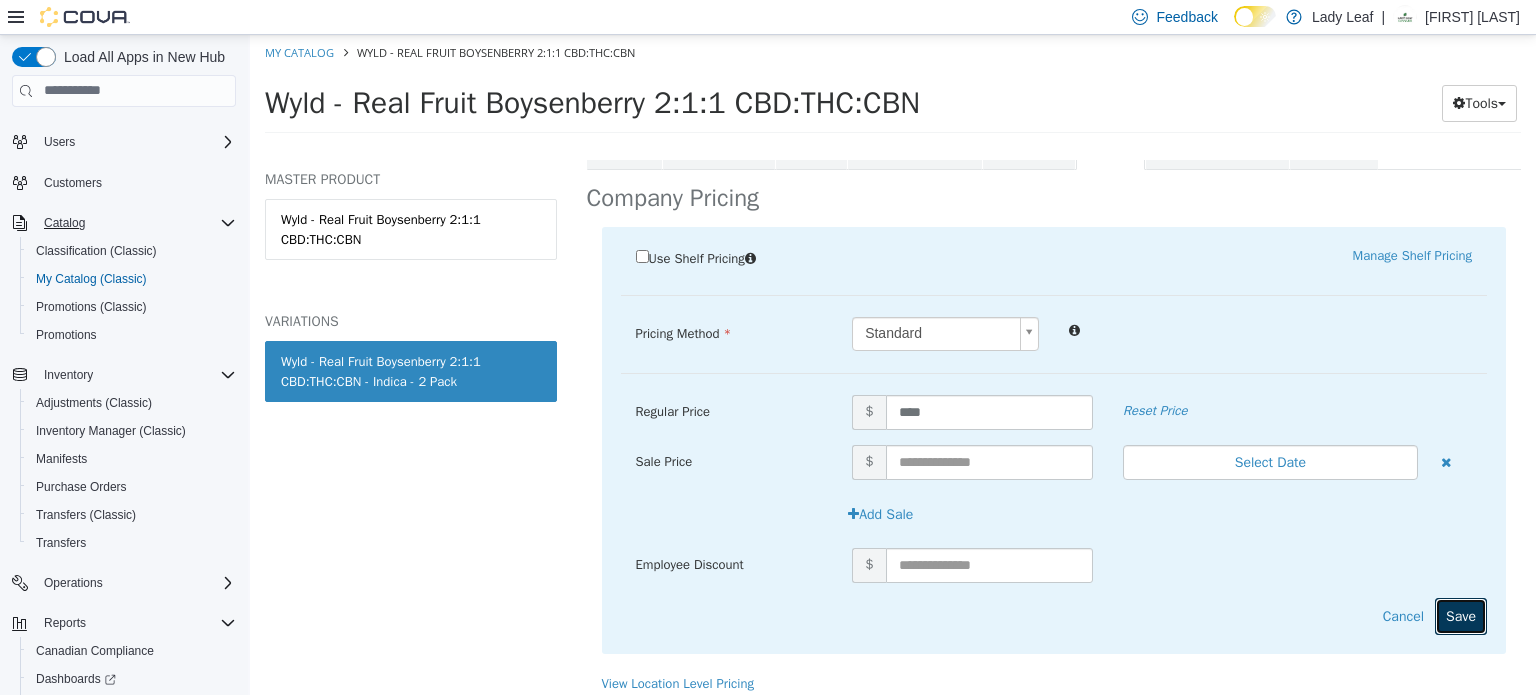 click on "Save" at bounding box center [1461, 615] 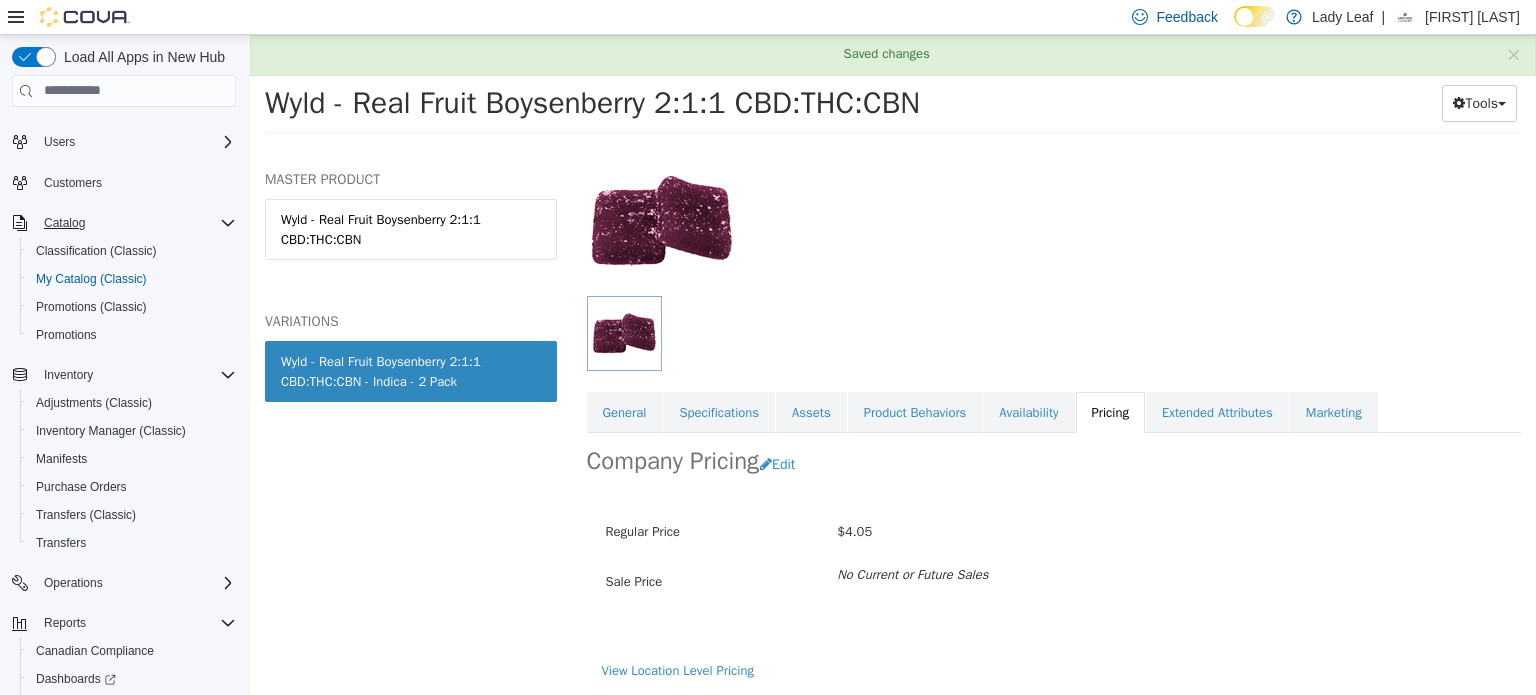 scroll, scrollTop: 129, scrollLeft: 0, axis: vertical 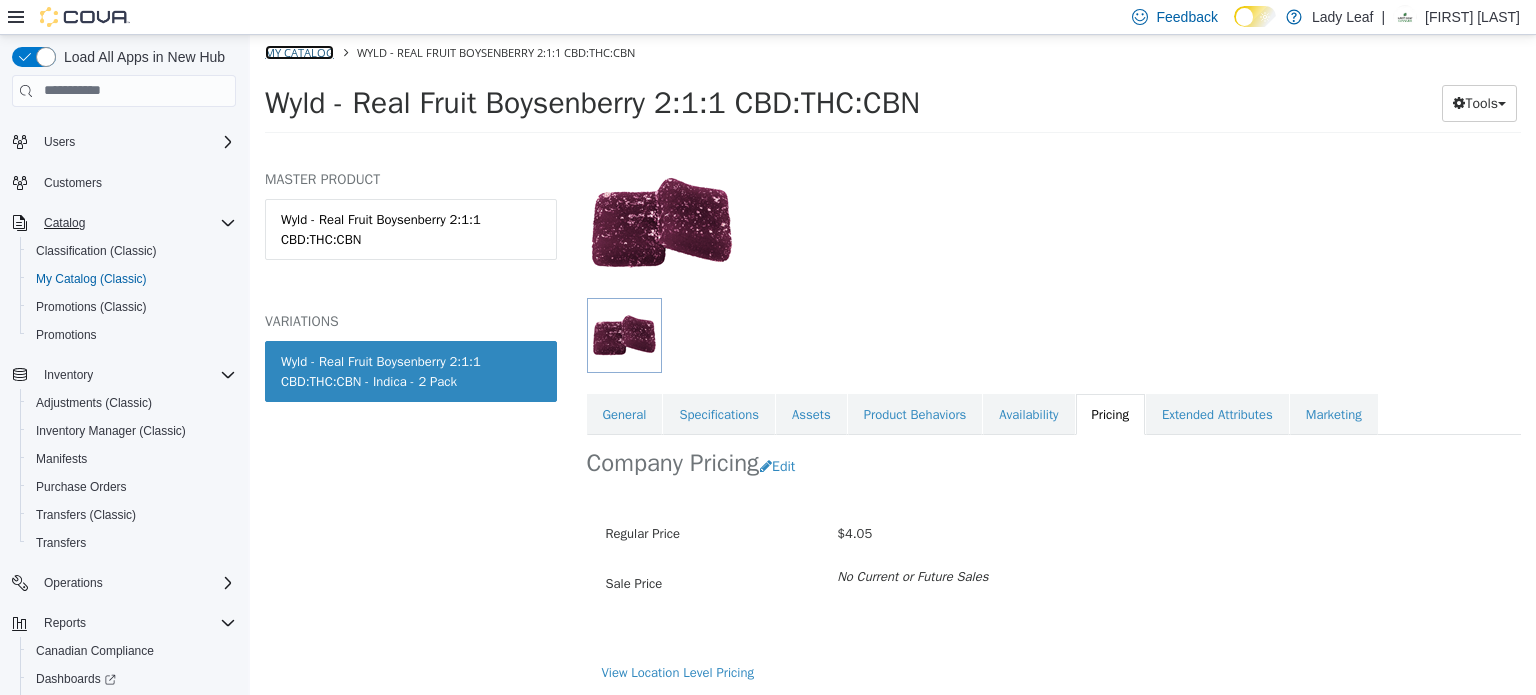 click on "My Catalog" at bounding box center (299, 51) 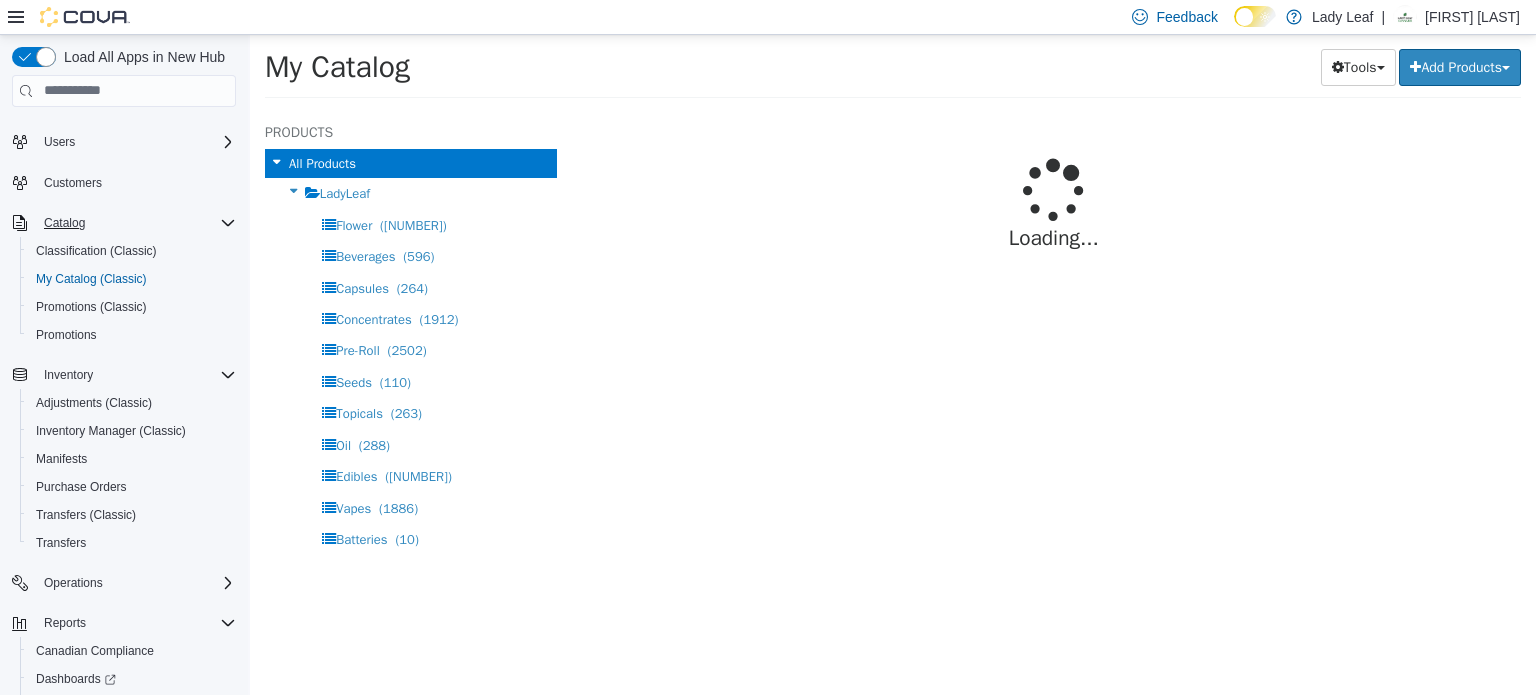 select on "**********" 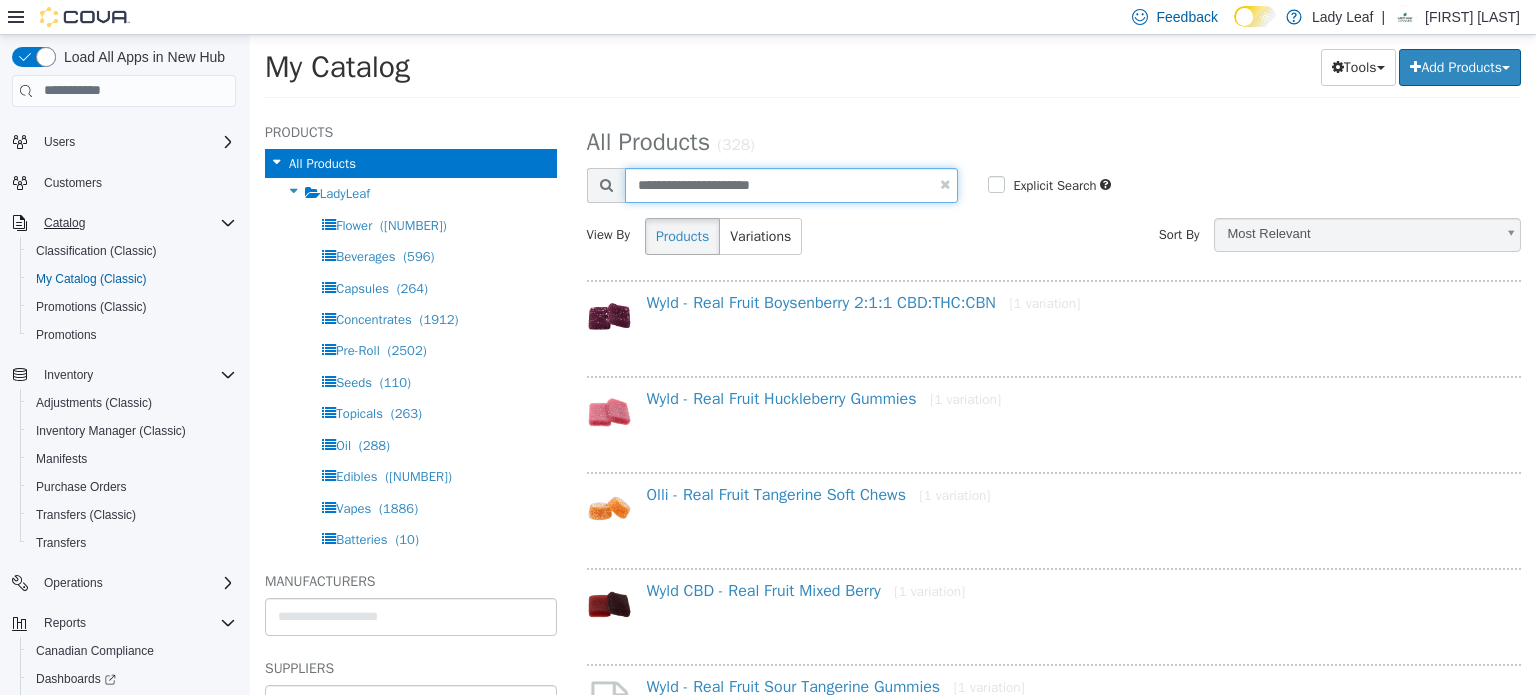 click on "**********" at bounding box center (792, 184) 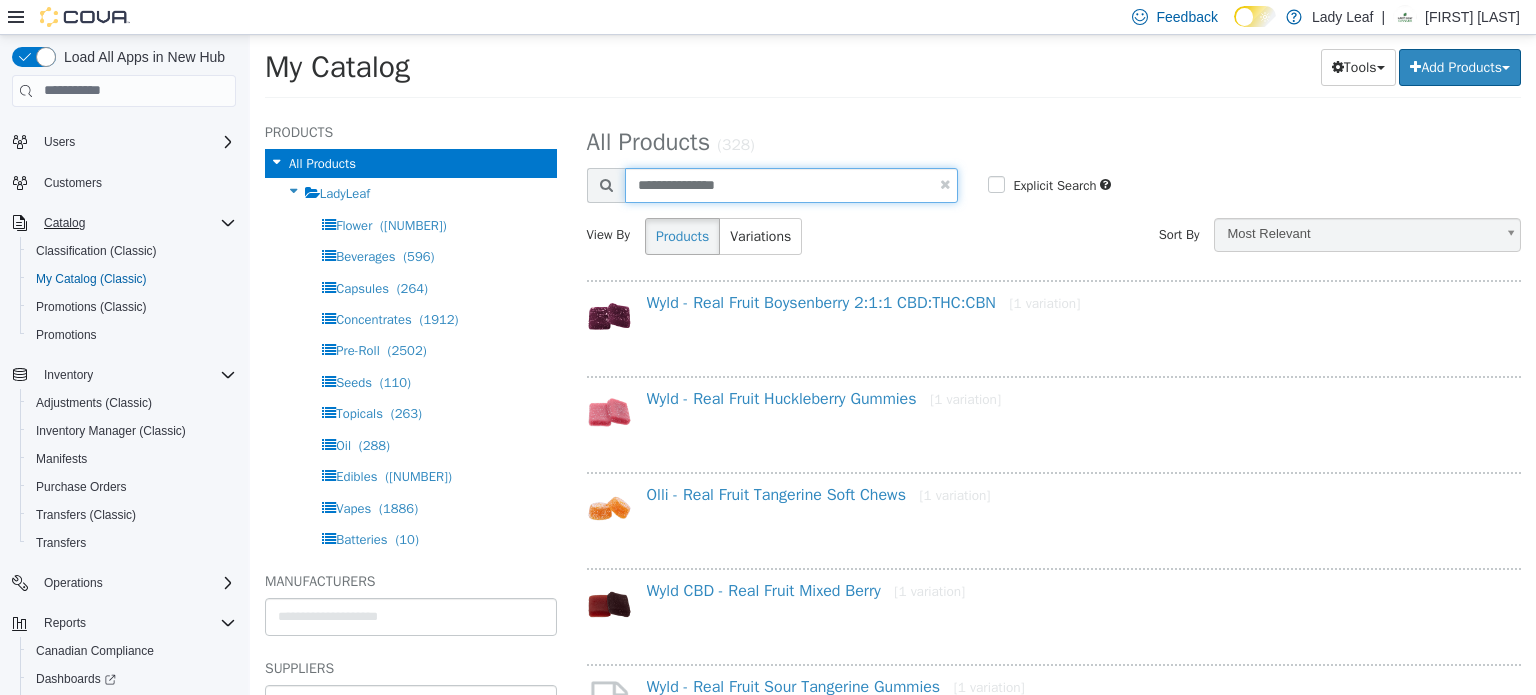 type on "**********" 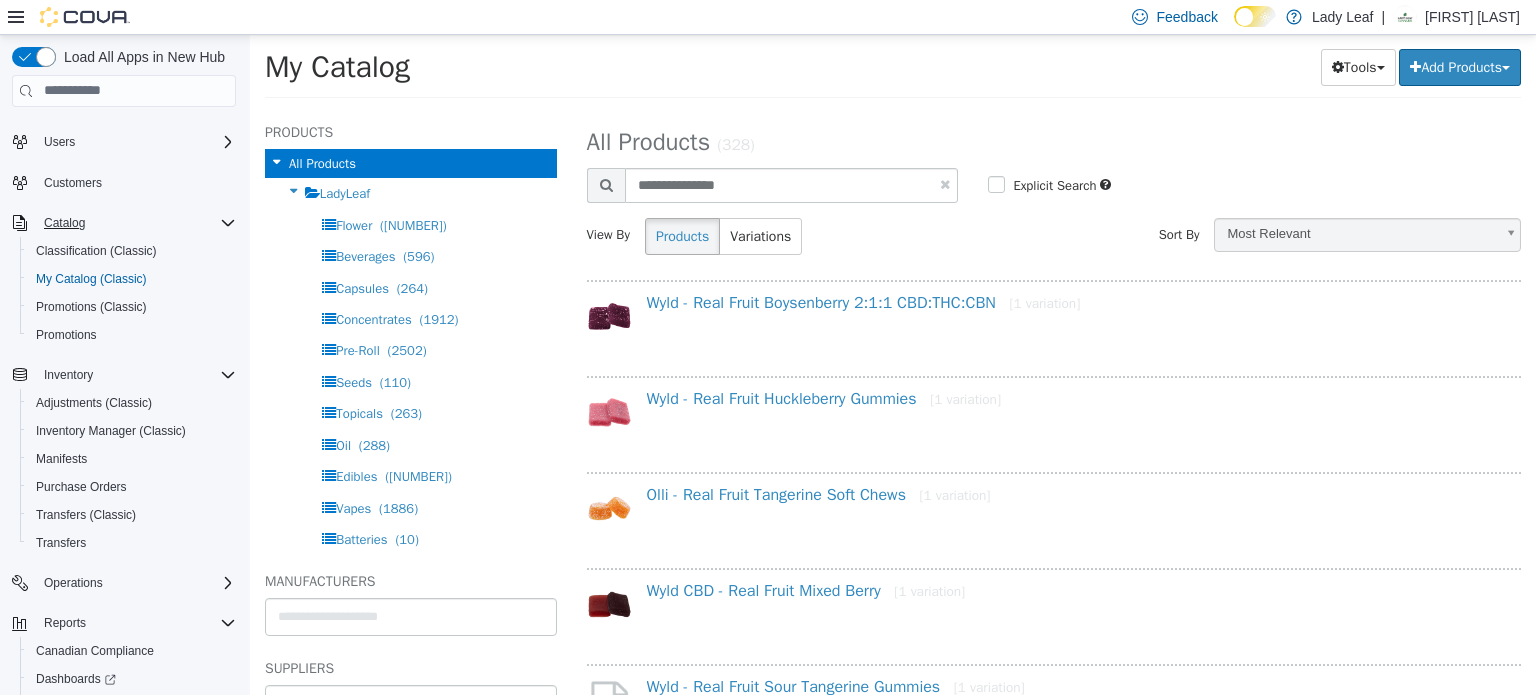 select on "**********" 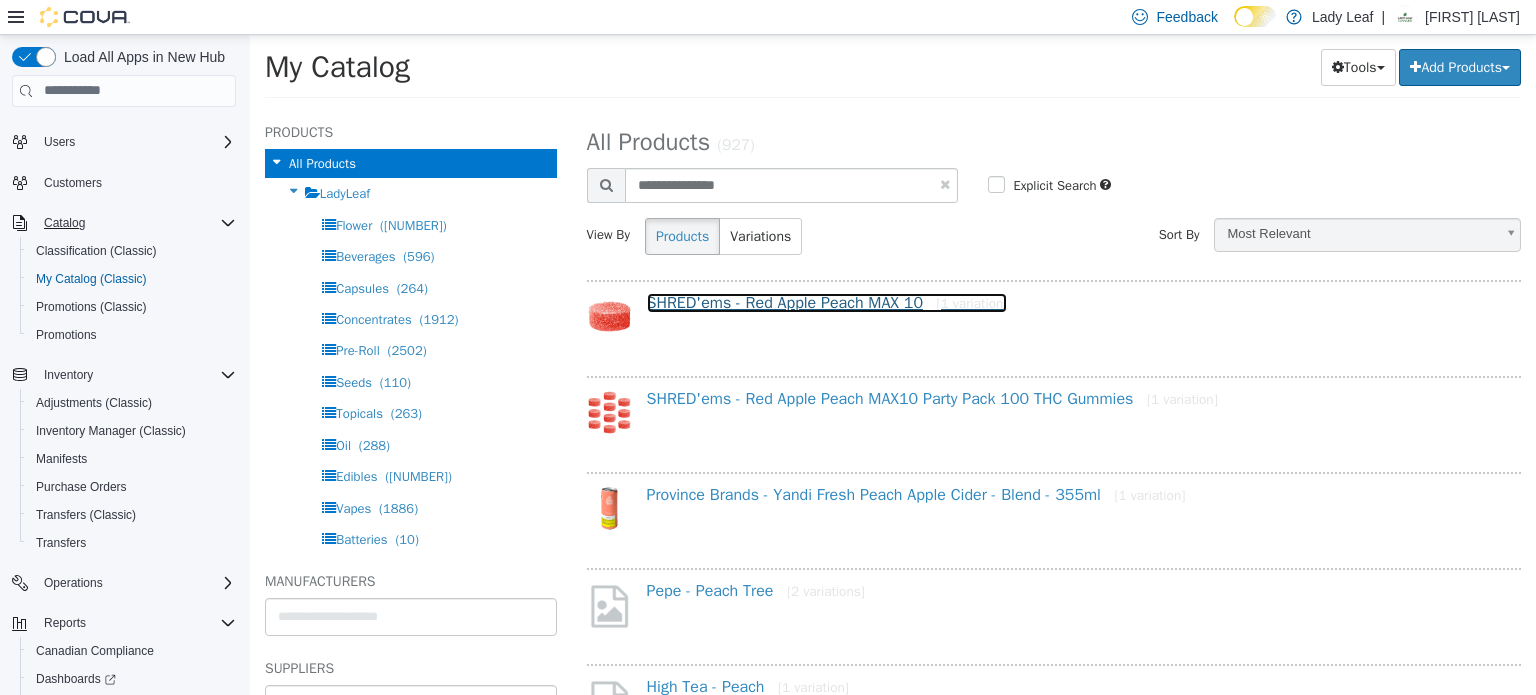 click on "SHRED'ems - Red Apple Peach MAX 10
[1 variation]" at bounding box center (827, 302) 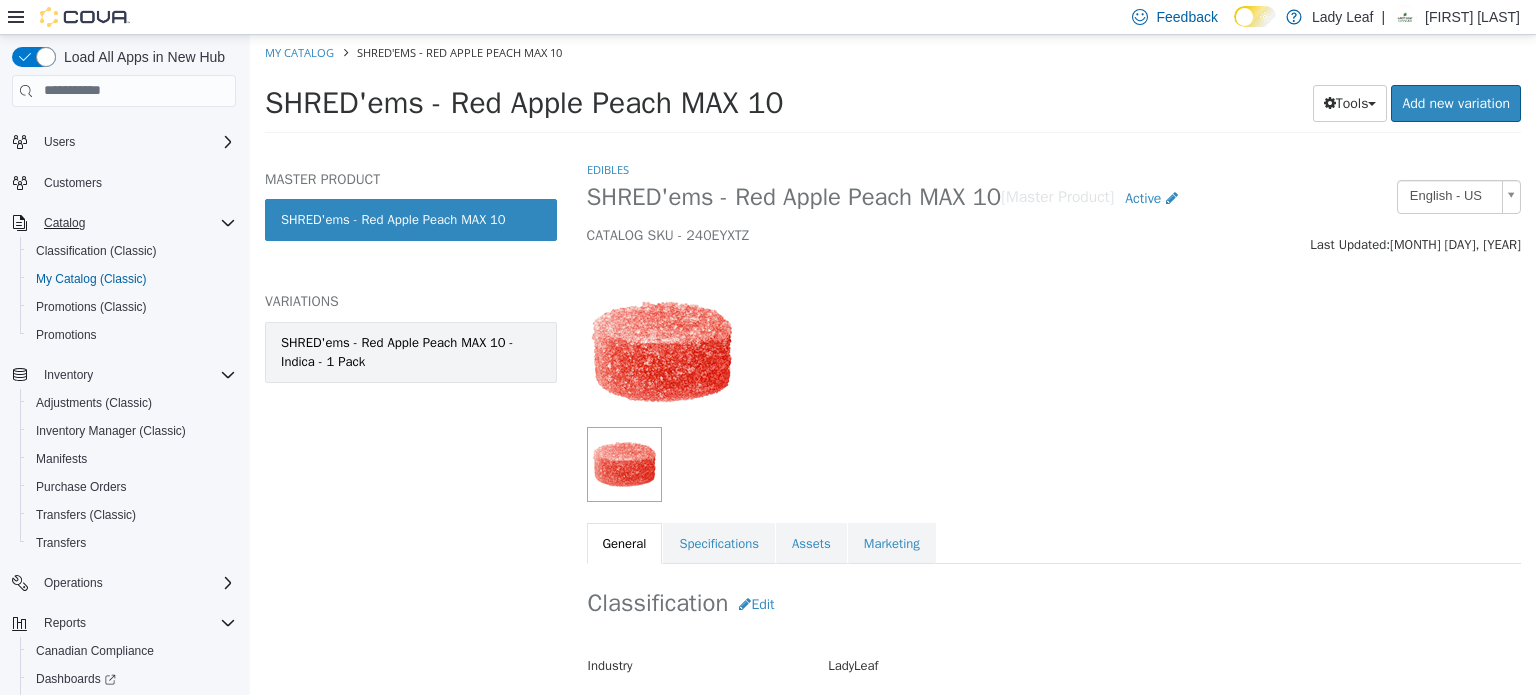click on "SHRED'ems - Red Apple Peach MAX 10 - Indica - 1 Pack" at bounding box center (411, 351) 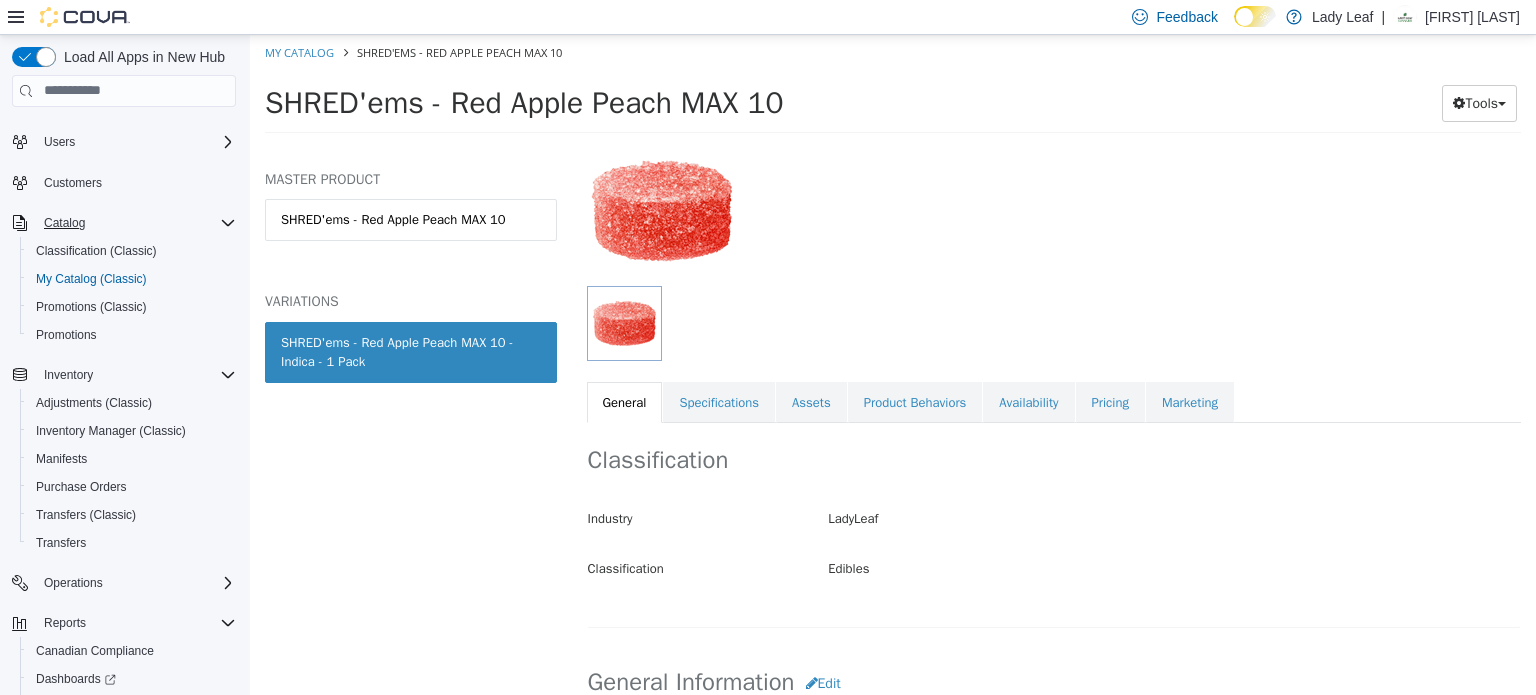 scroll, scrollTop: 142, scrollLeft: 0, axis: vertical 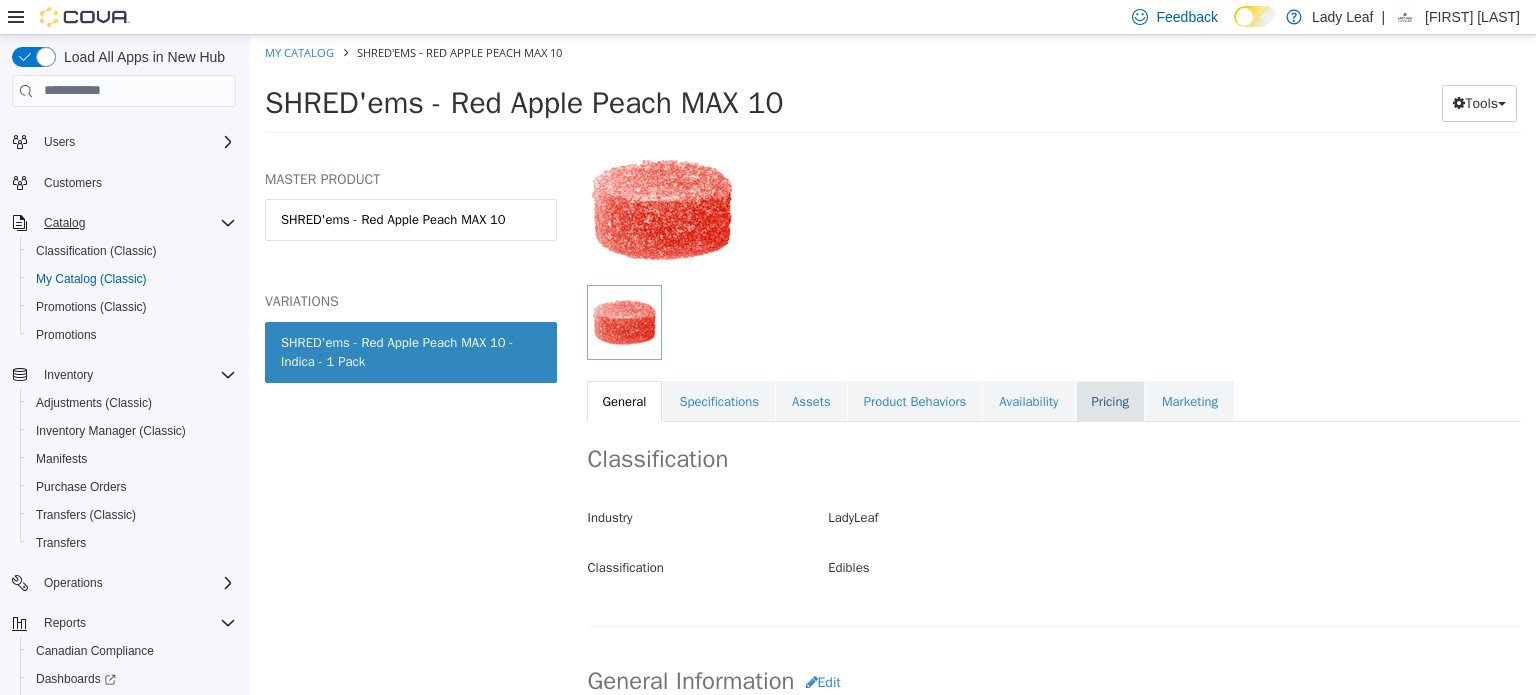 click on "Pricing" at bounding box center [1110, 401] 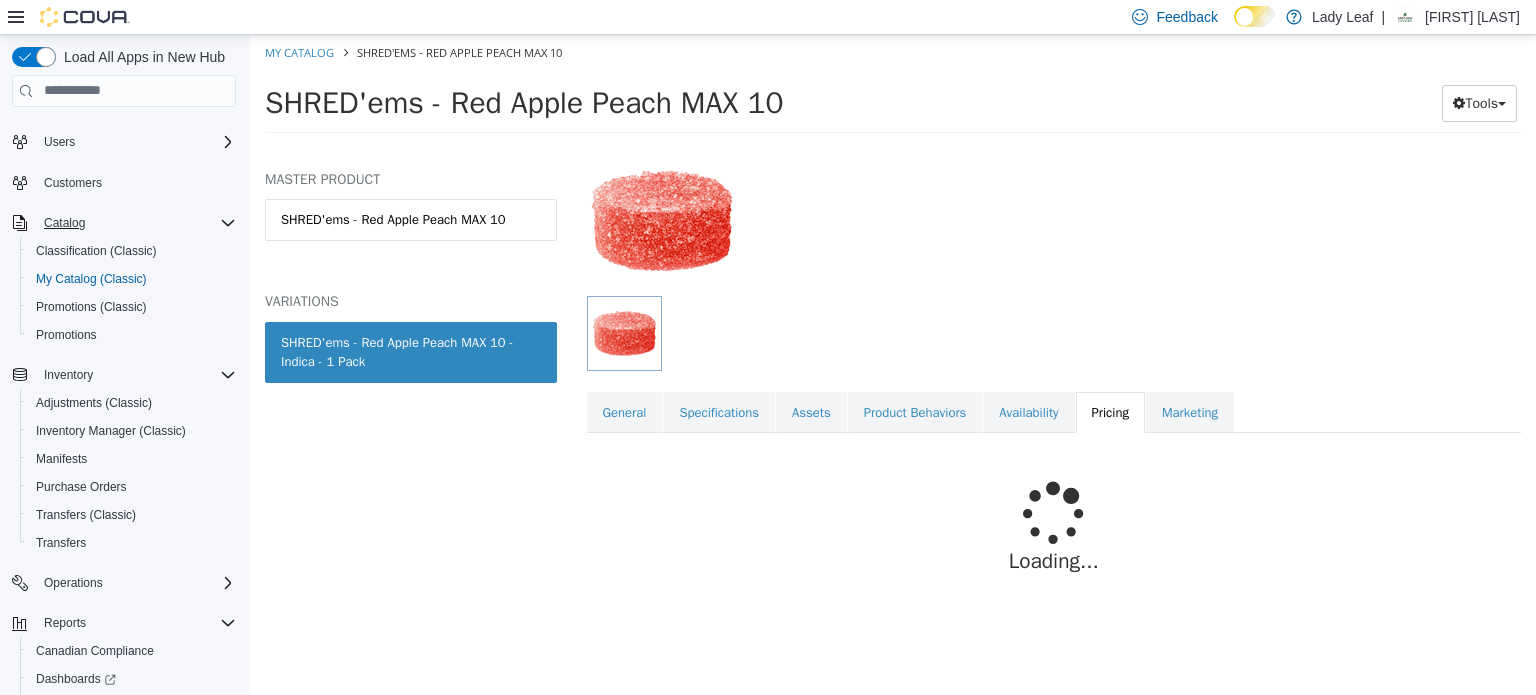 scroll, scrollTop: 129, scrollLeft: 0, axis: vertical 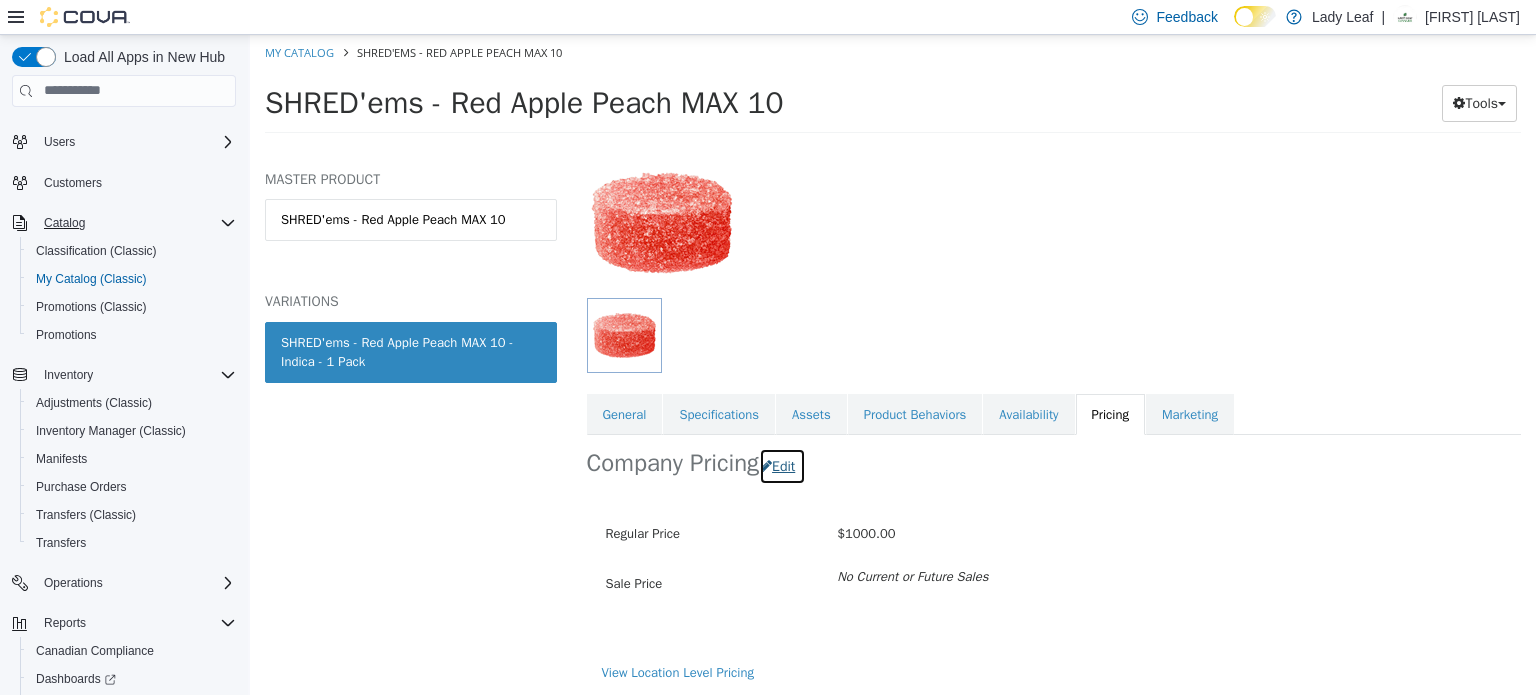 click on "Edit" at bounding box center (782, 465) 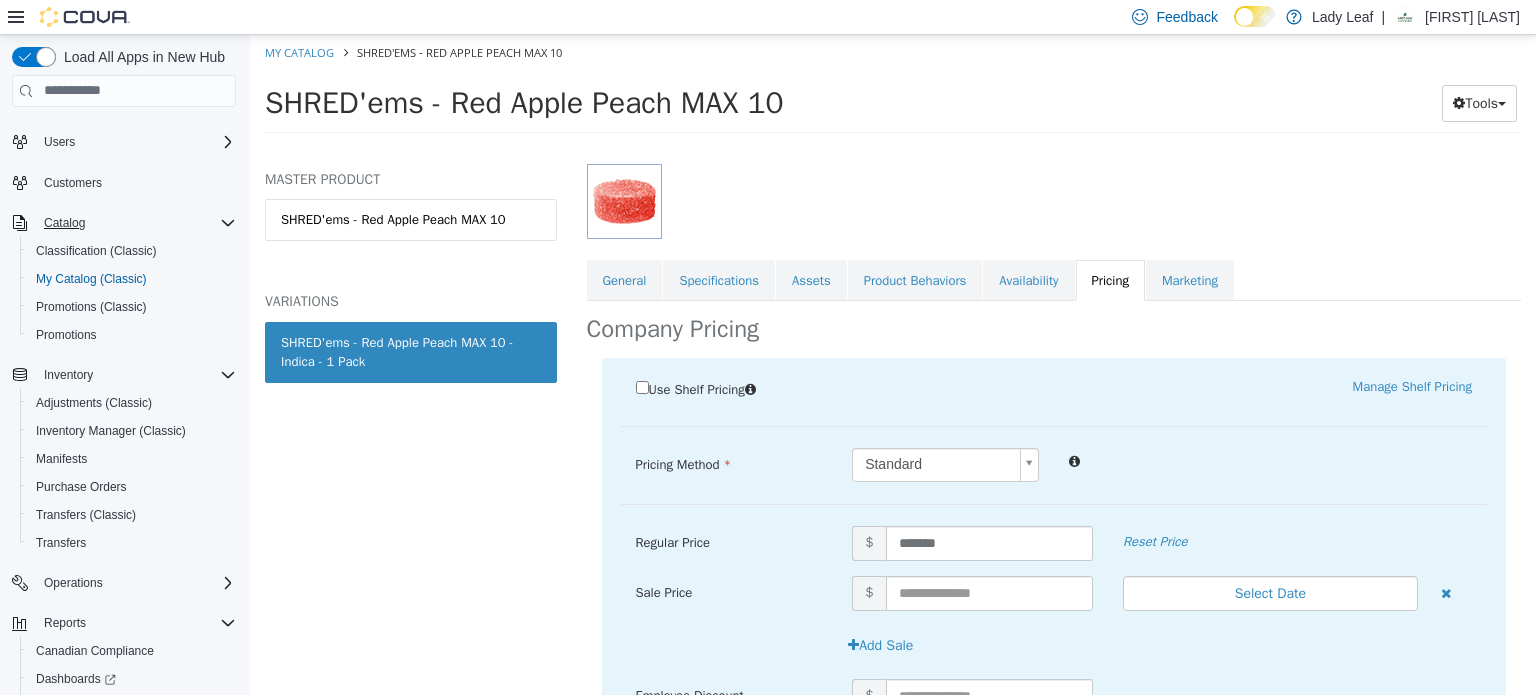 scroll, scrollTop: 273, scrollLeft: 0, axis: vertical 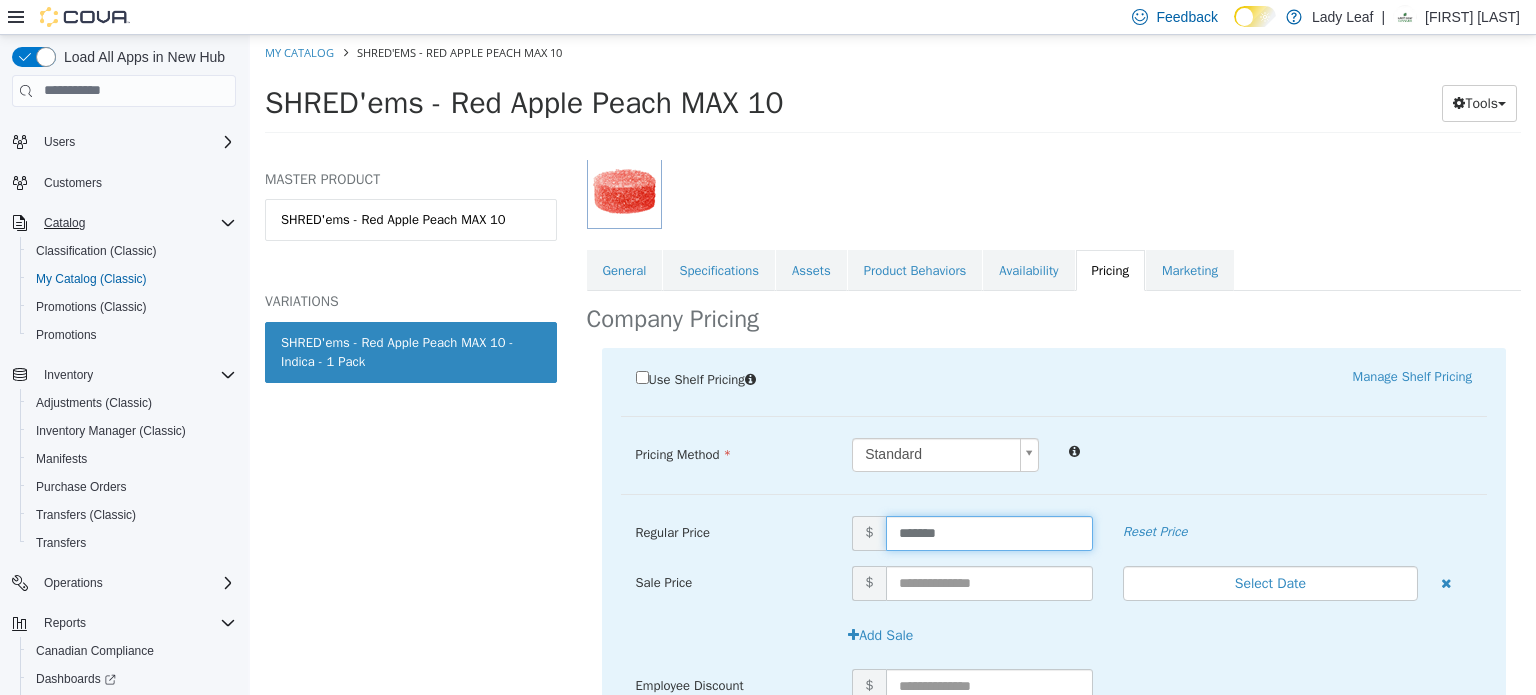 click on "*******" at bounding box center [989, 532] 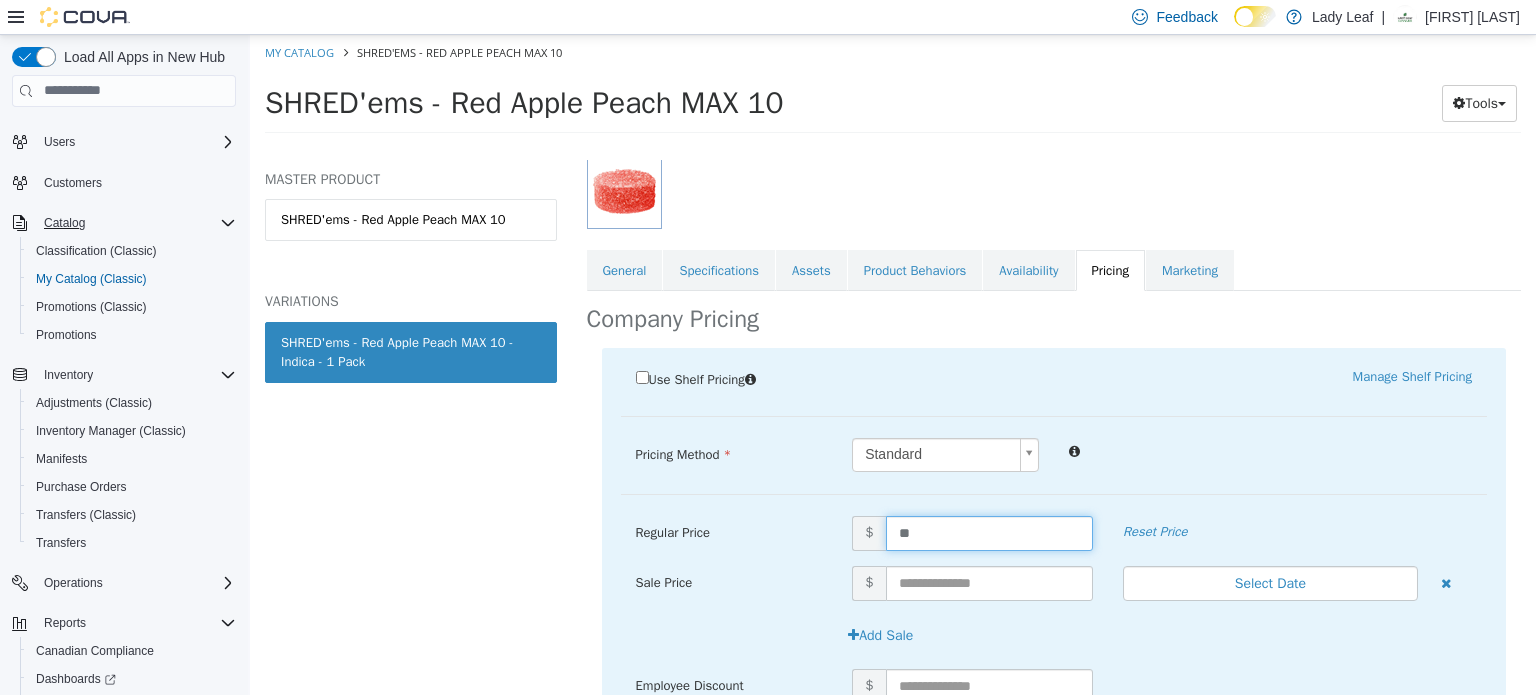 type on "*" 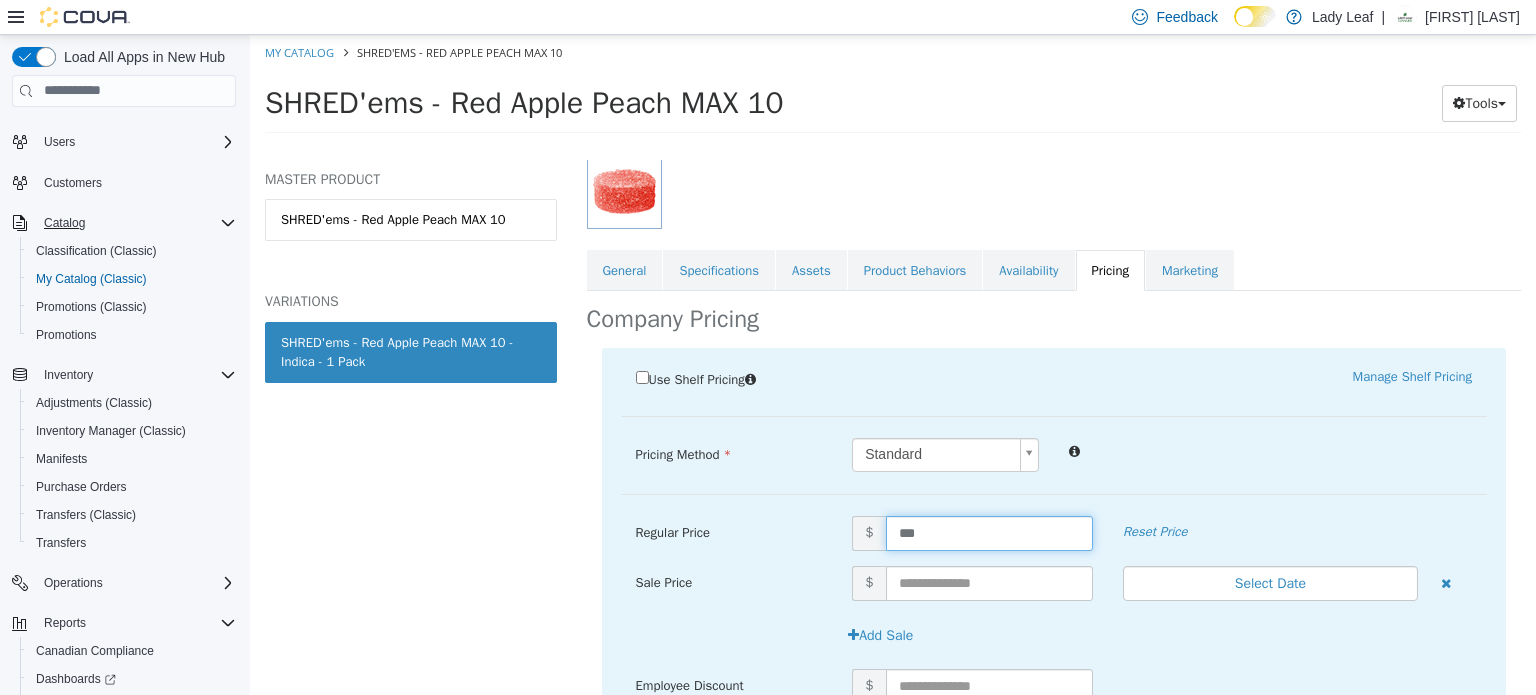 type on "****" 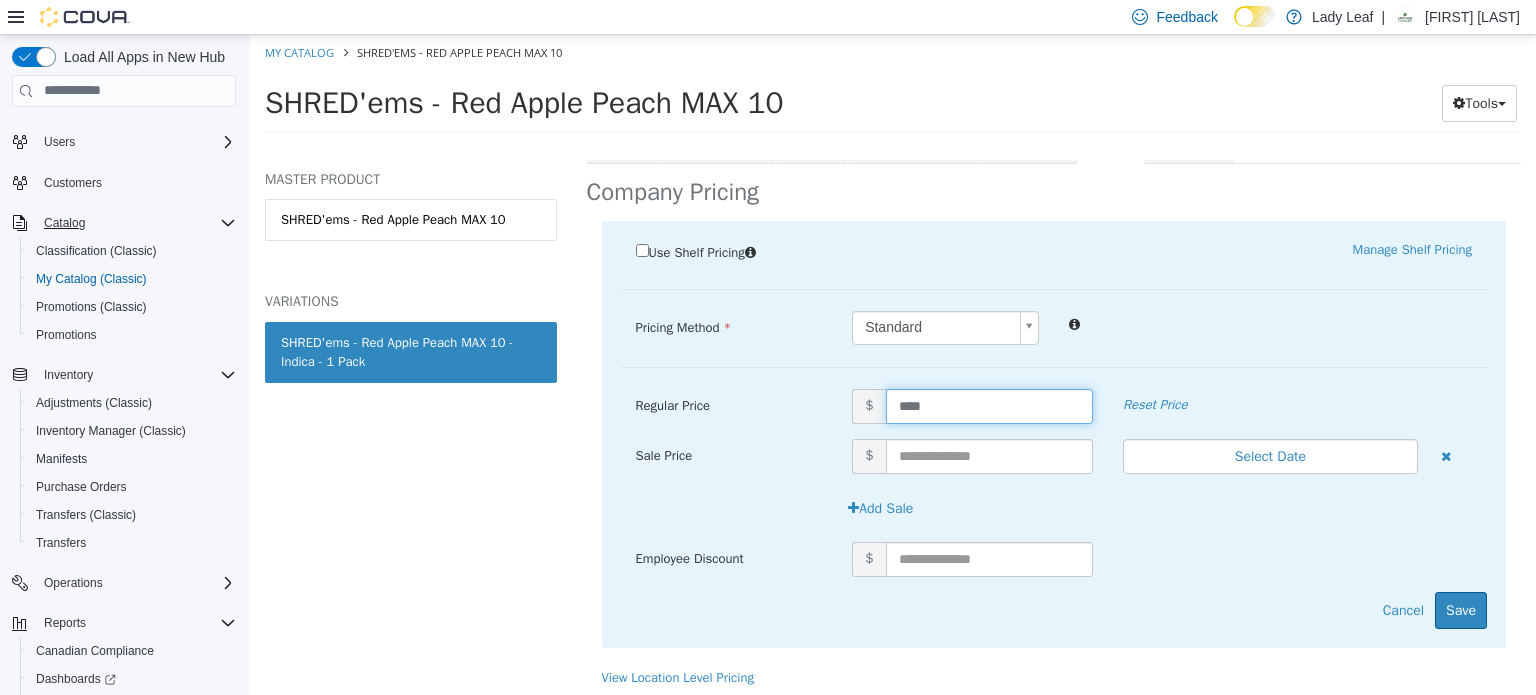 scroll, scrollTop: 404, scrollLeft: 0, axis: vertical 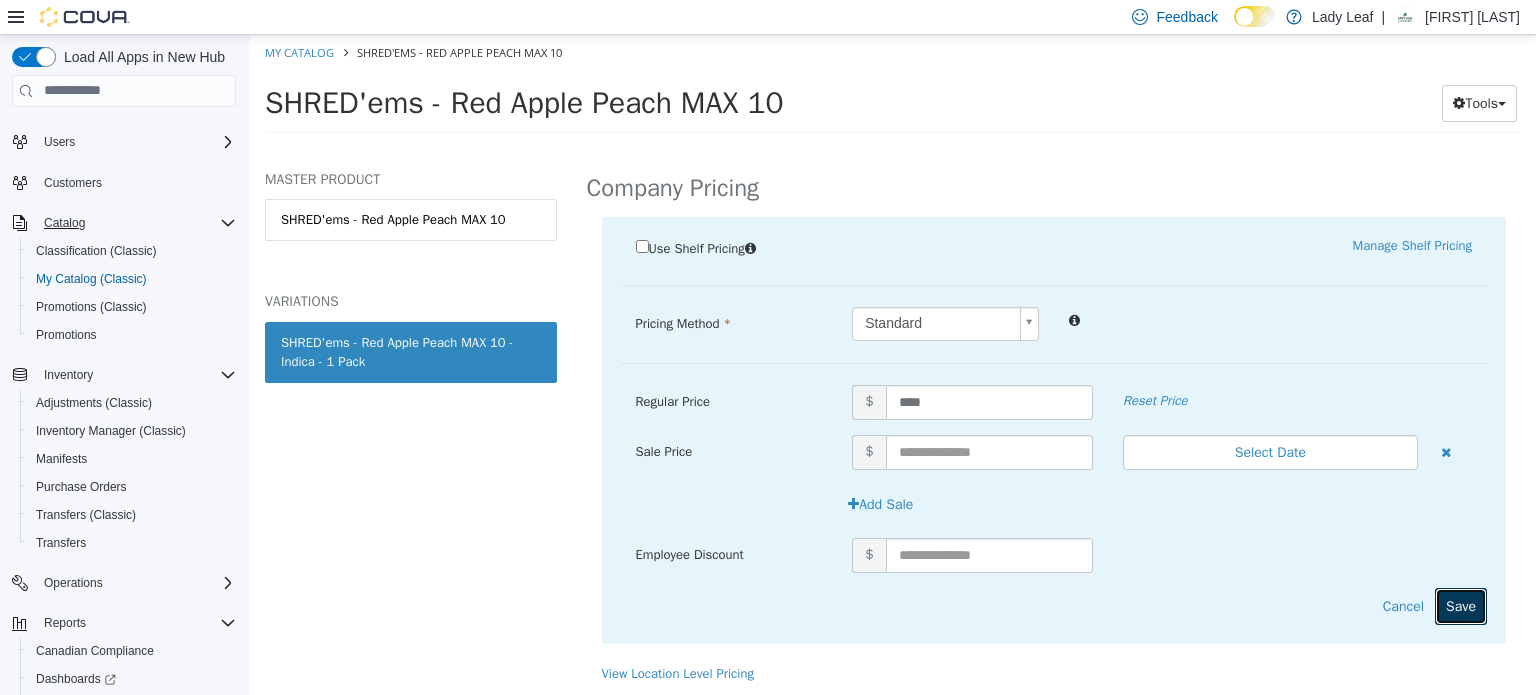 click on "Save" at bounding box center (1461, 605) 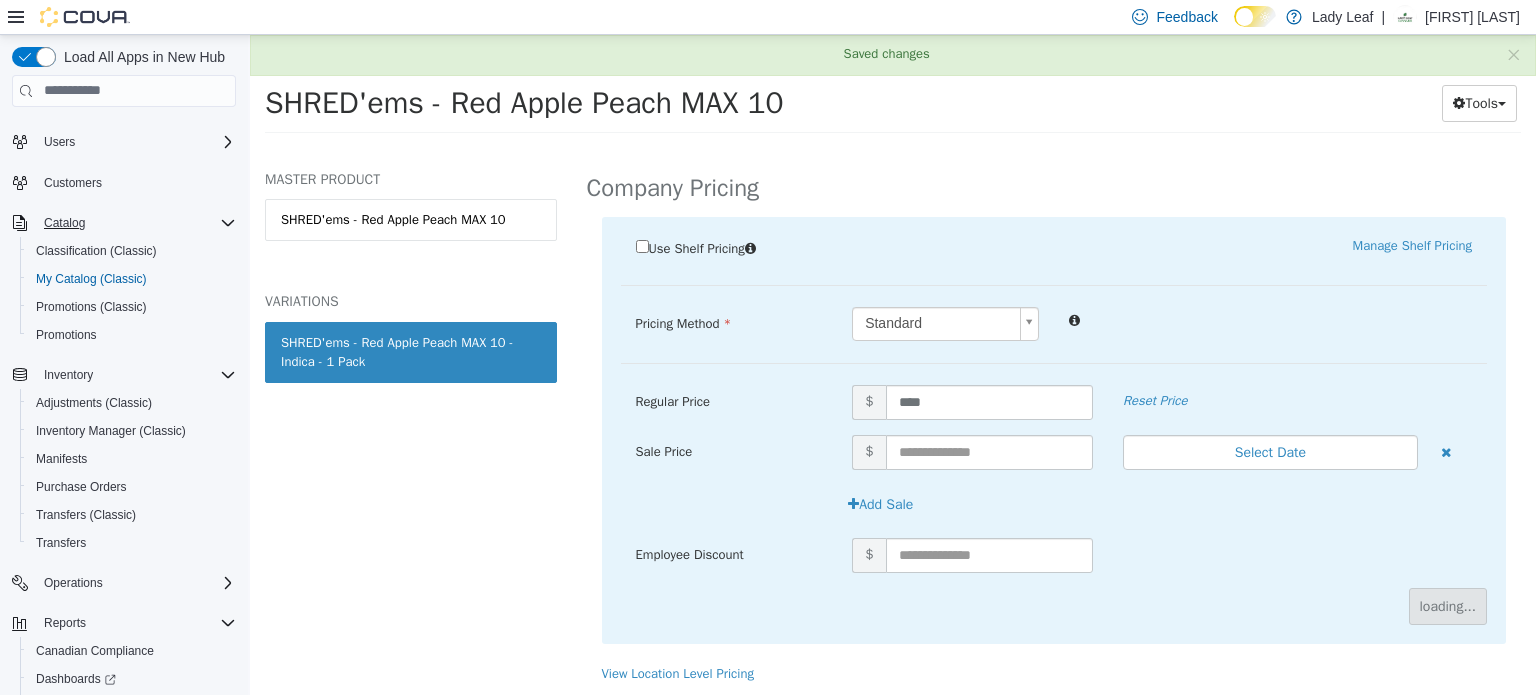 scroll, scrollTop: 129, scrollLeft: 0, axis: vertical 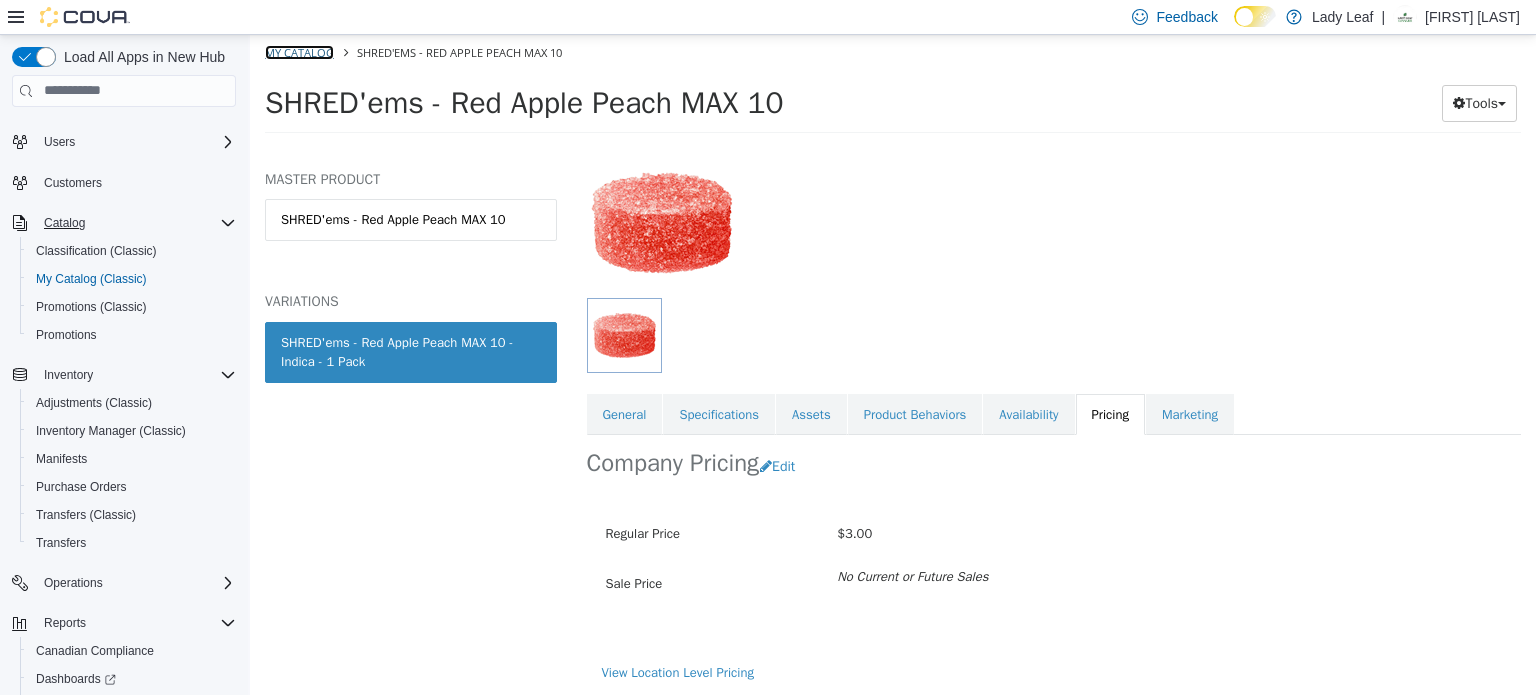 click on "My Catalog" at bounding box center (299, 51) 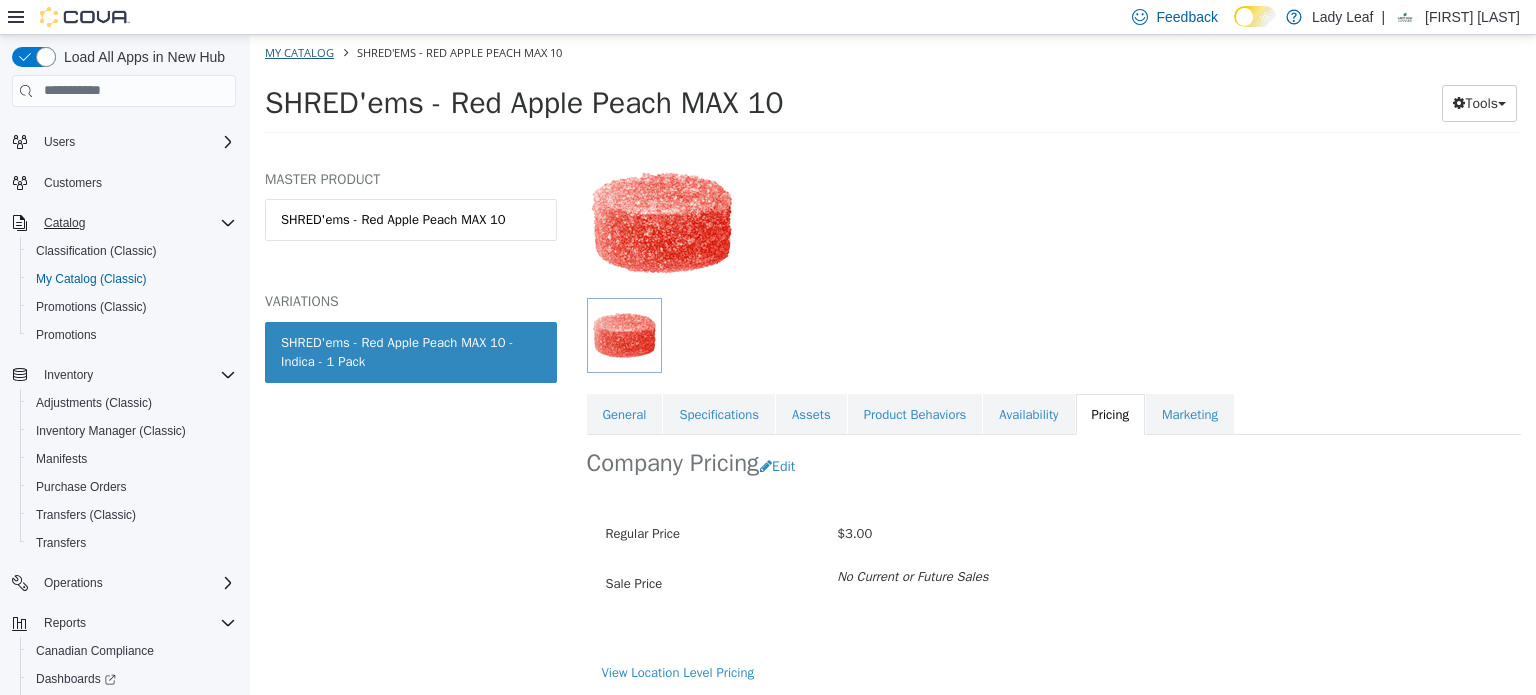 select on "**********" 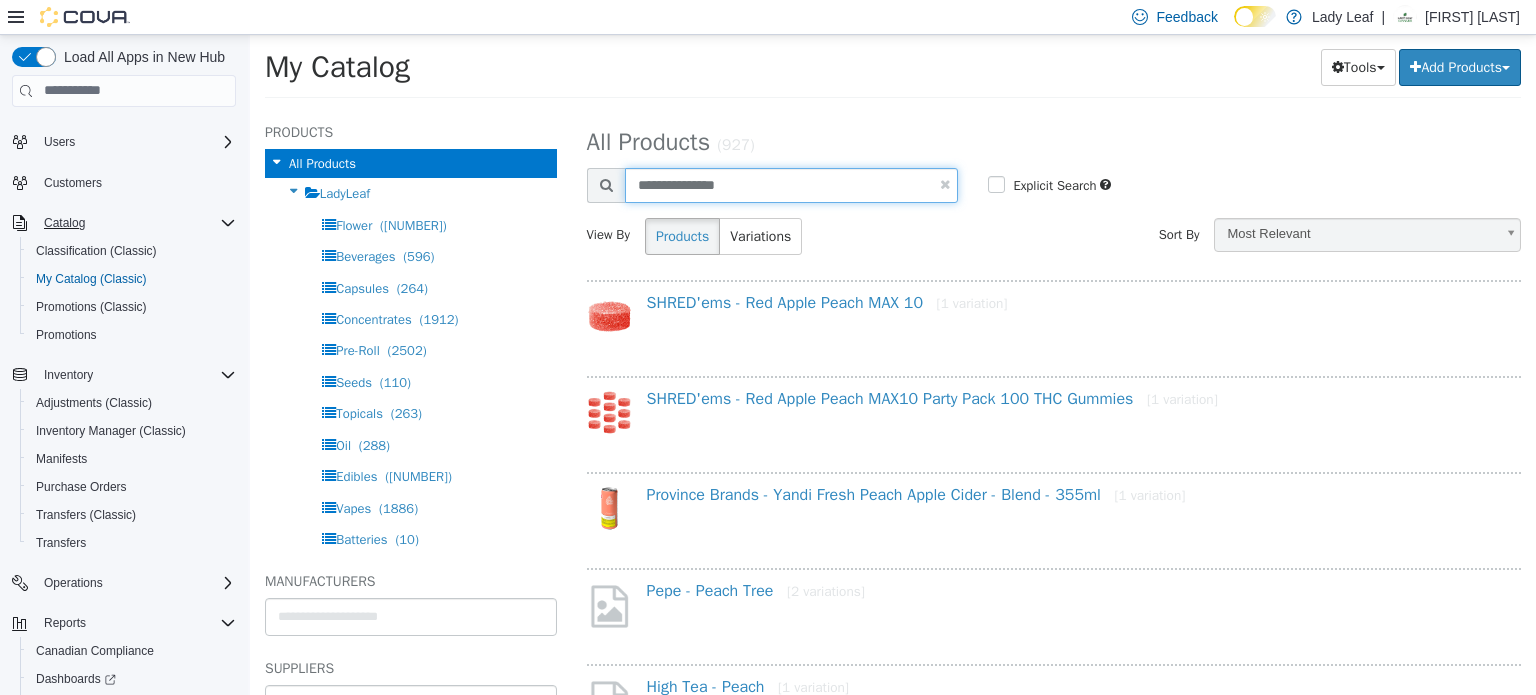 click on "**********" at bounding box center [792, 184] 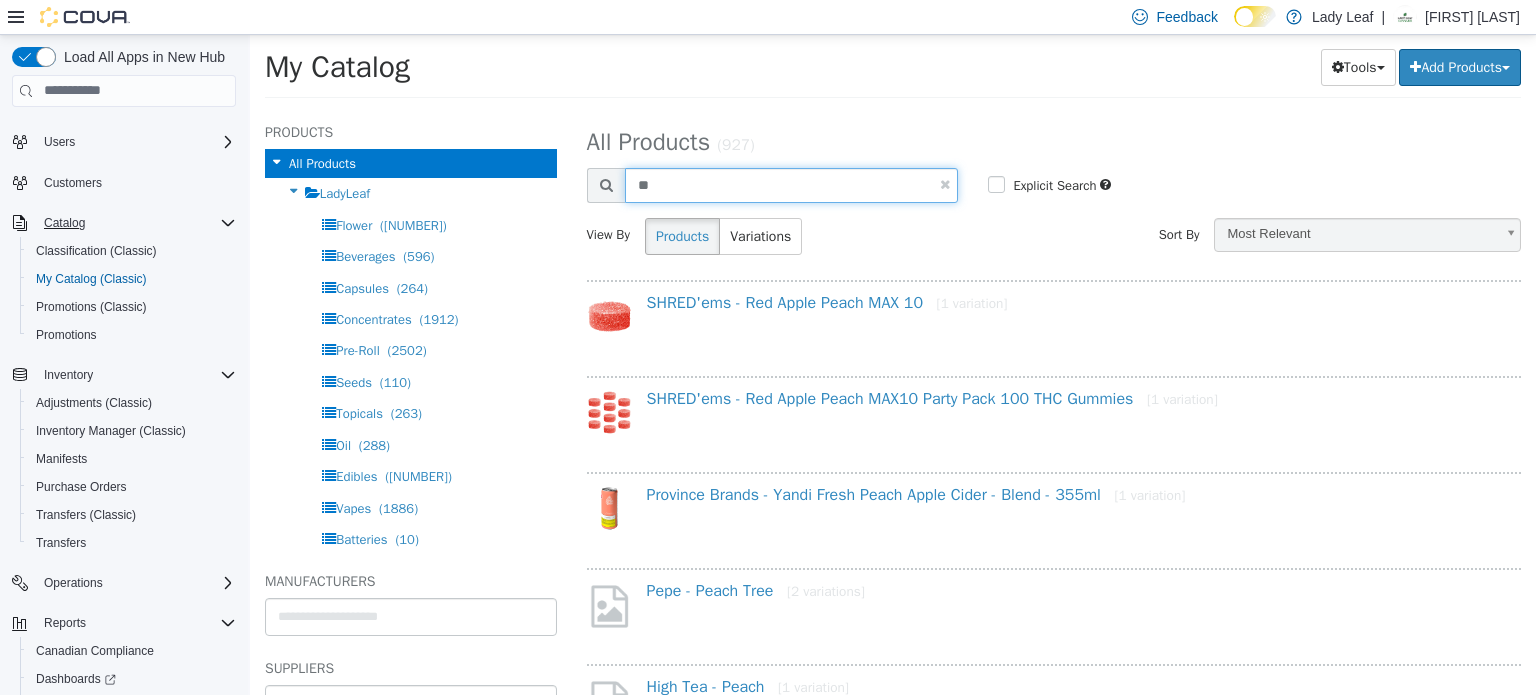type on "*" 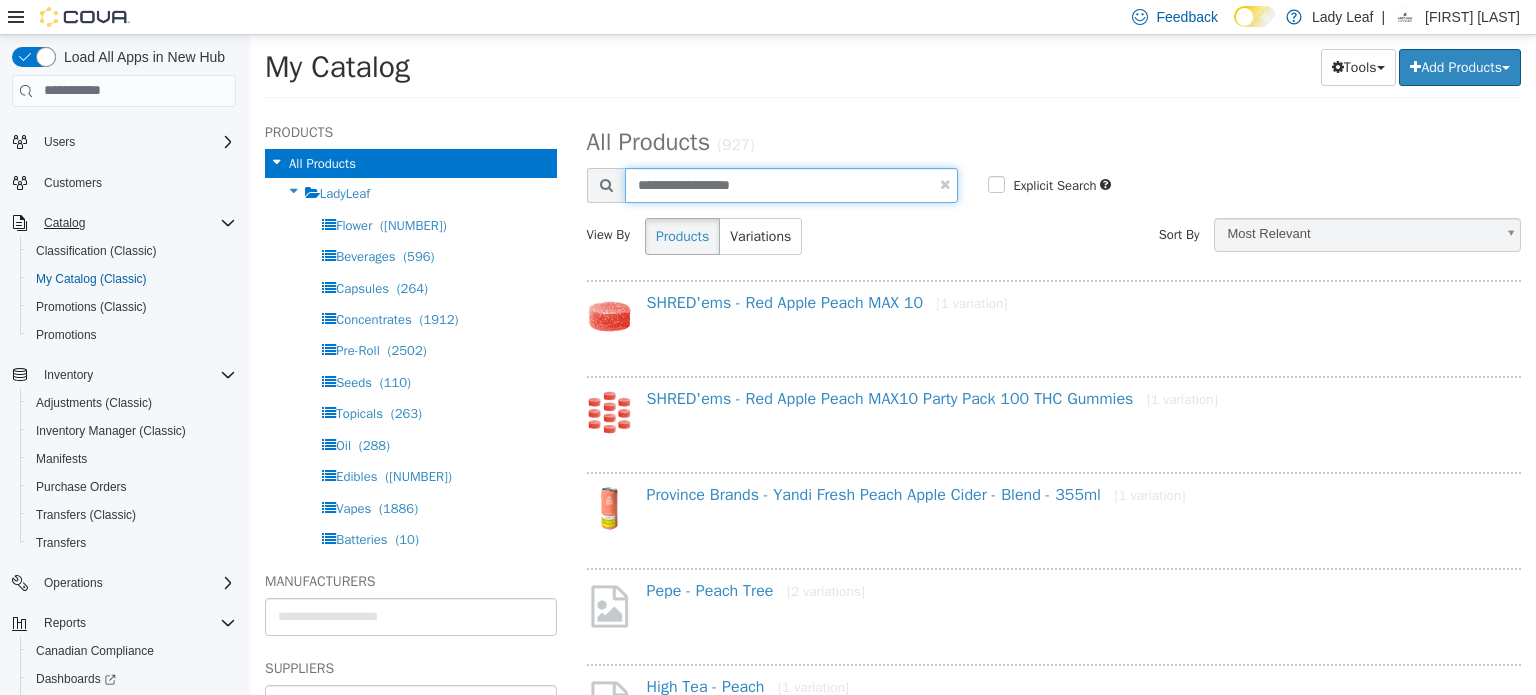 type on "**********" 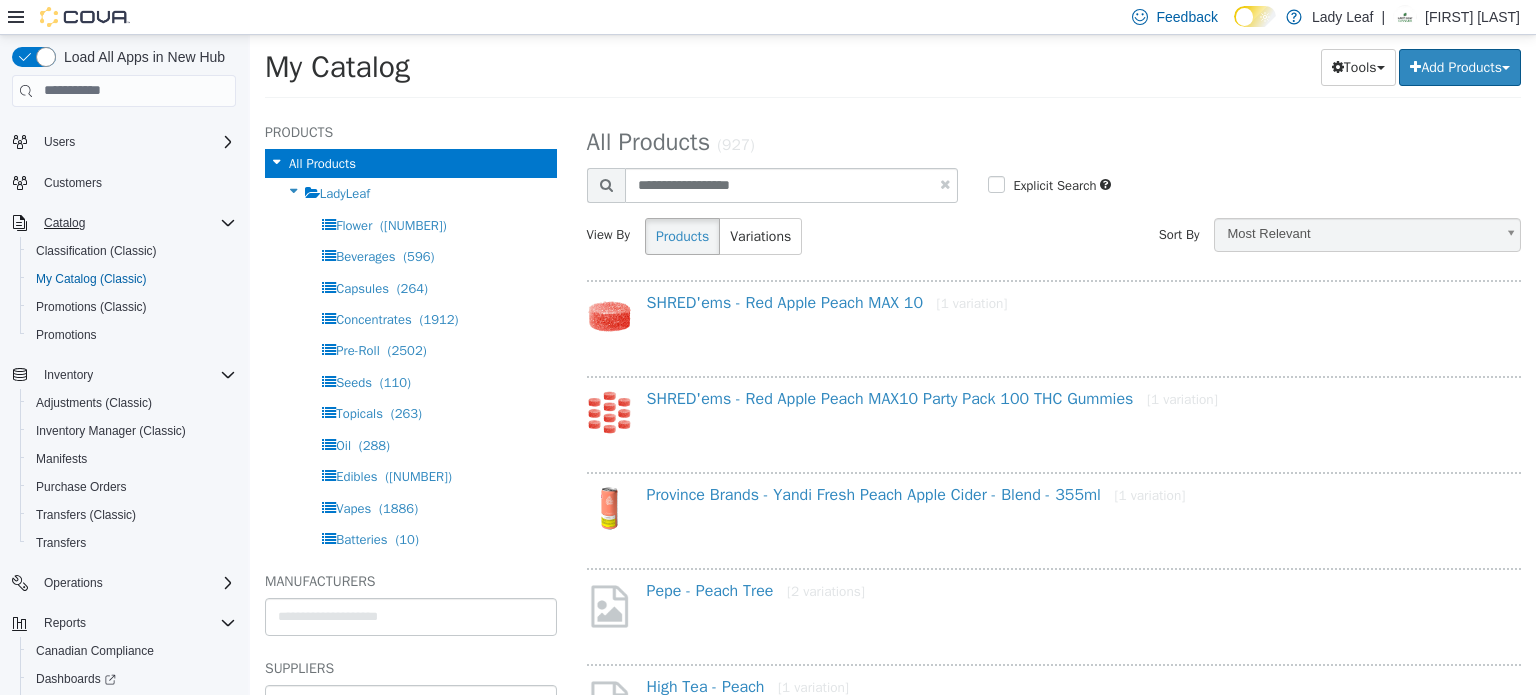 select on "**********" 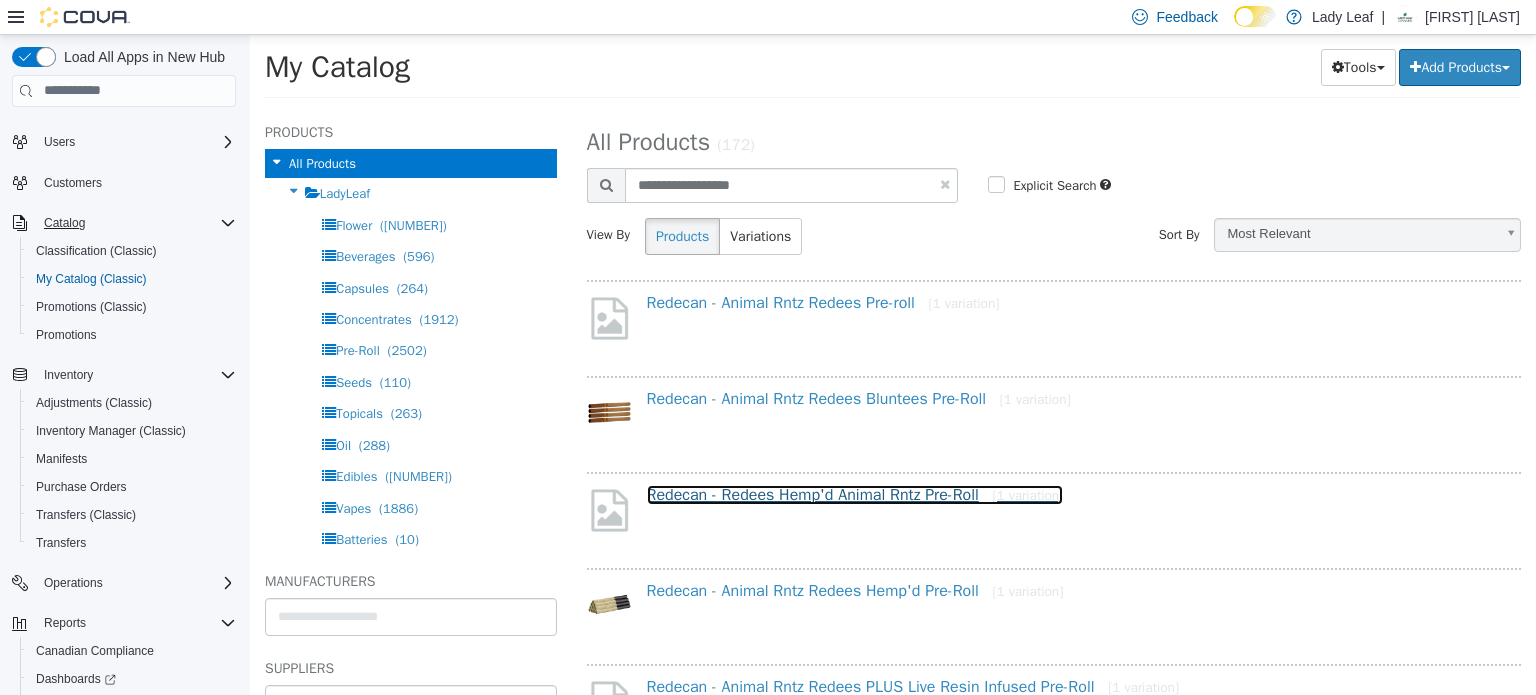 click on "Redecan - Redees Hemp'd Animal Rntz Pre-Roll
[1 variation]" at bounding box center [855, 494] 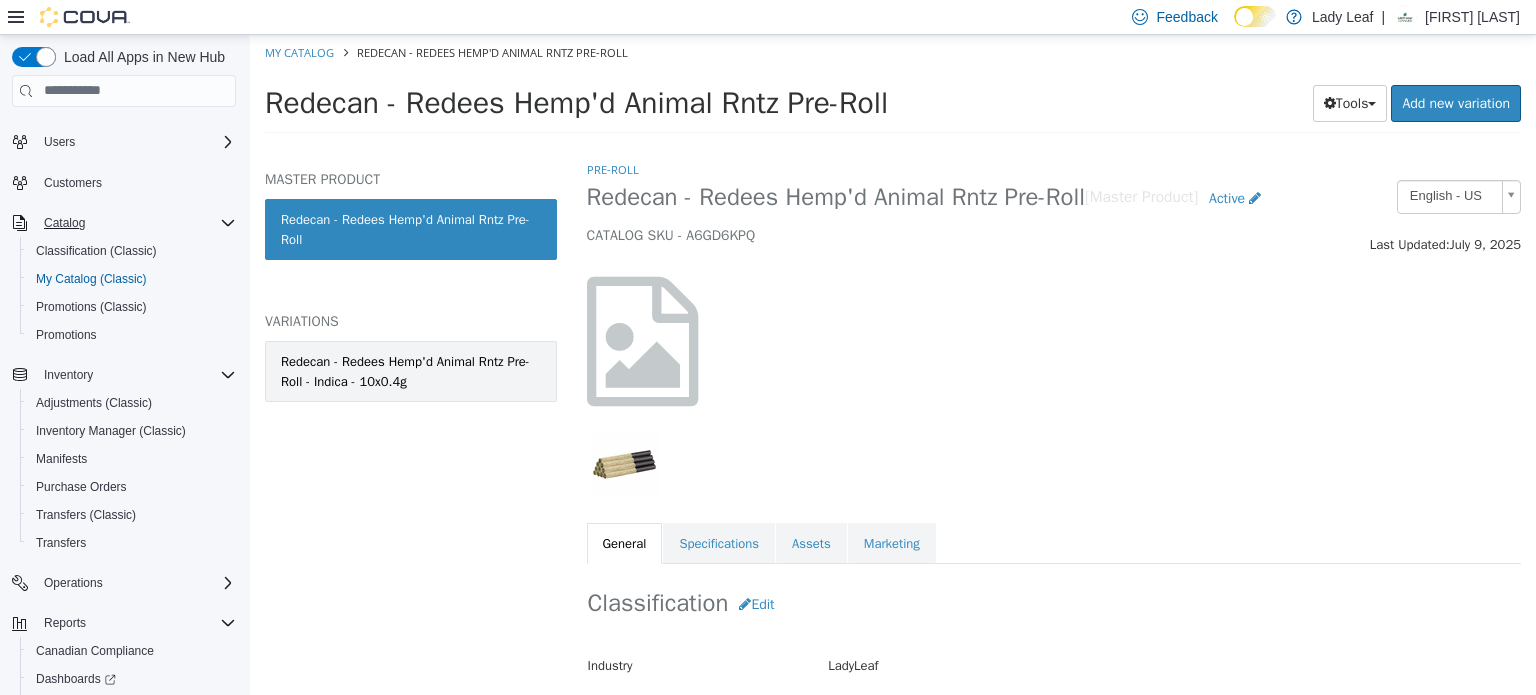 click on "Redecan - Redees Hemp'd Animal Rntz Pre-Roll - Indica - 10x0.4g" at bounding box center [411, 370] 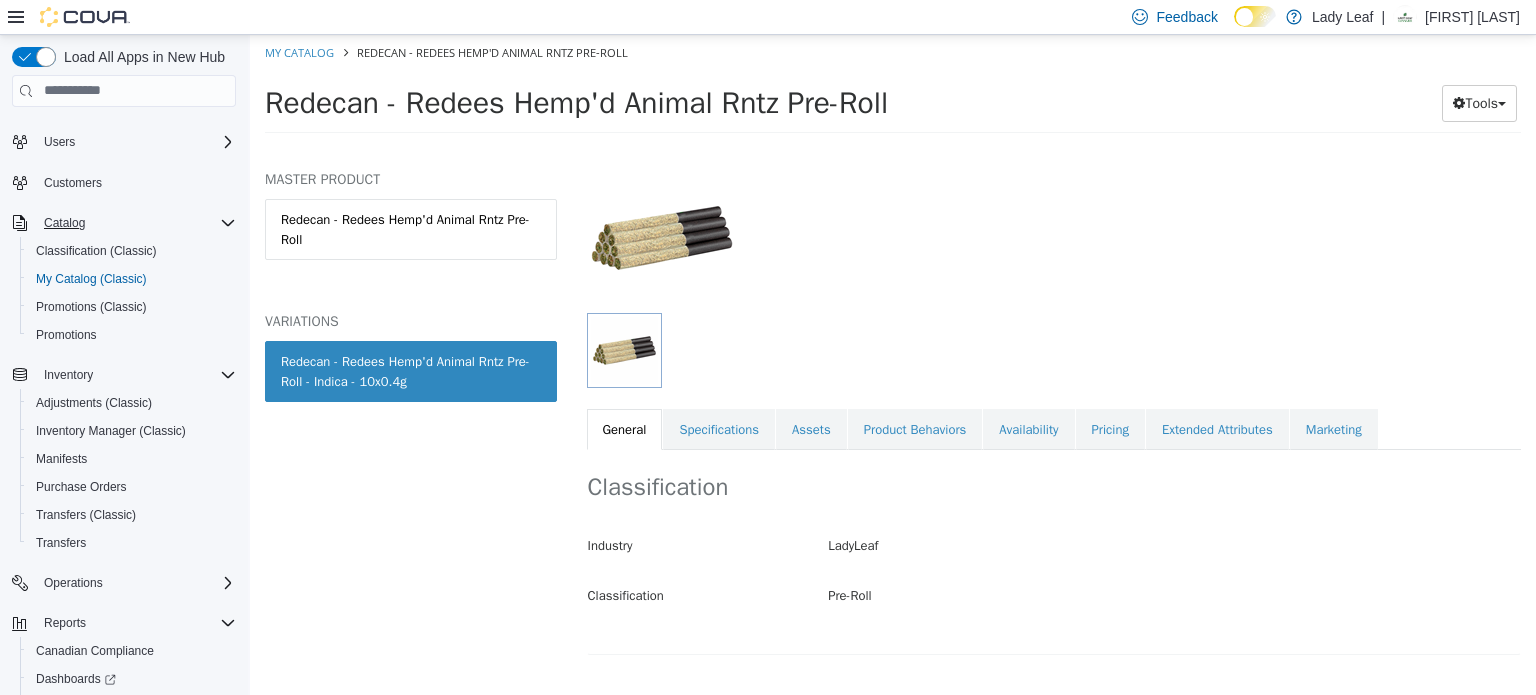 scroll, scrollTop: 120, scrollLeft: 0, axis: vertical 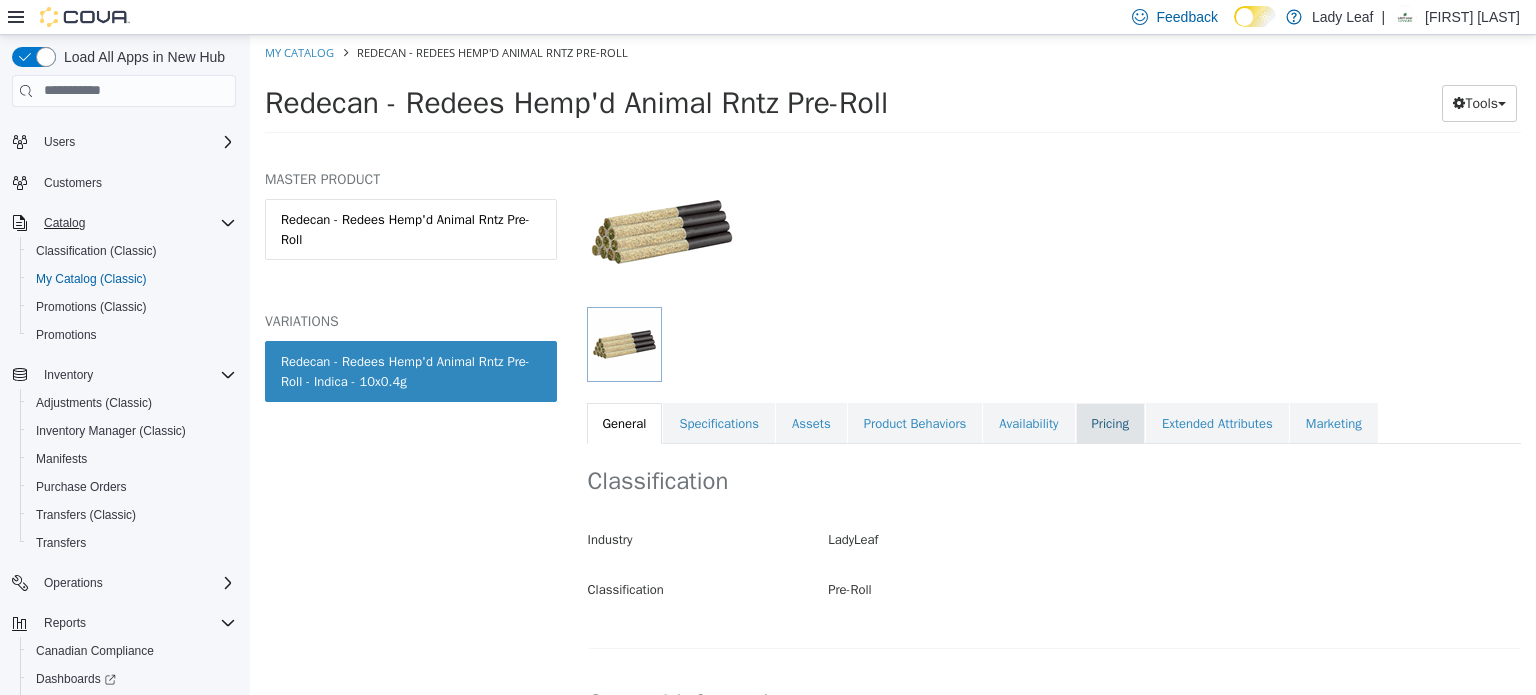 click on "Pricing" at bounding box center (1110, 423) 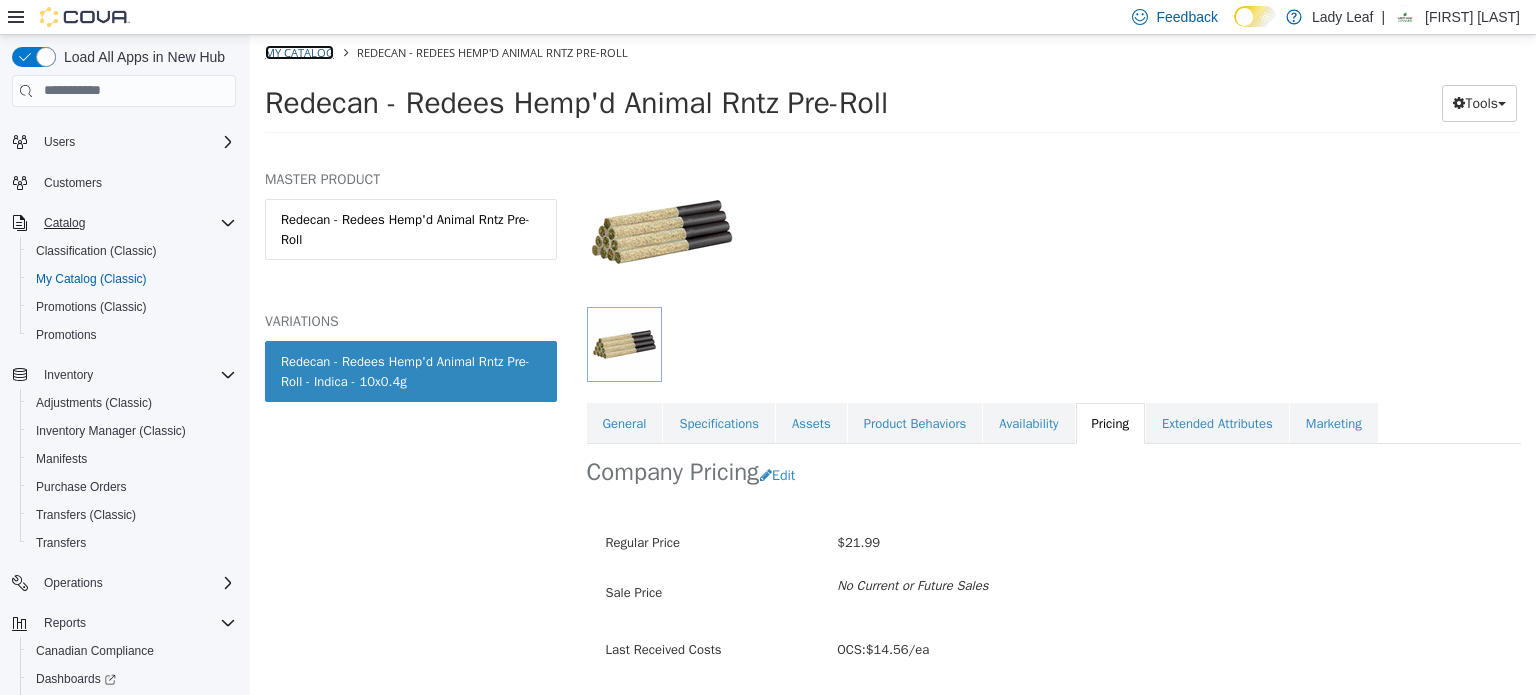 click on "My Catalog" at bounding box center [299, 51] 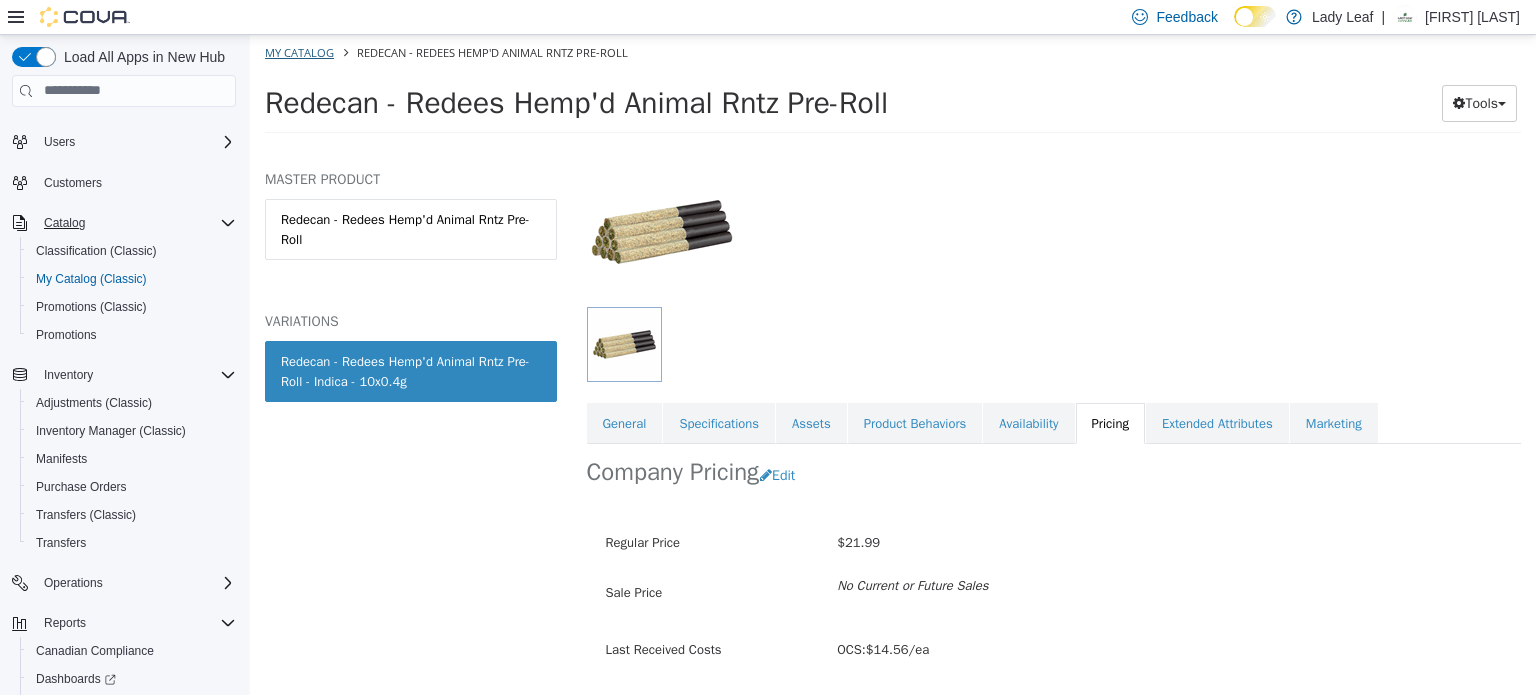 select on "**********" 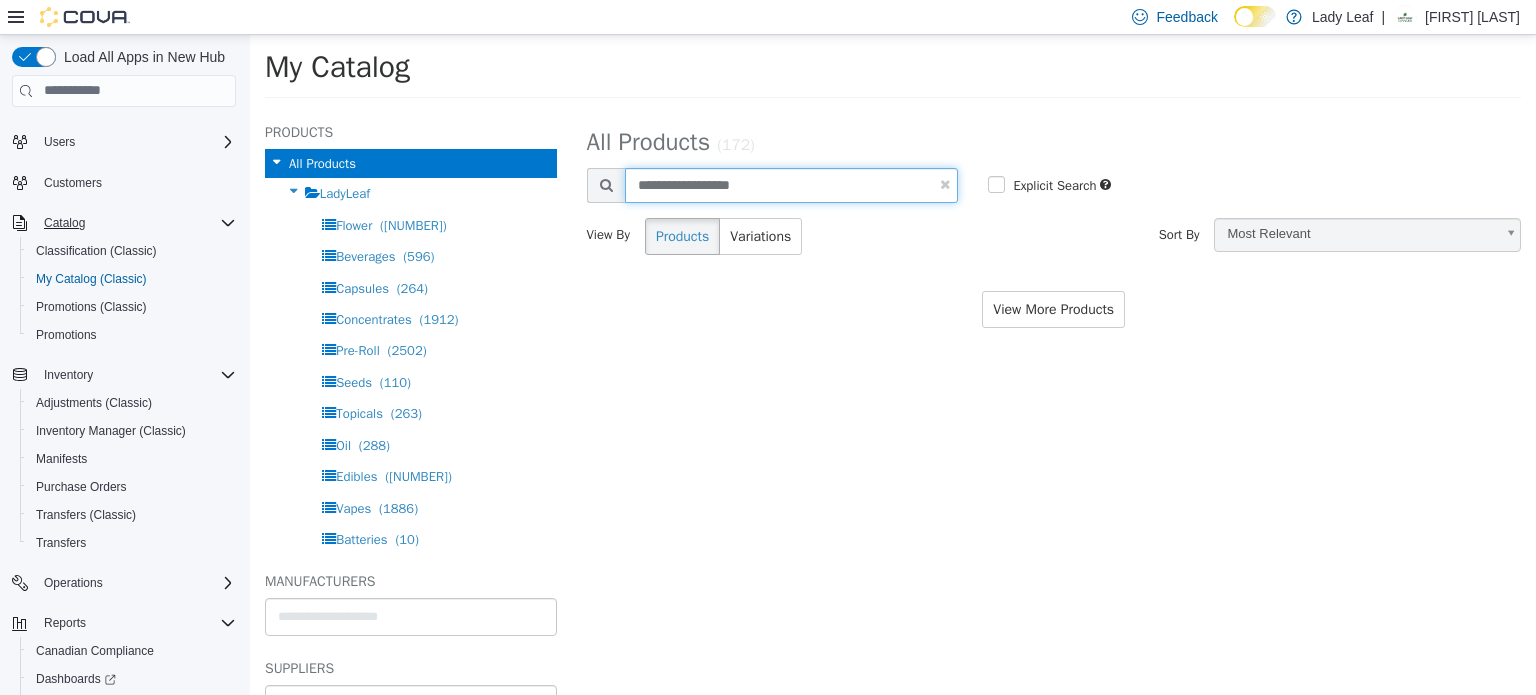 click on "**********" at bounding box center [792, 184] 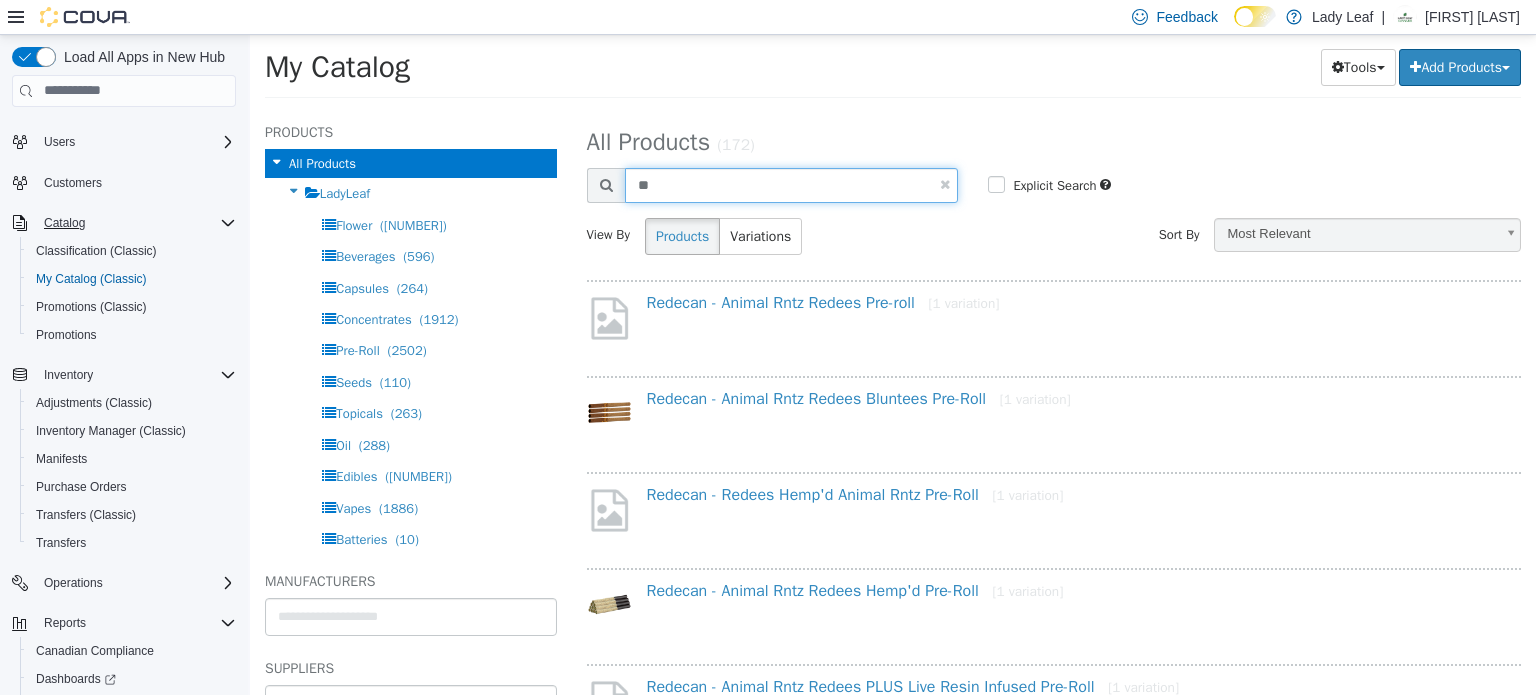 type on "*" 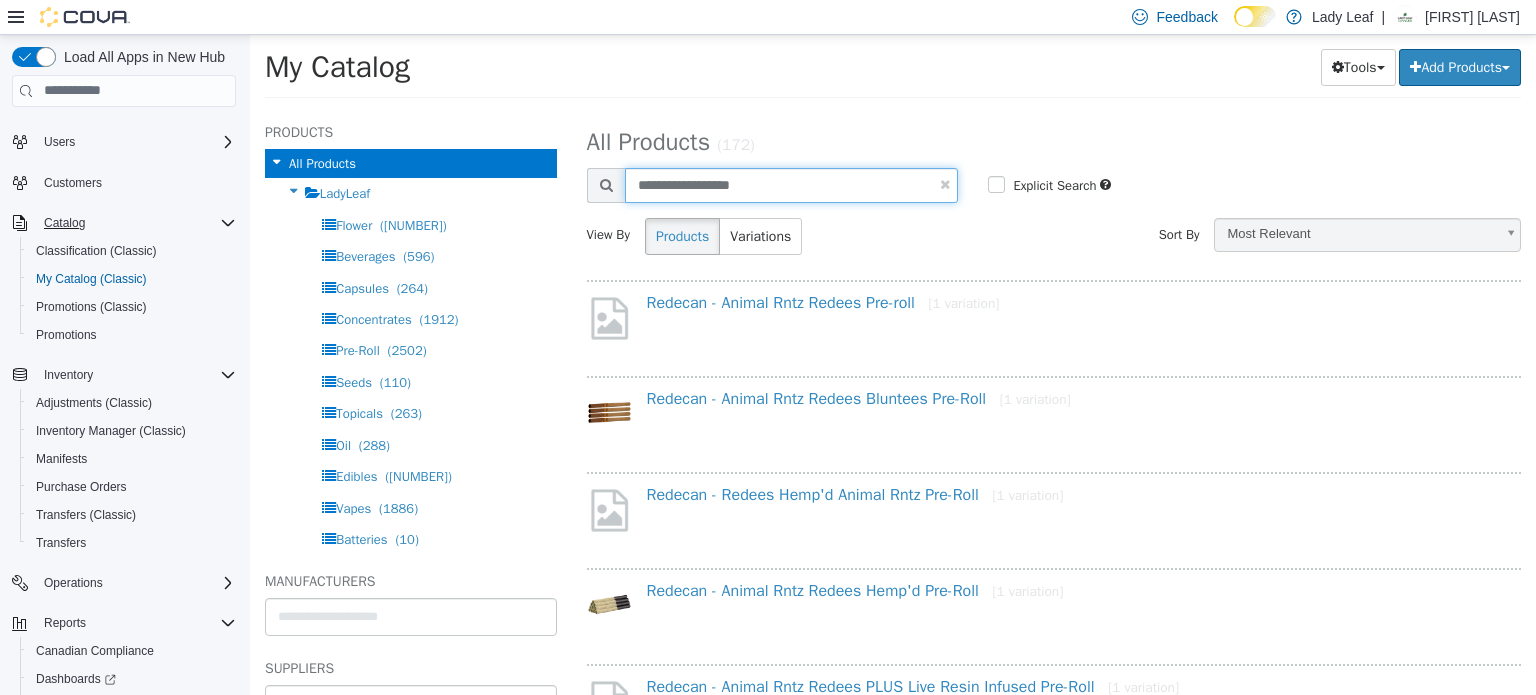 type on "**********" 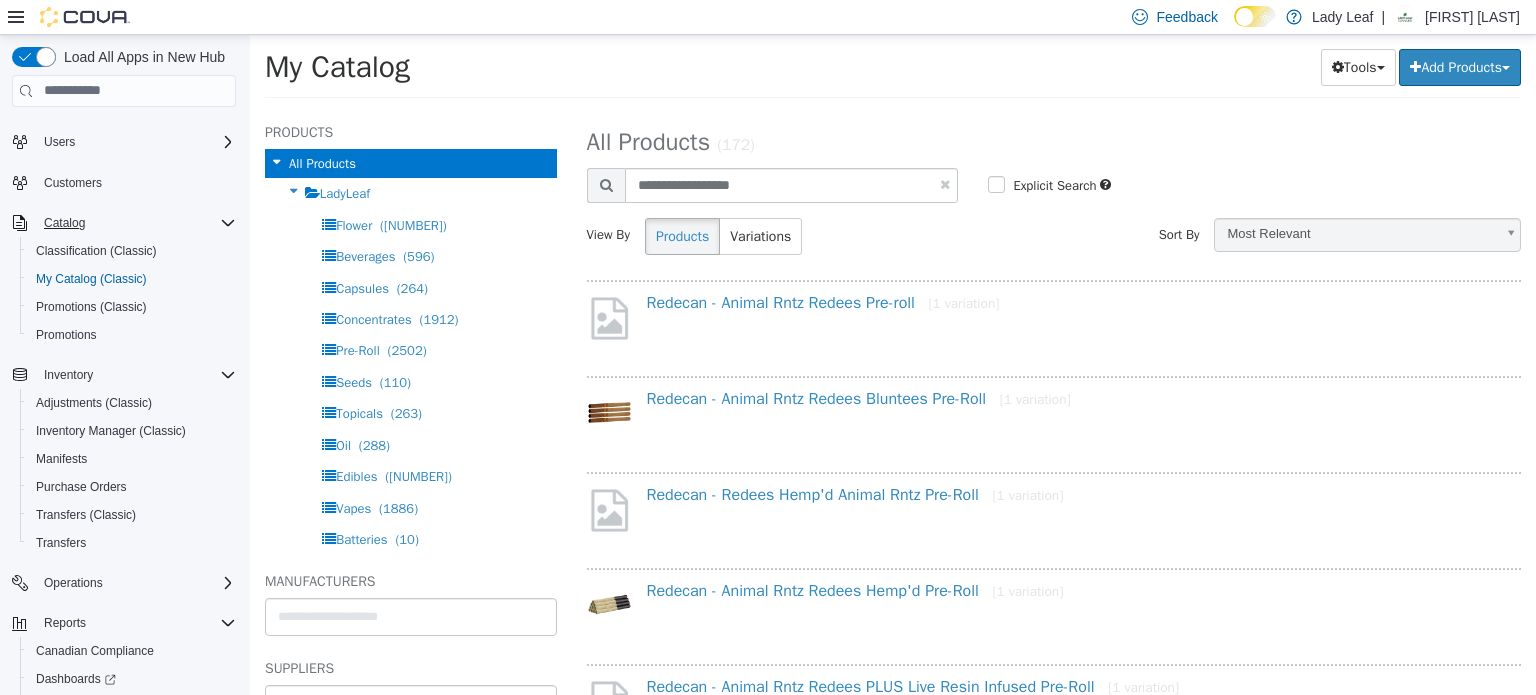 select on "**********" 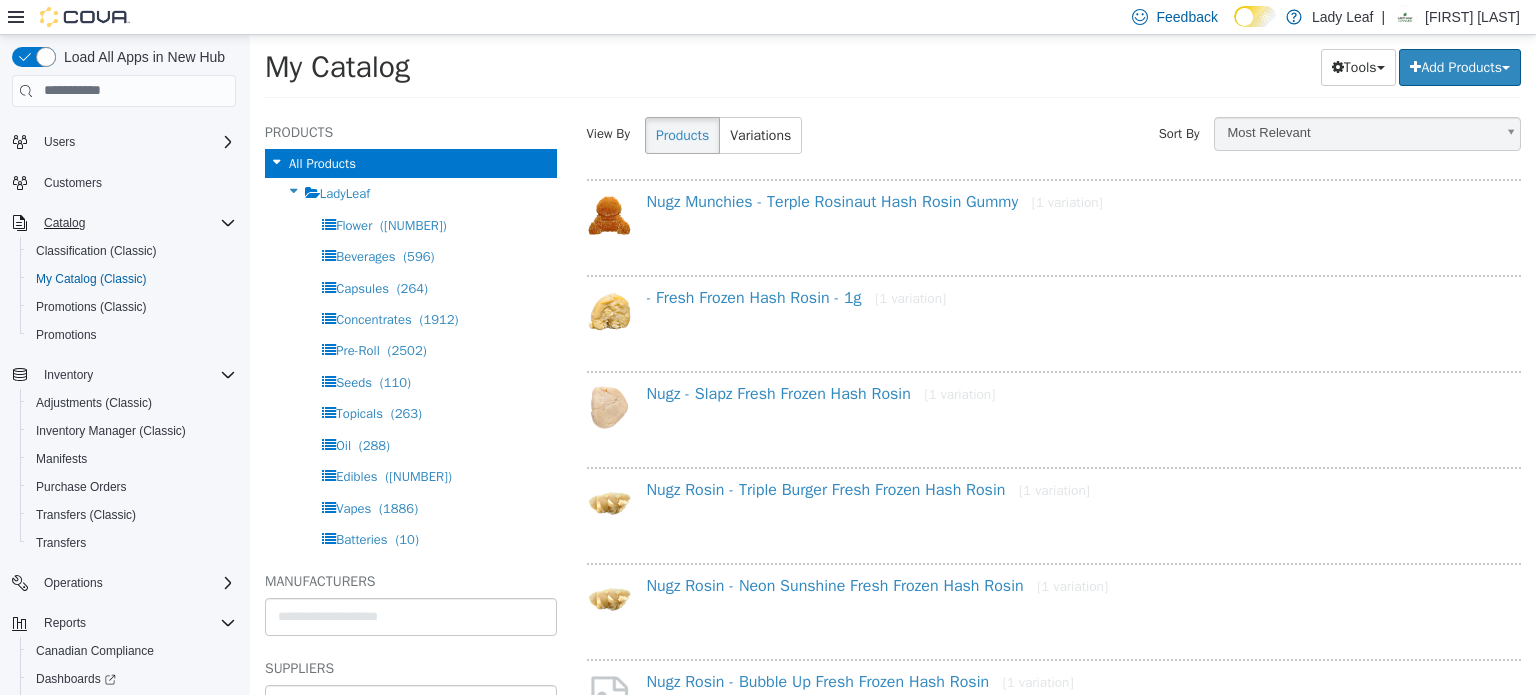 scroll, scrollTop: 0, scrollLeft: 0, axis: both 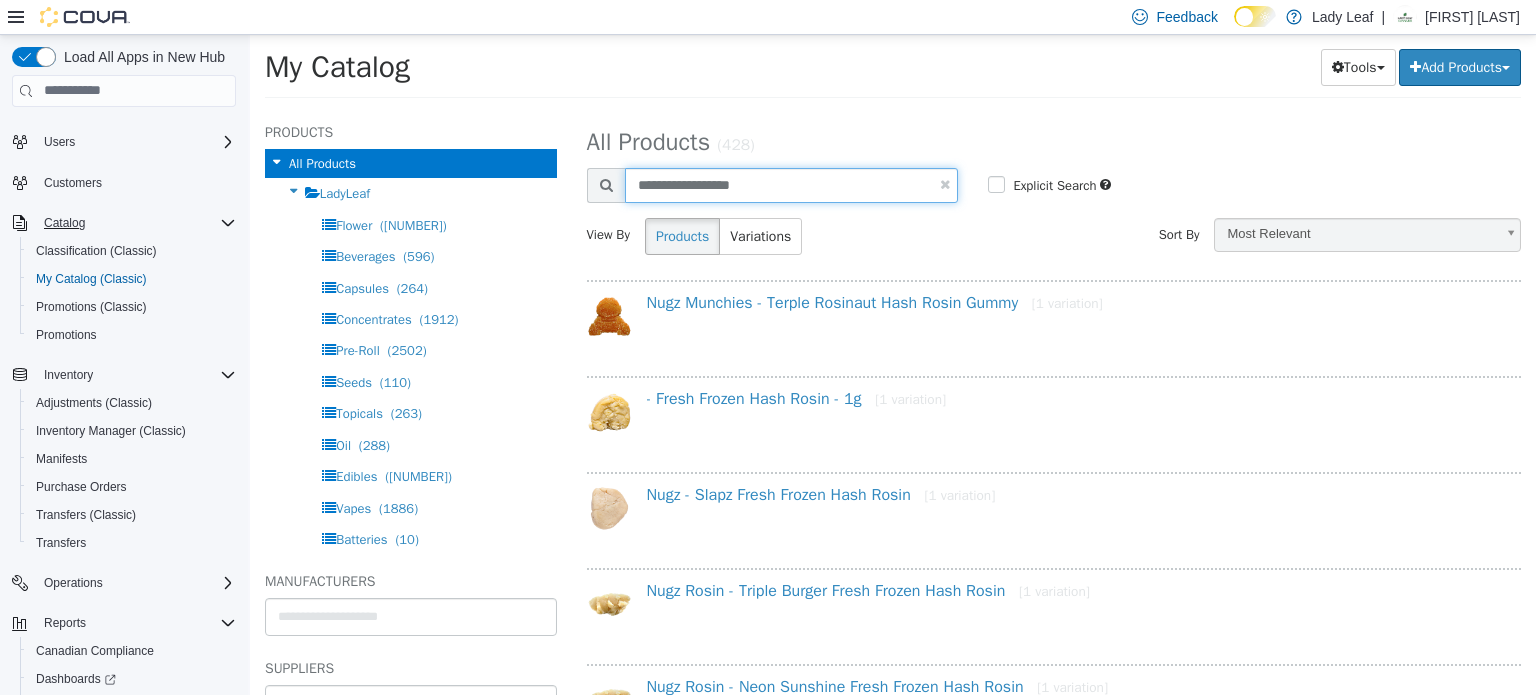 click on "**********" at bounding box center (792, 184) 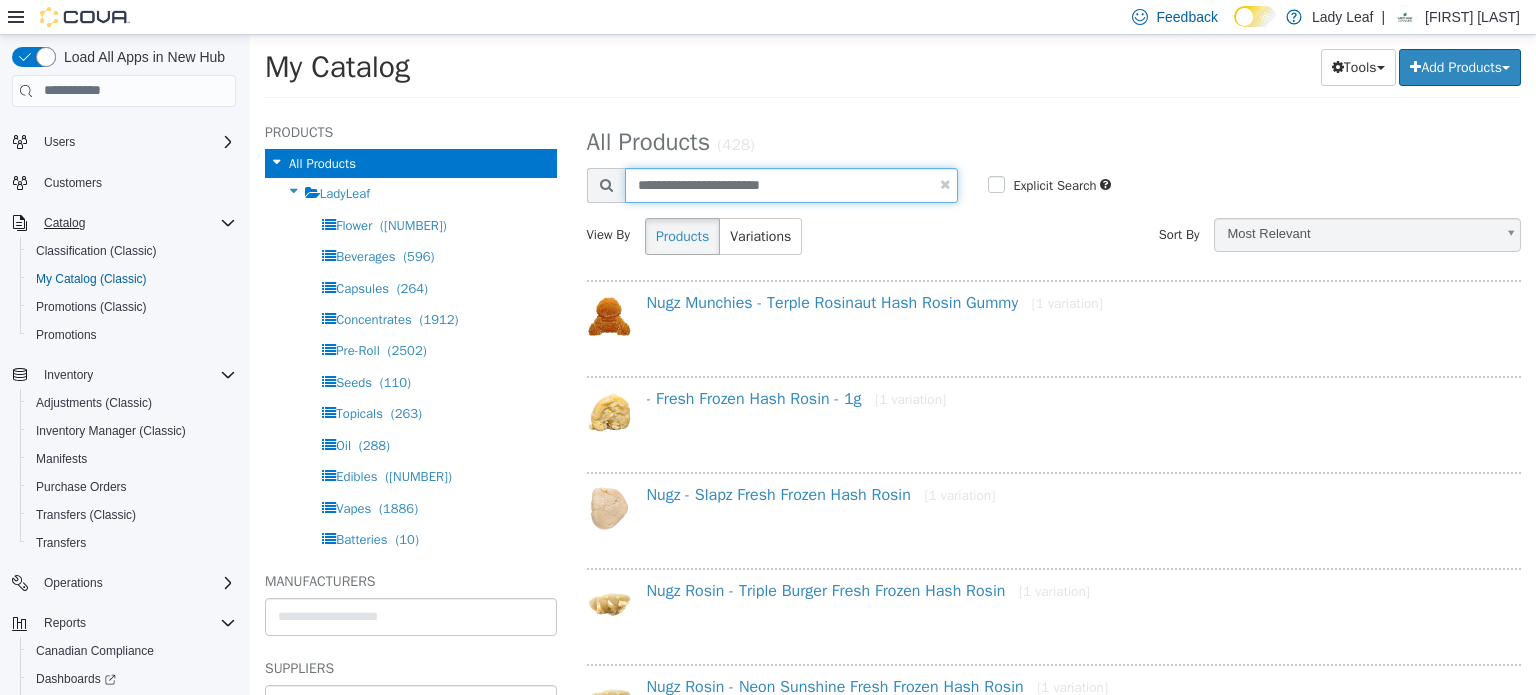 type on "**********" 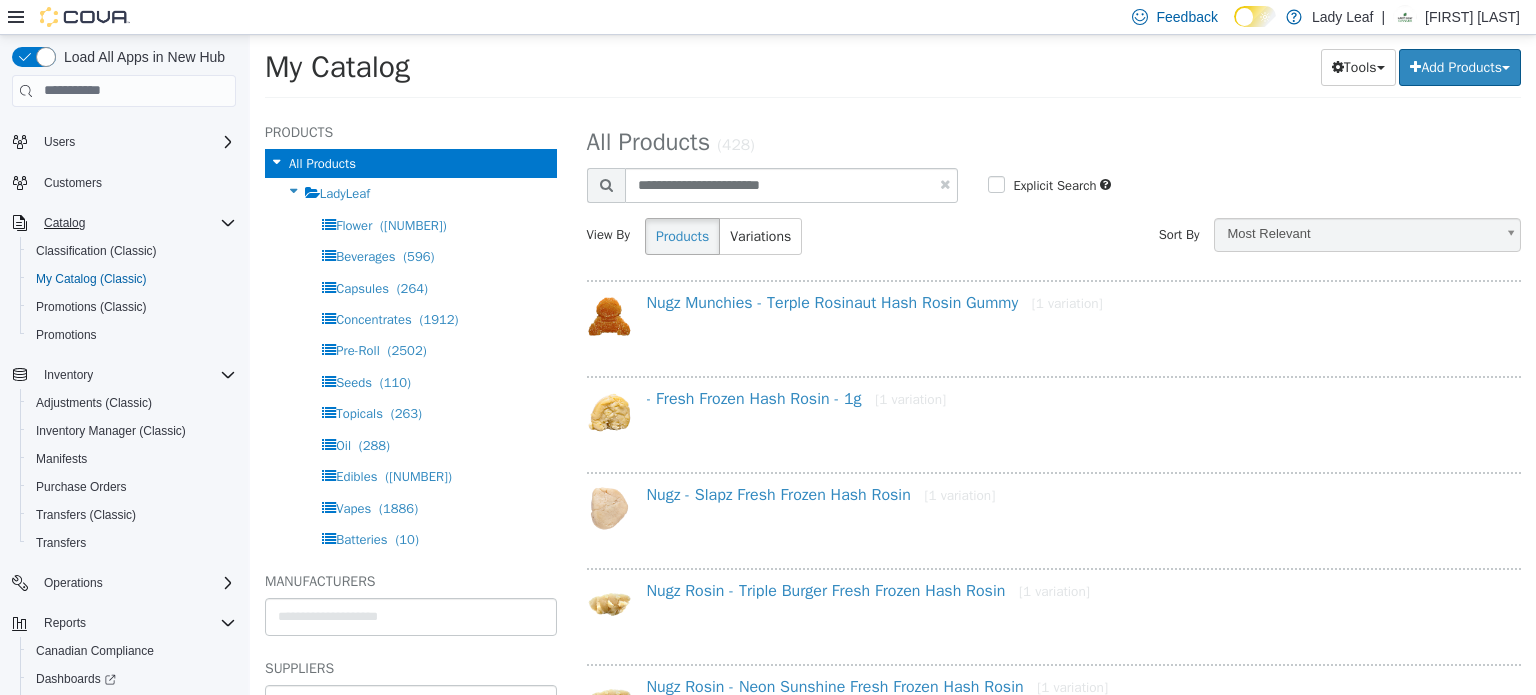 select on "**********" 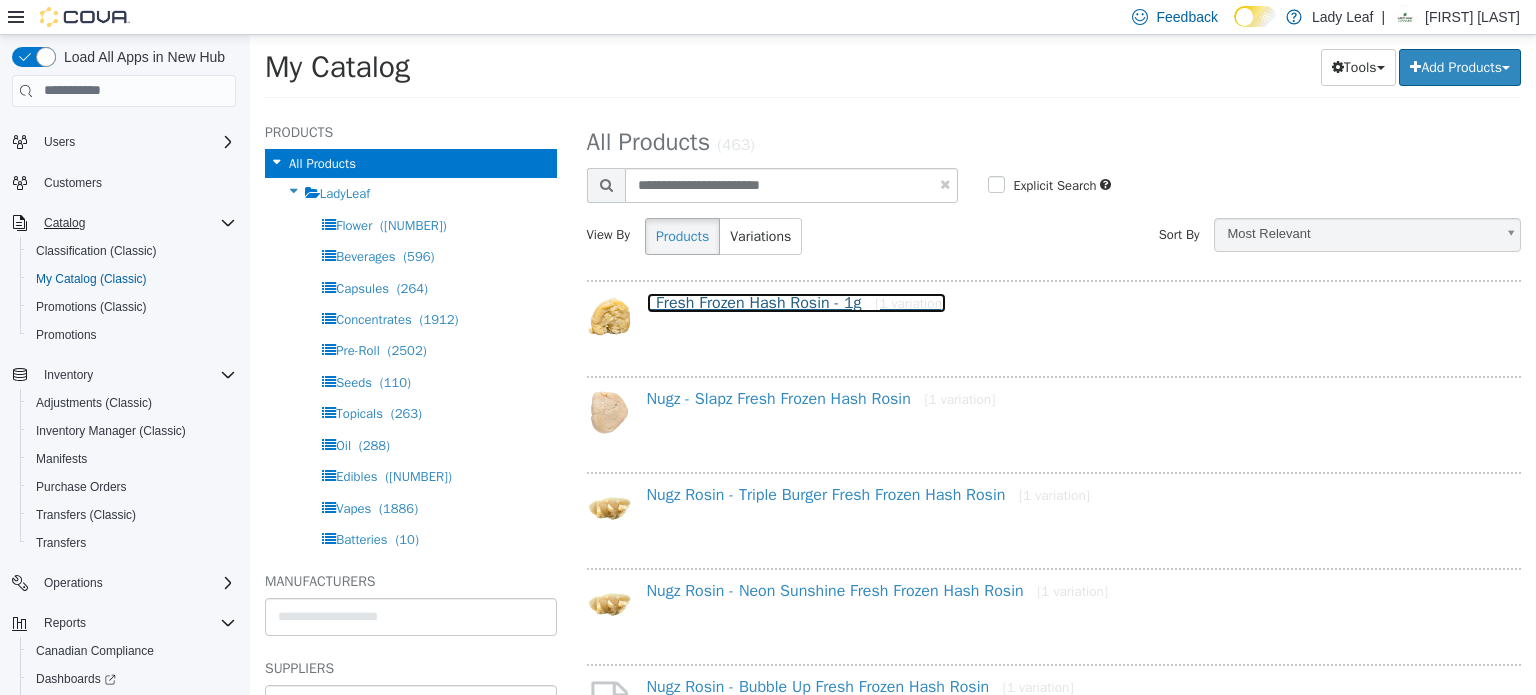 click on "- Fresh Frozen Hash Rosin - 1g
[1 variation]" at bounding box center (797, 302) 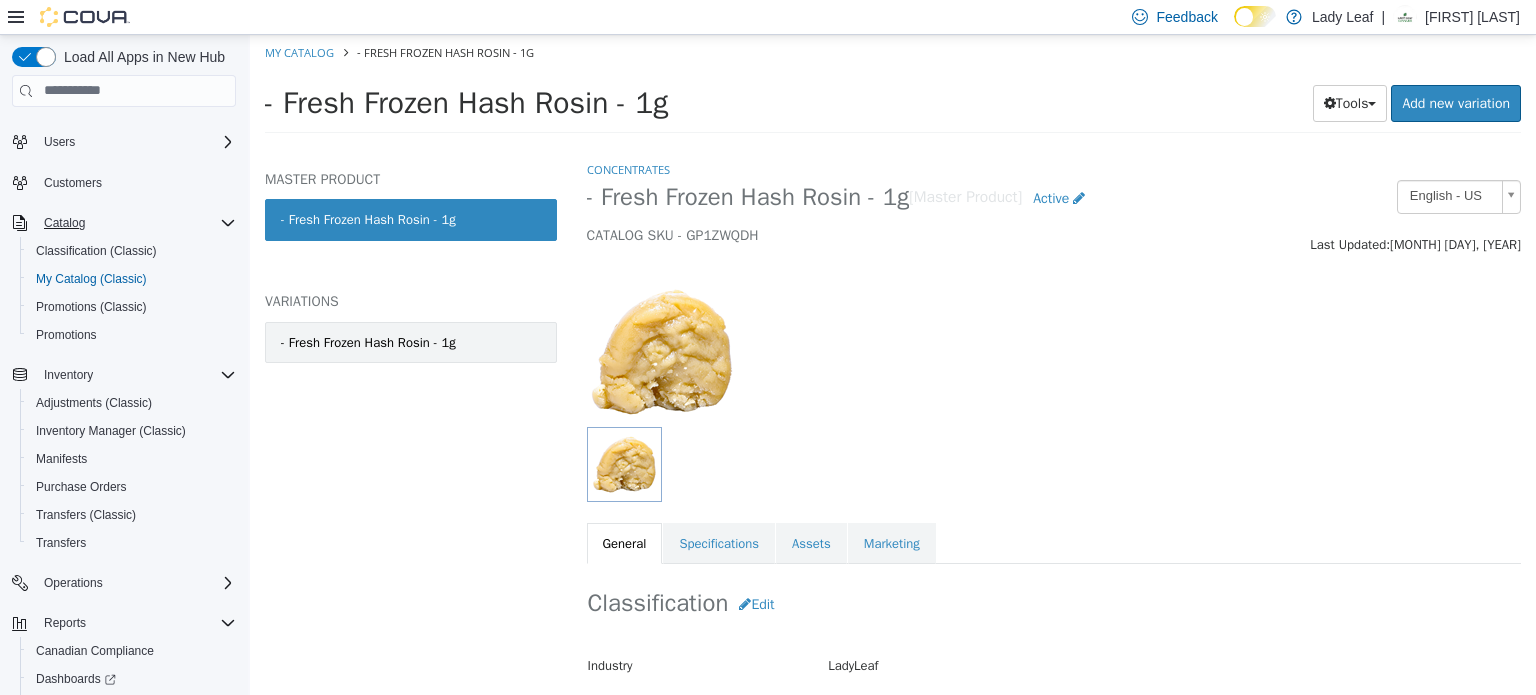 click on "- Fresh Frozen Hash Rosin - 1g" at bounding box center [411, 342] 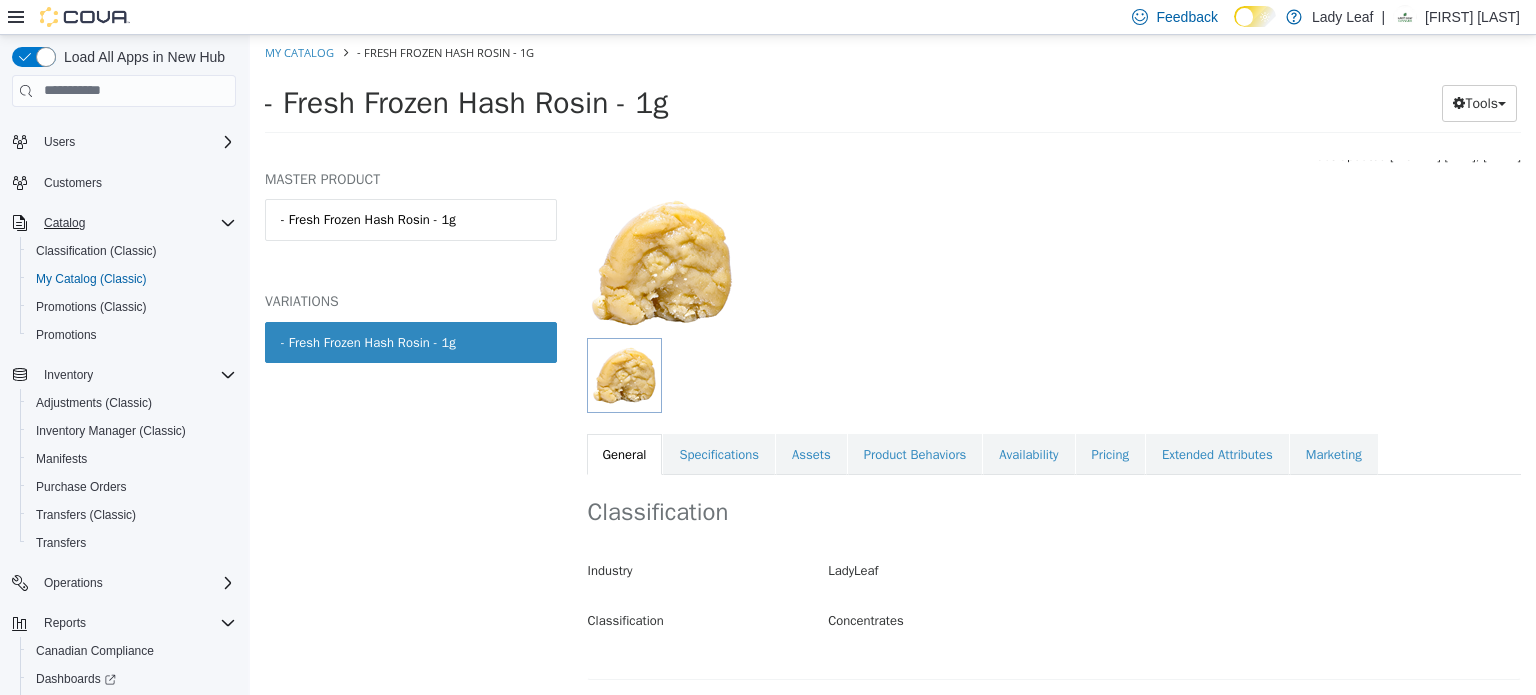 scroll, scrollTop: 85, scrollLeft: 0, axis: vertical 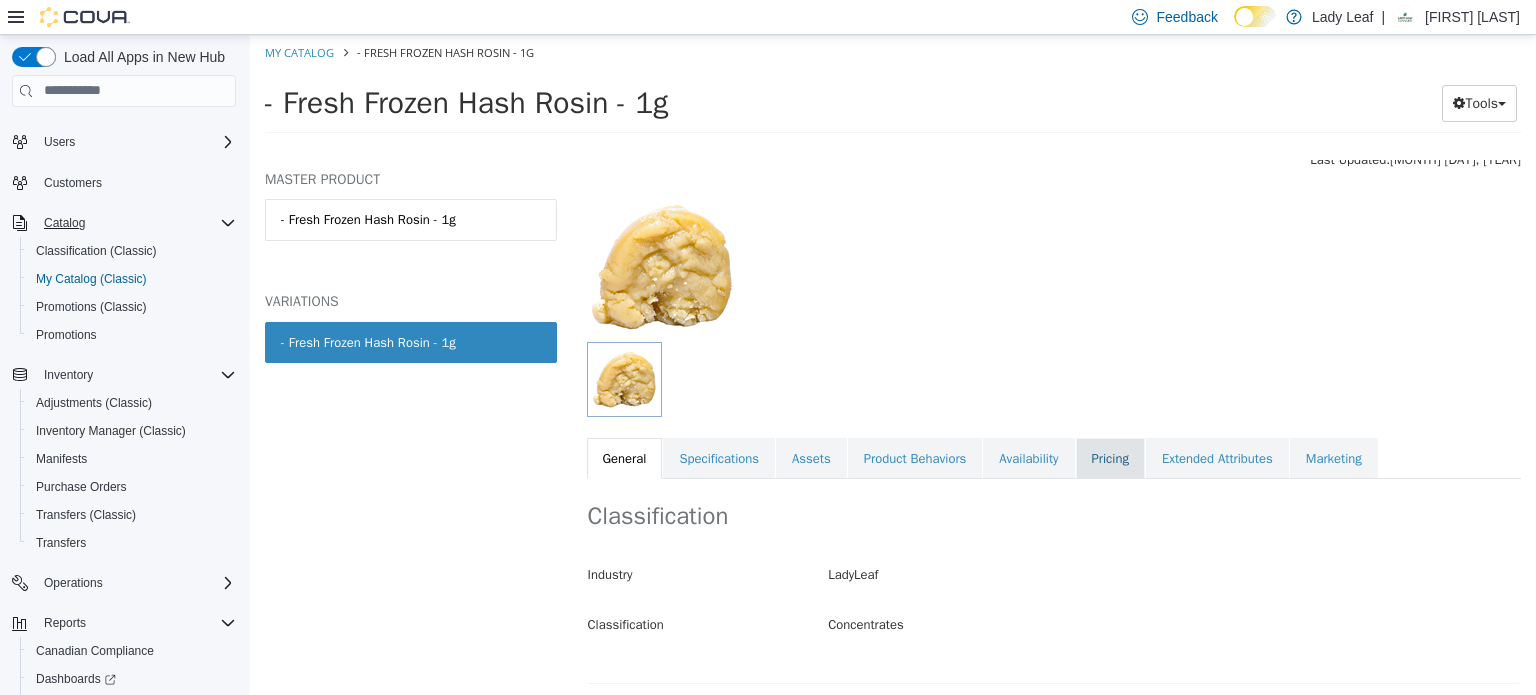 click on "Pricing" at bounding box center [1110, 458] 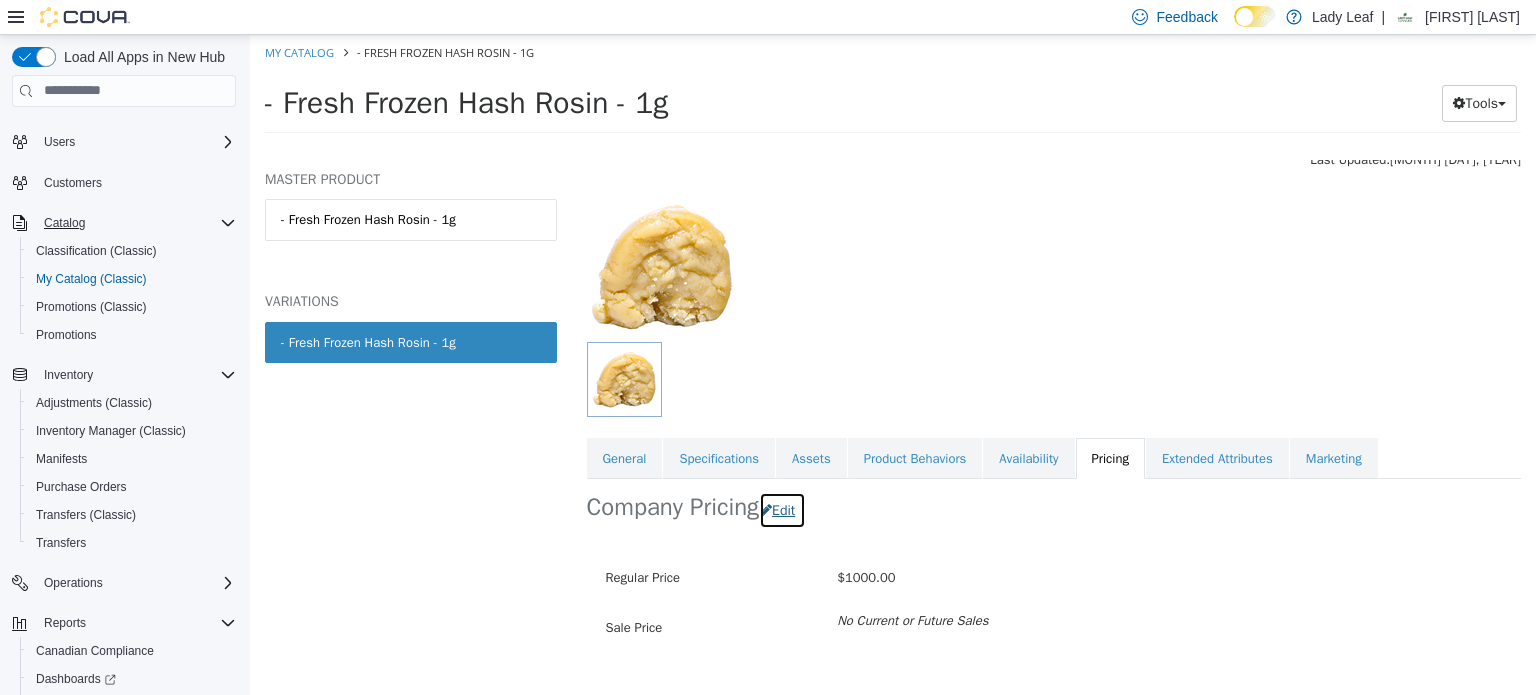 click on "Edit" at bounding box center (782, 509) 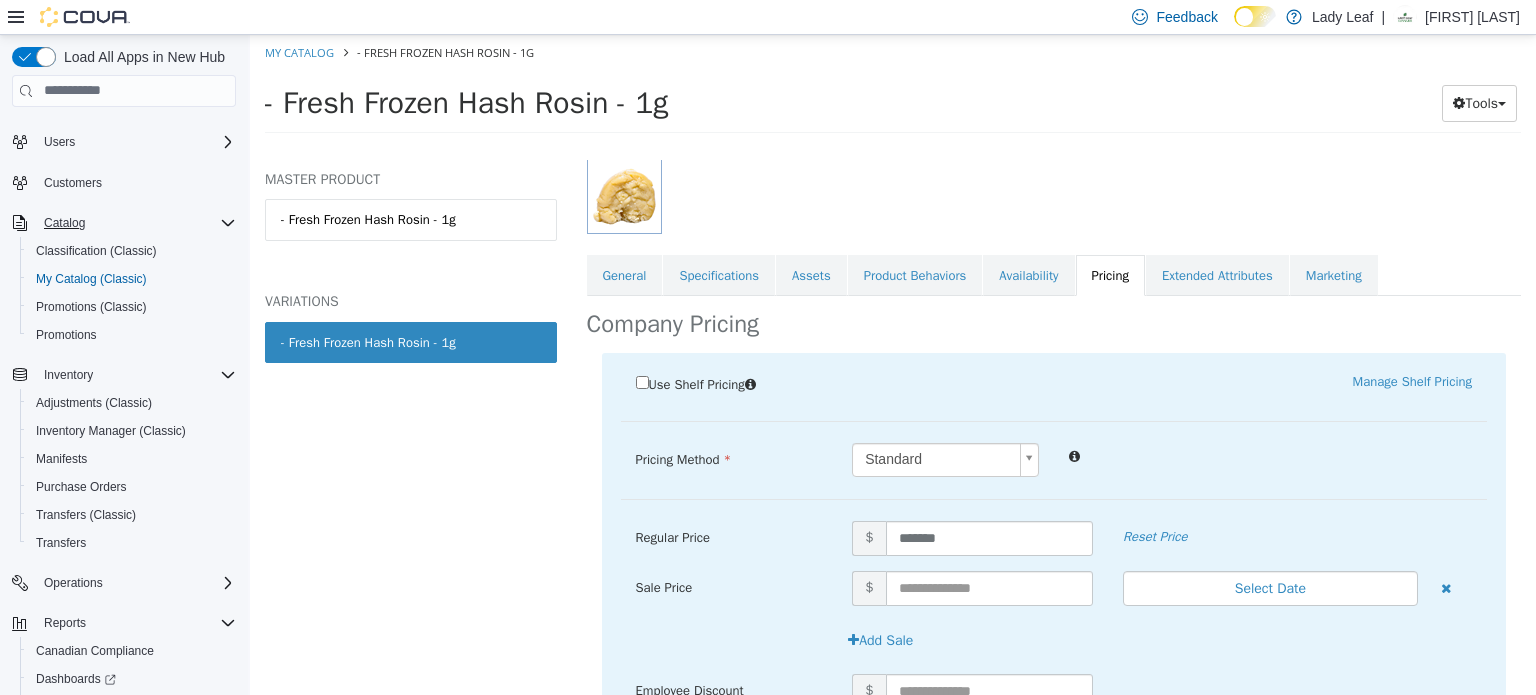 scroll, scrollTop: 272, scrollLeft: 0, axis: vertical 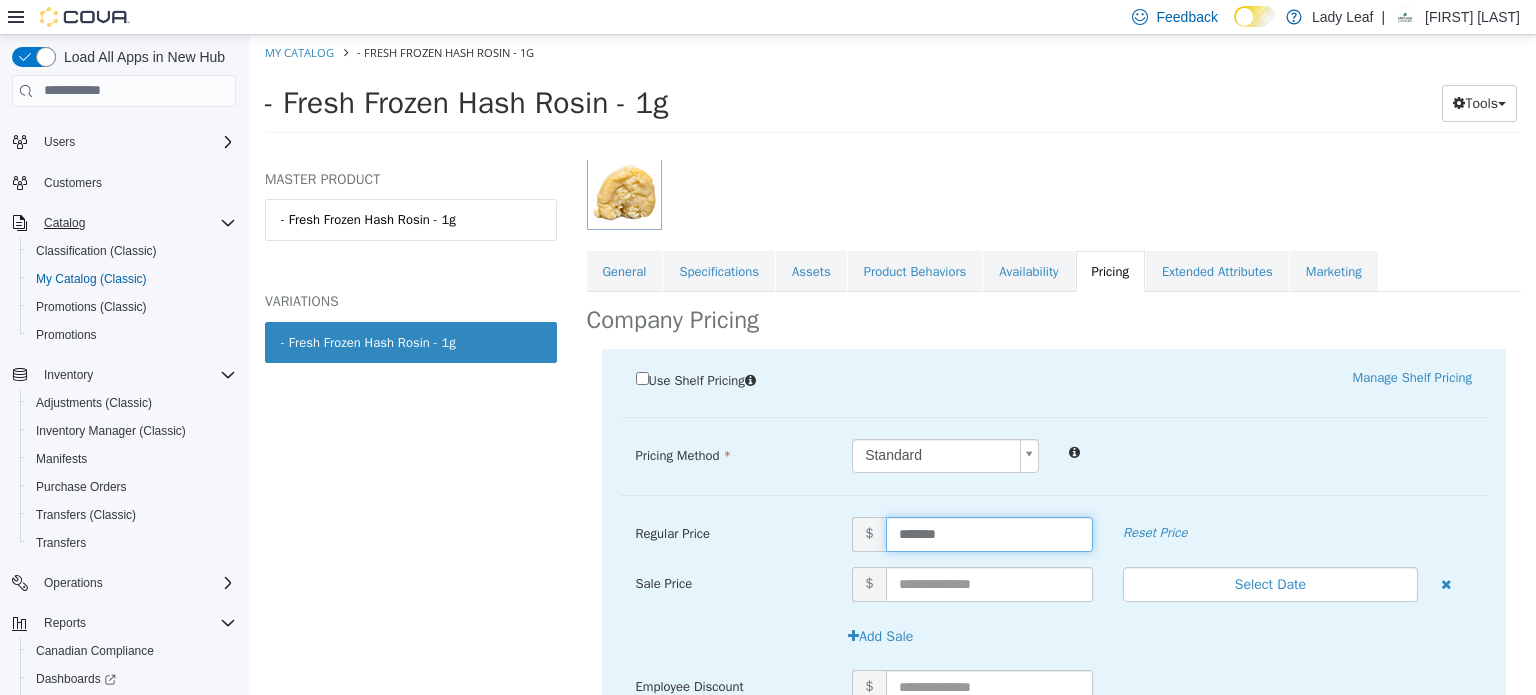 click on "*******" at bounding box center (989, 533) 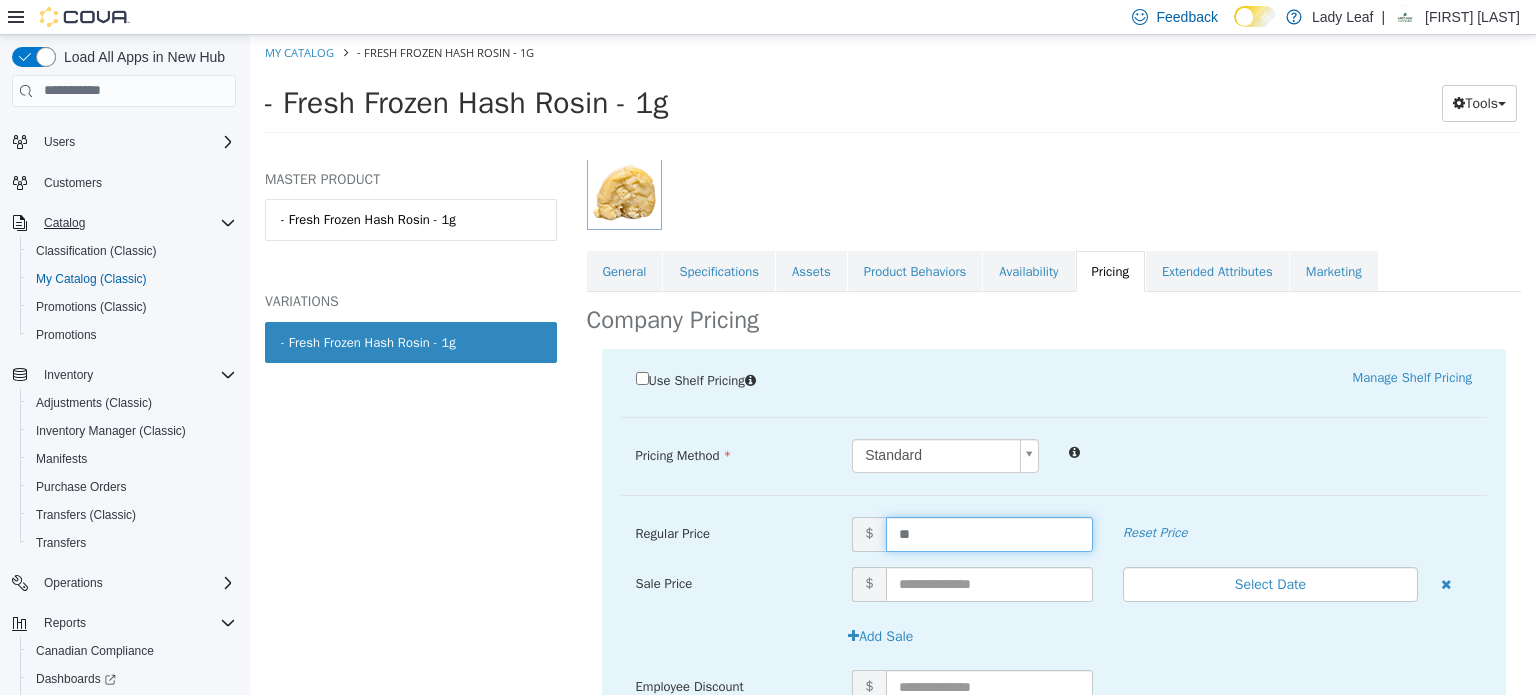 type on "*" 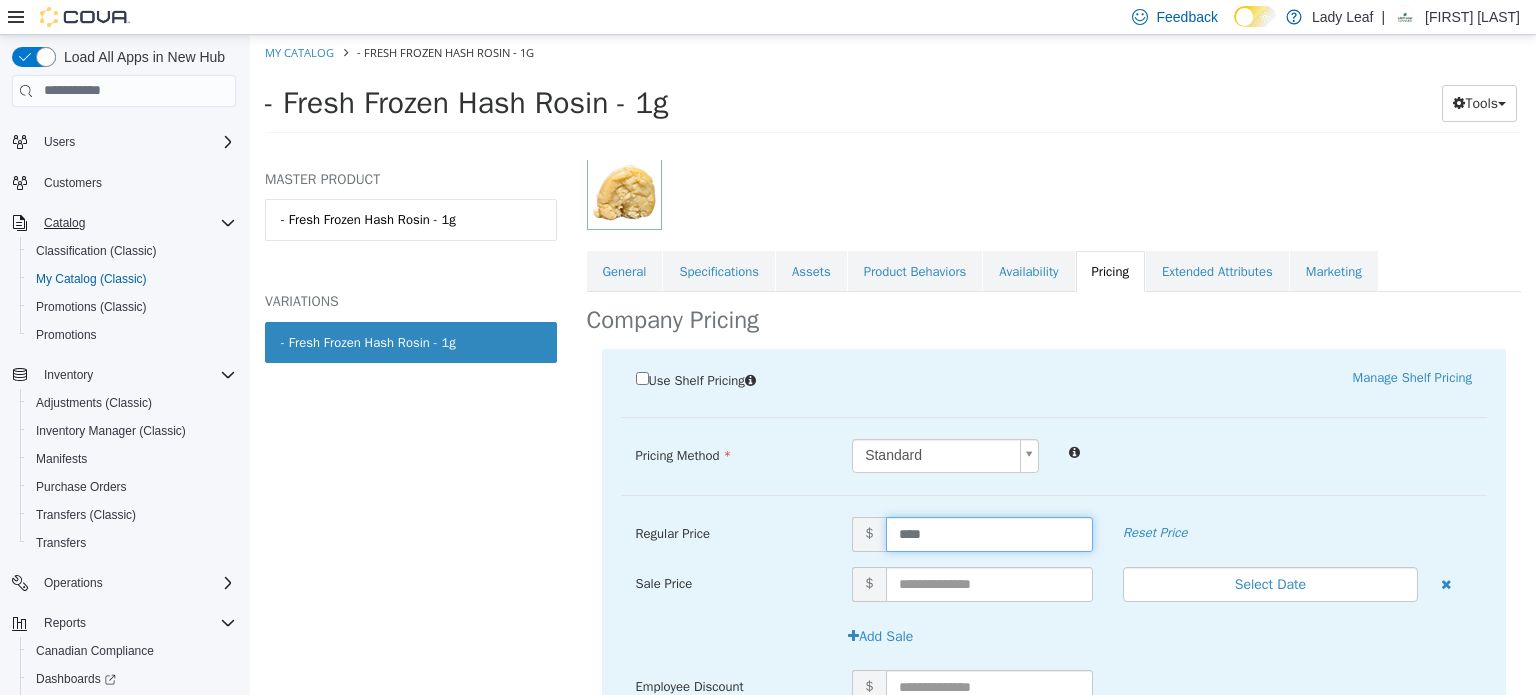 type on "*****" 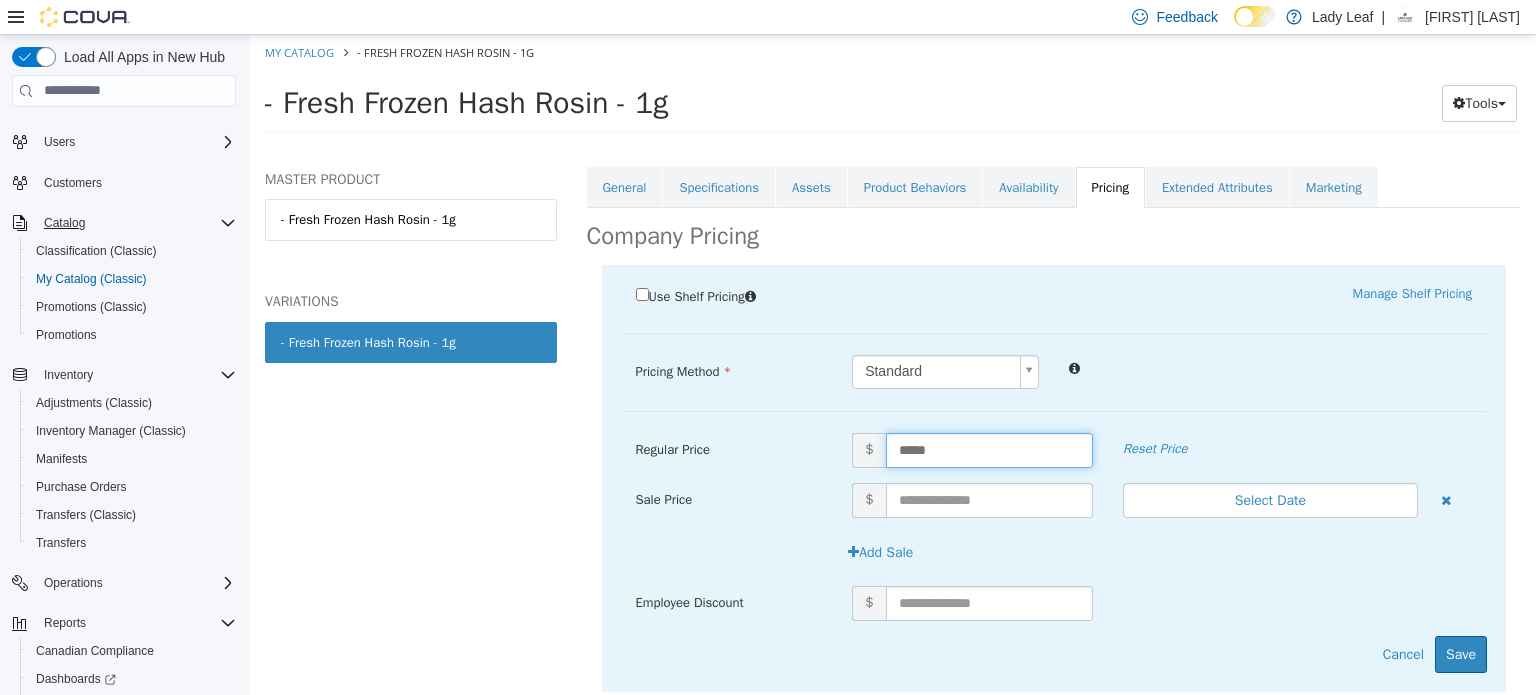 scroll, scrollTop: 359, scrollLeft: 0, axis: vertical 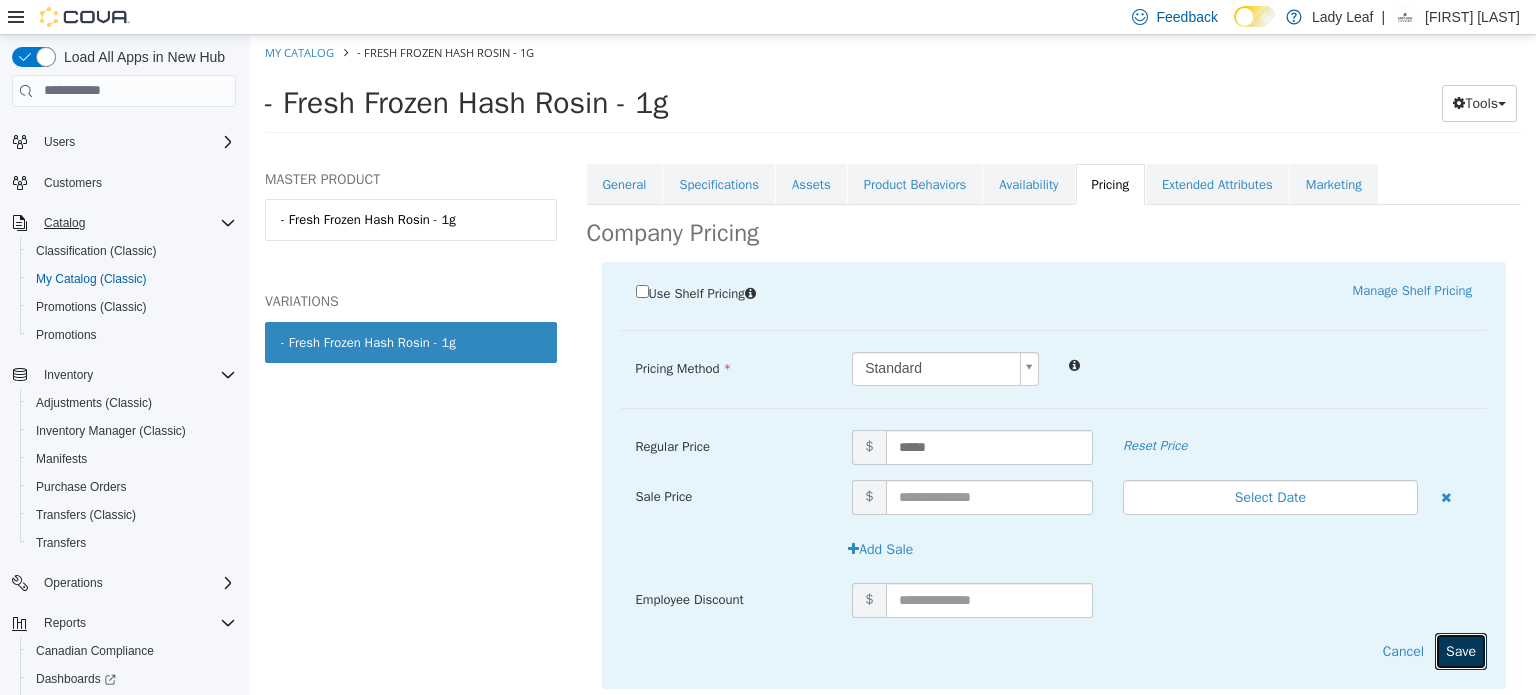 click on "Save" at bounding box center (1461, 650) 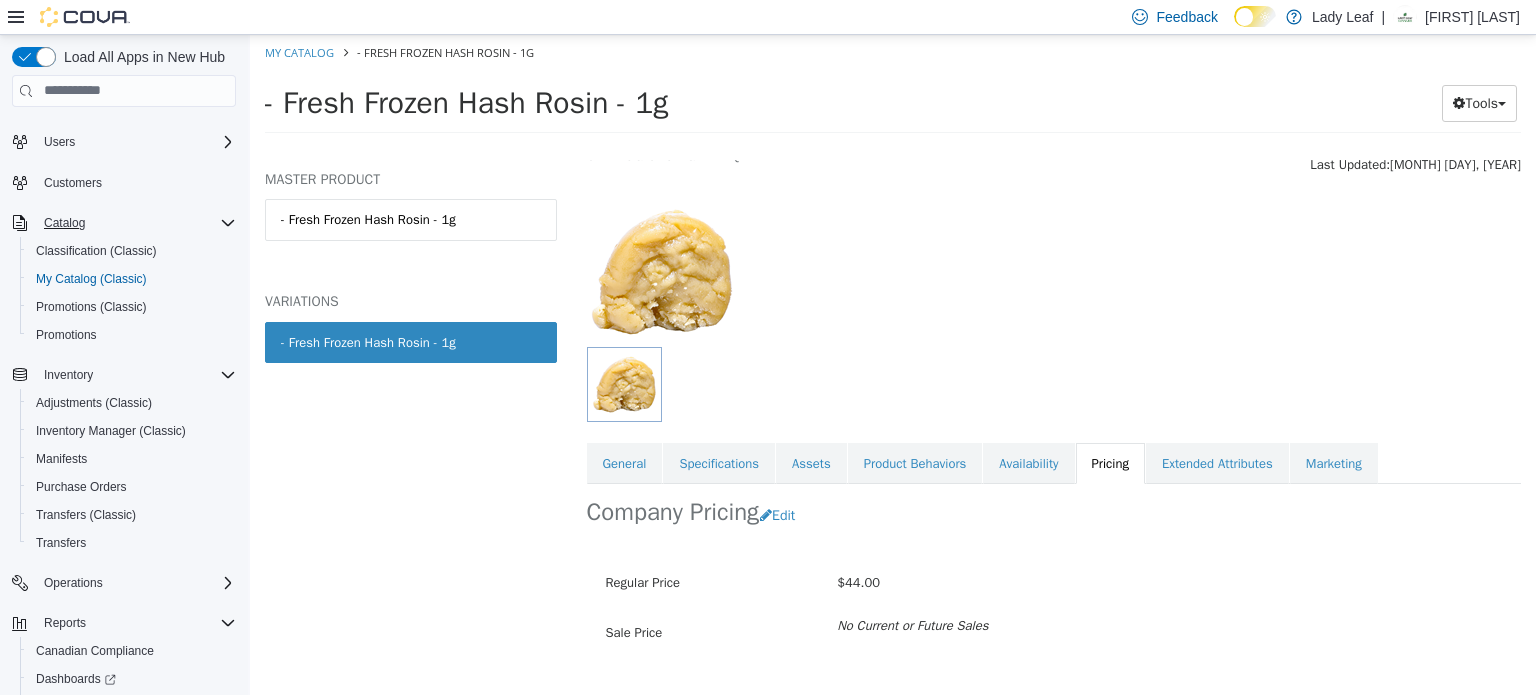 scroll, scrollTop: 0, scrollLeft: 0, axis: both 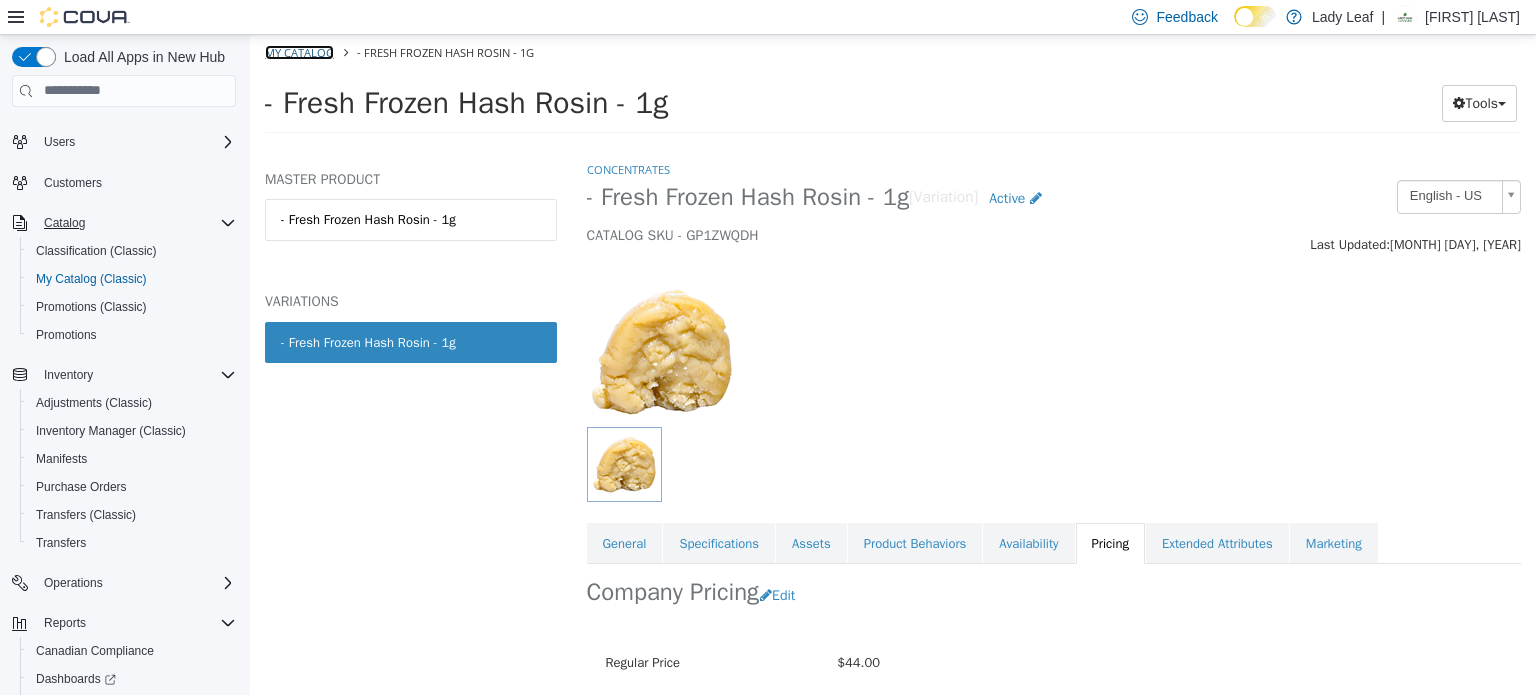 click on "My Catalog" at bounding box center [299, 51] 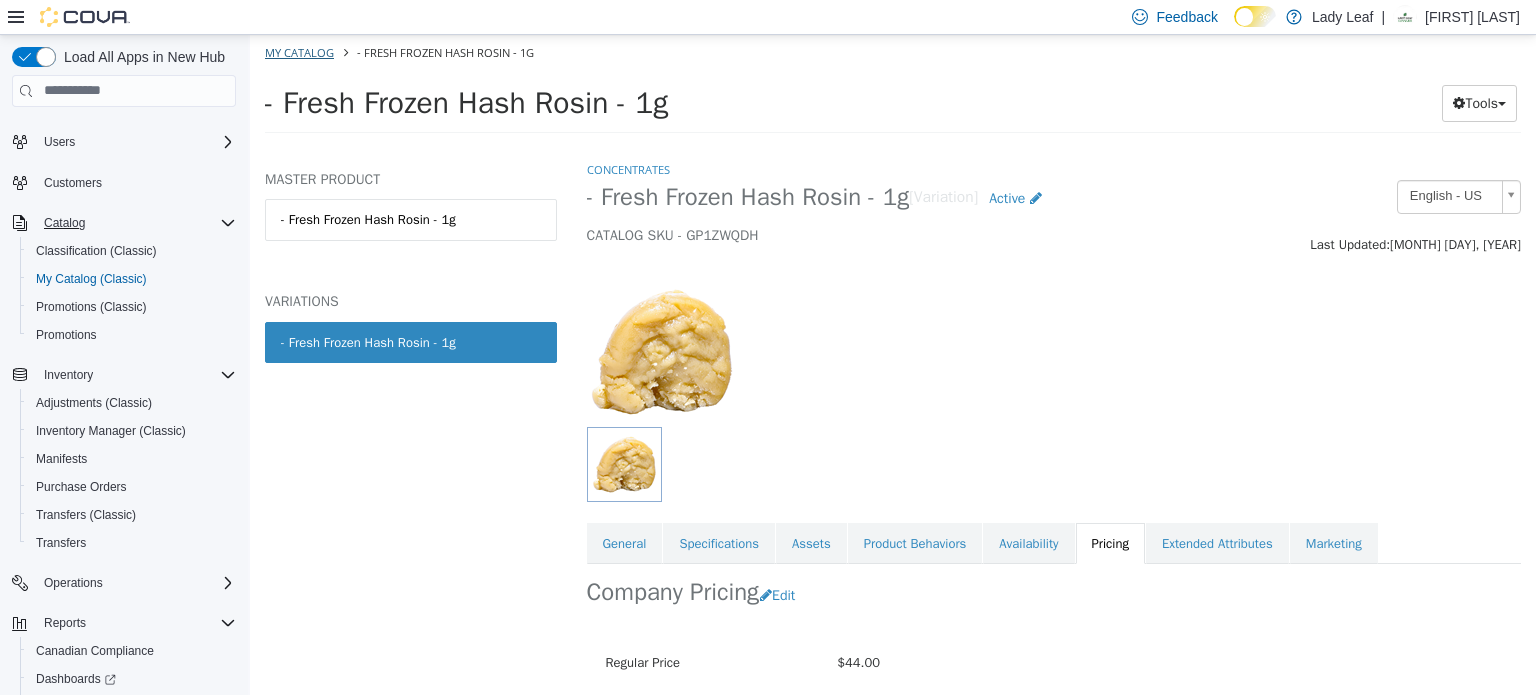 select on "**********" 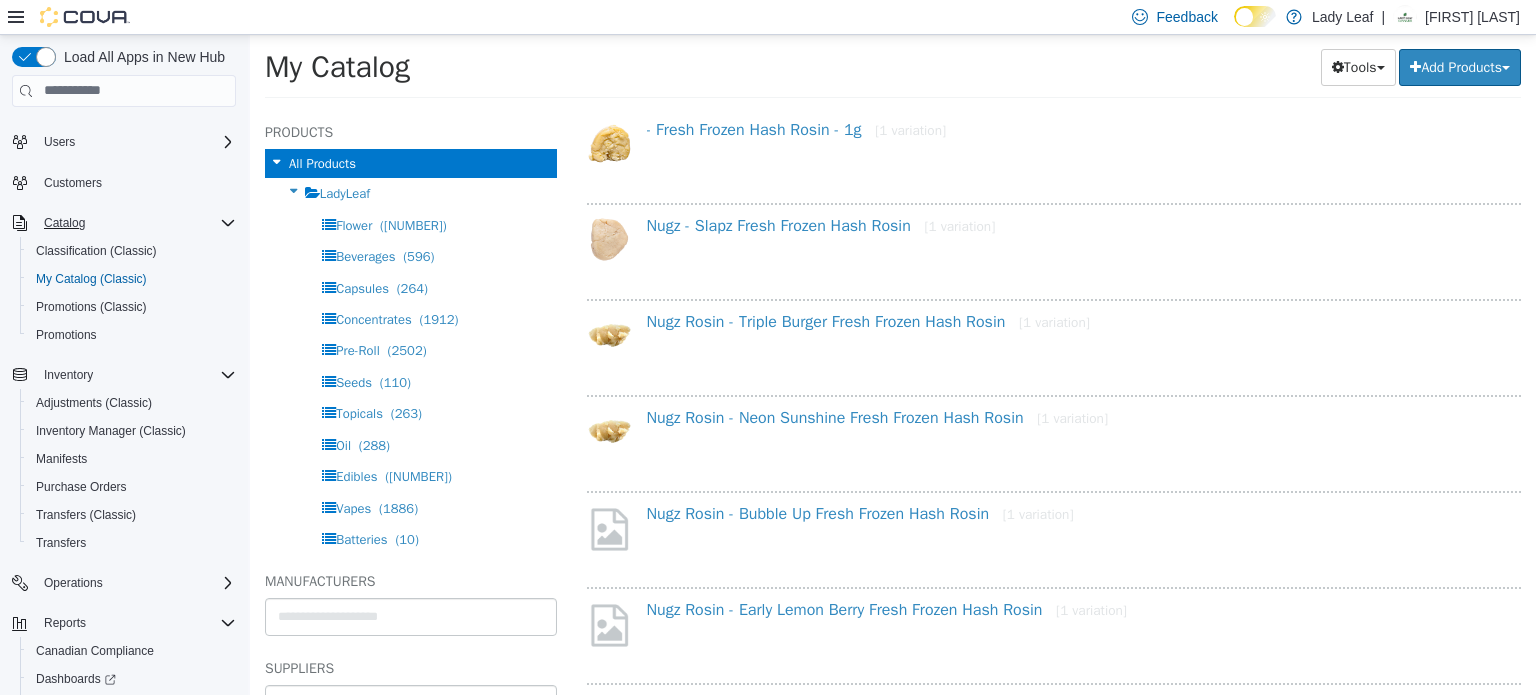 scroll, scrollTop: 0, scrollLeft: 0, axis: both 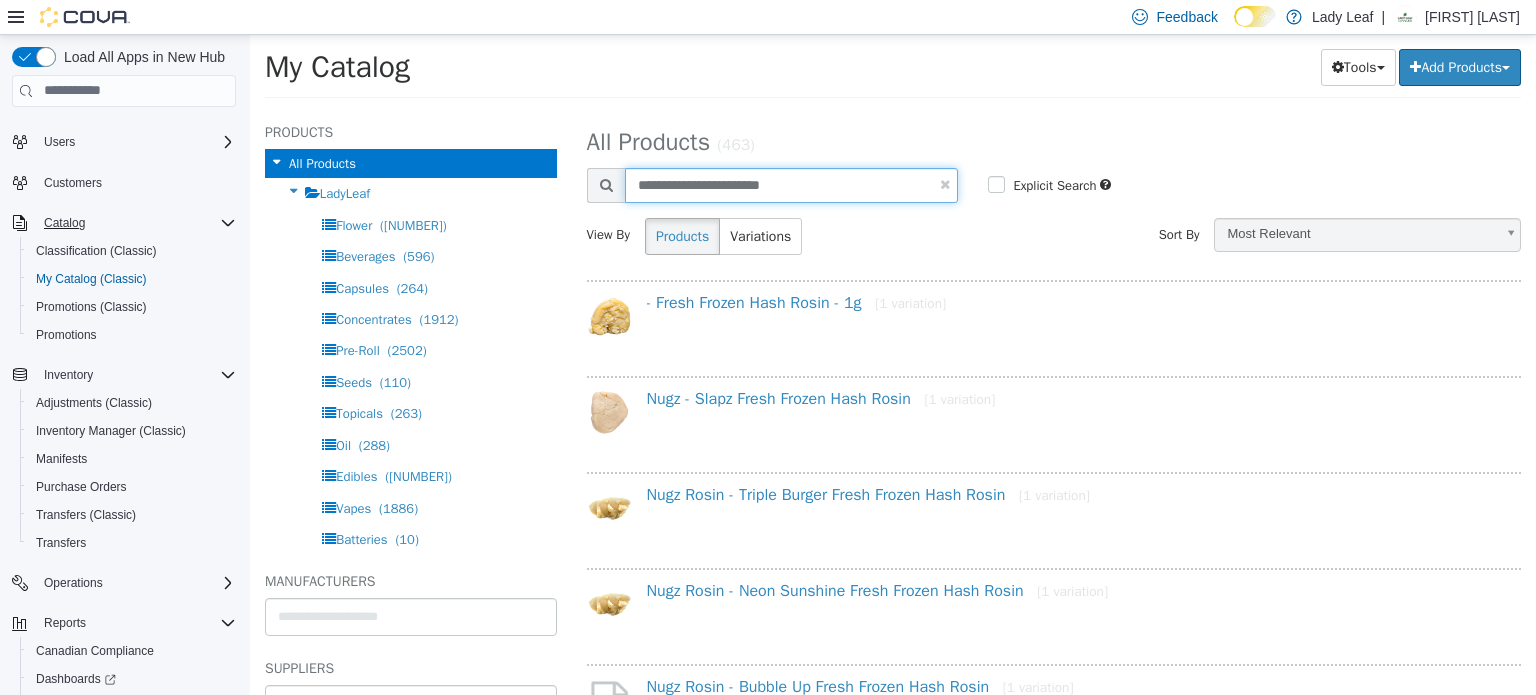 click on "**********" at bounding box center [792, 184] 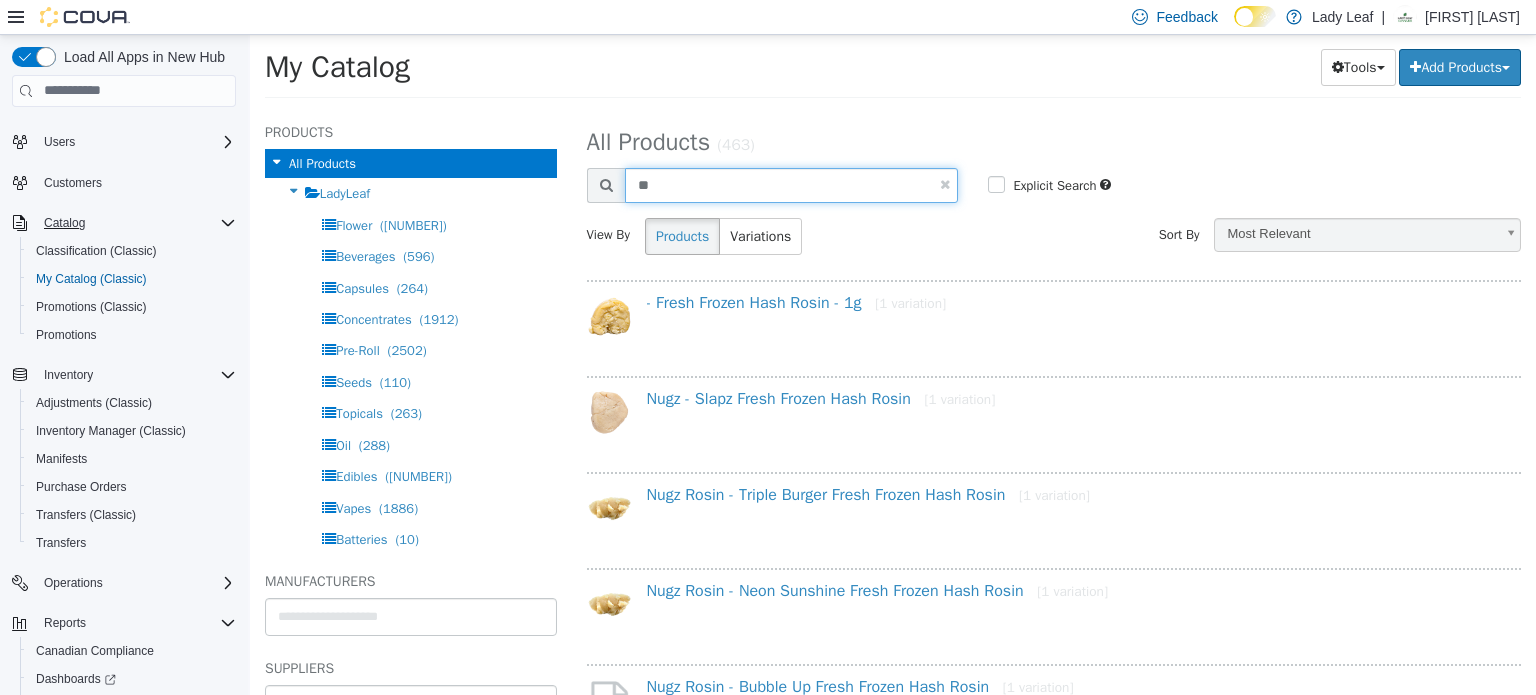 type on "*" 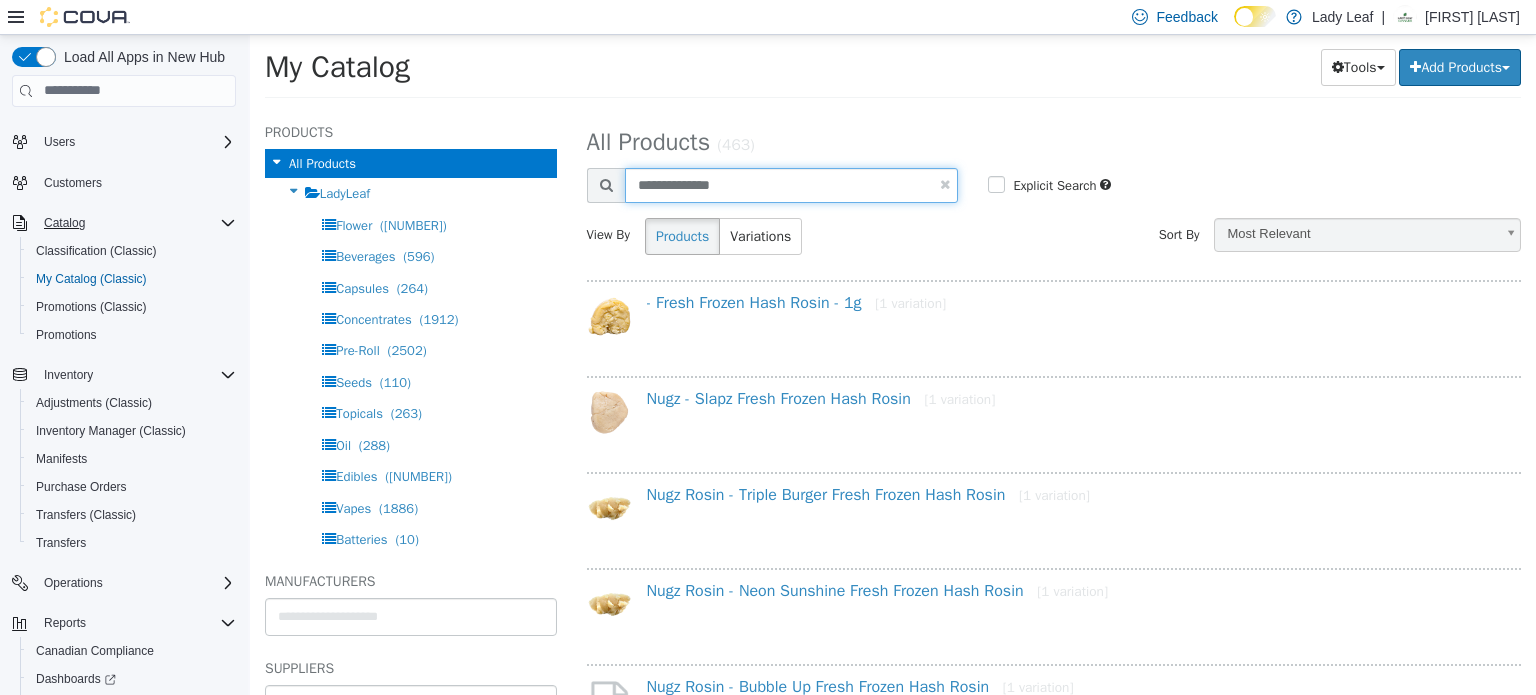 type on "**********" 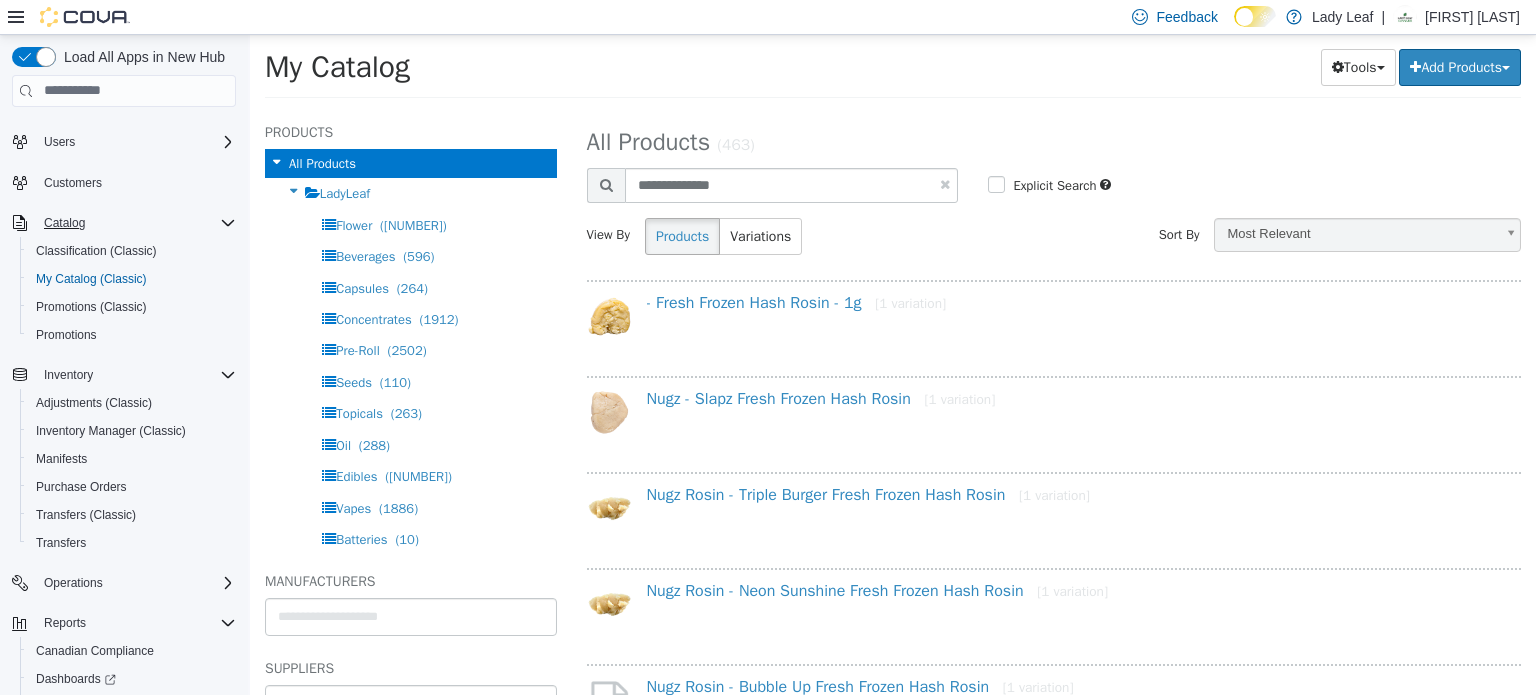 select on "**********" 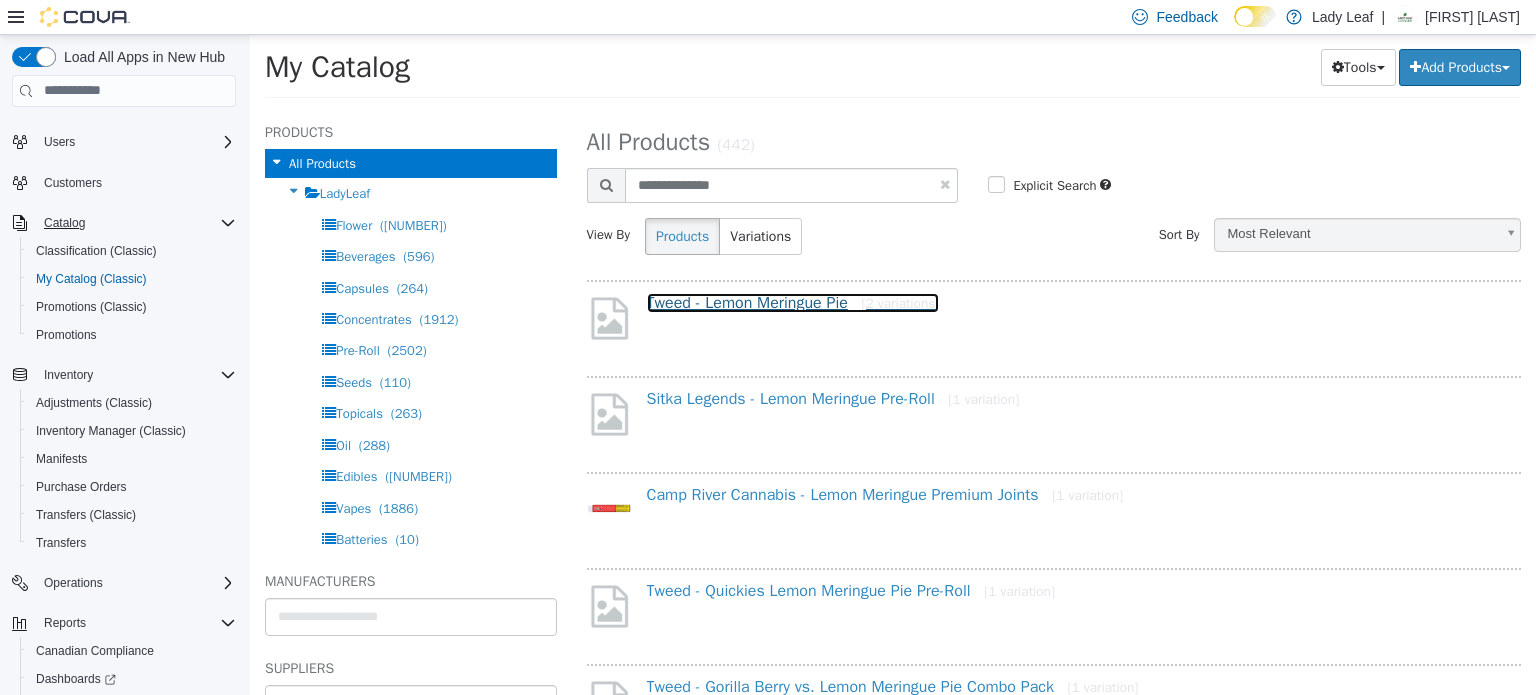 click on "Tweed - Lemon Meringue Pie
[2 variations]" at bounding box center [793, 302] 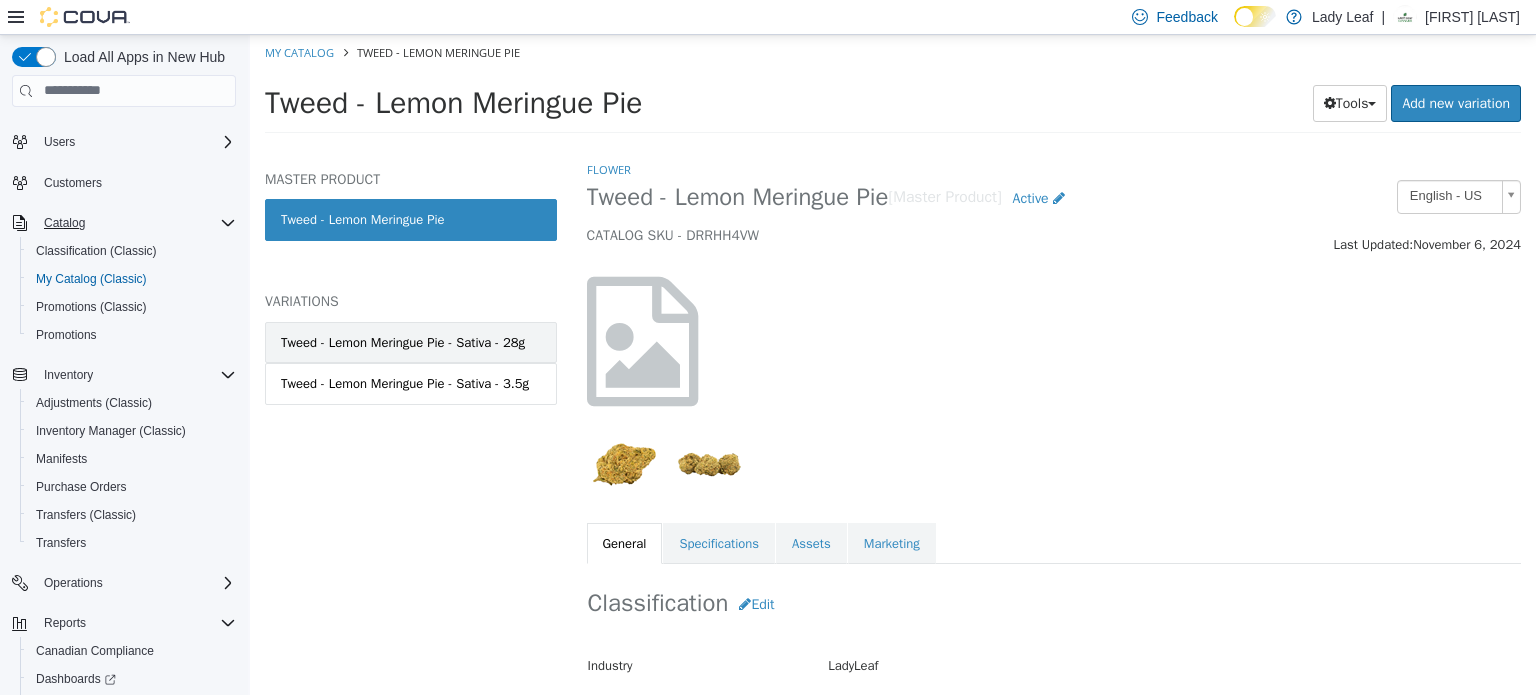 click on "Tweed - Lemon Meringue Pie - Sativa - 28g" at bounding box center [411, 342] 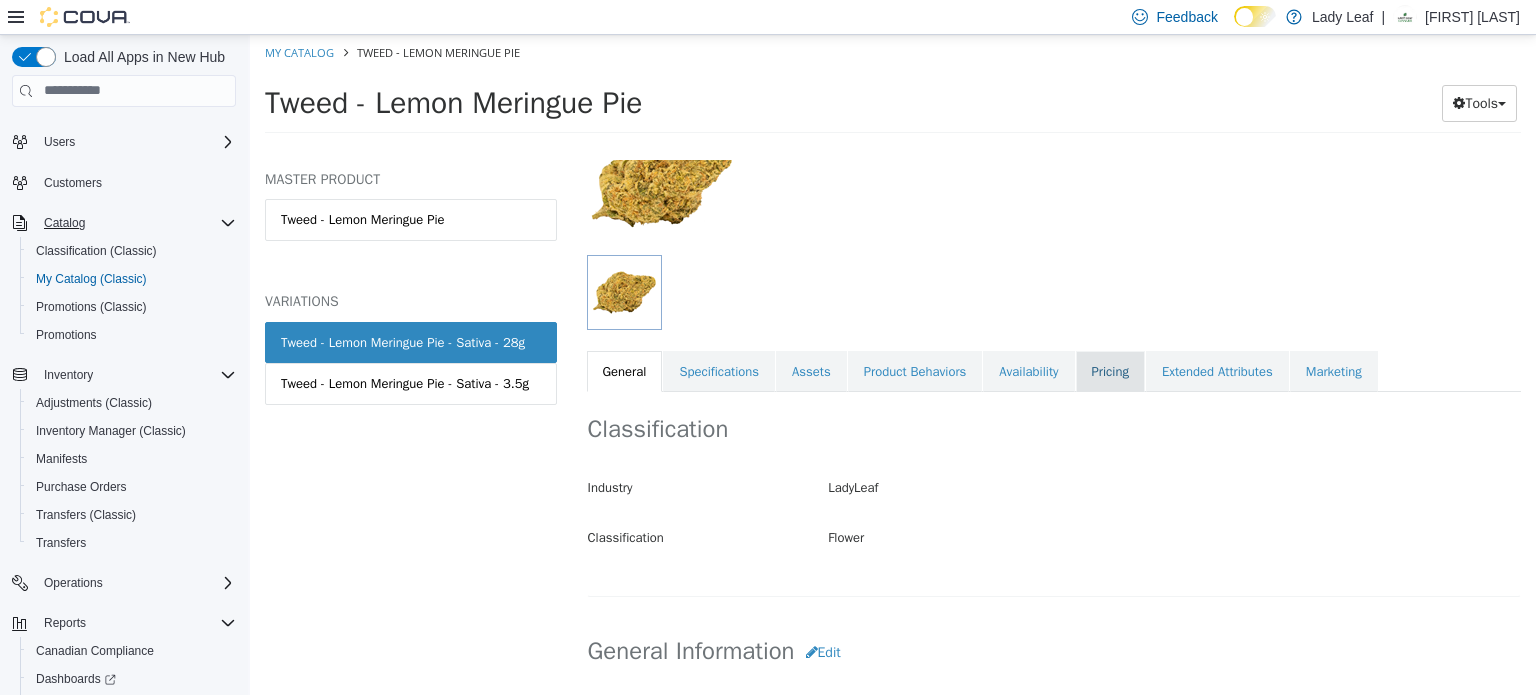 click on "Pricing" at bounding box center (1110, 371) 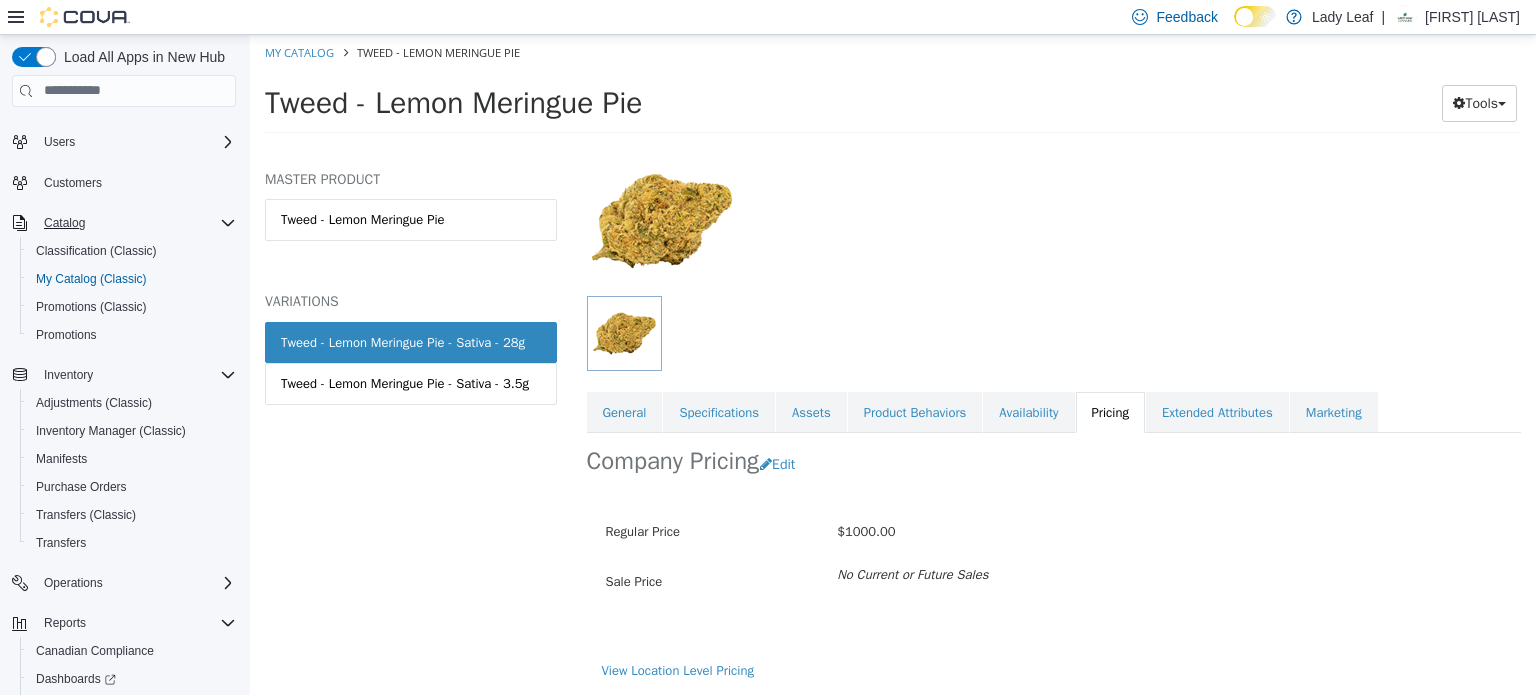 scroll, scrollTop: 129, scrollLeft: 0, axis: vertical 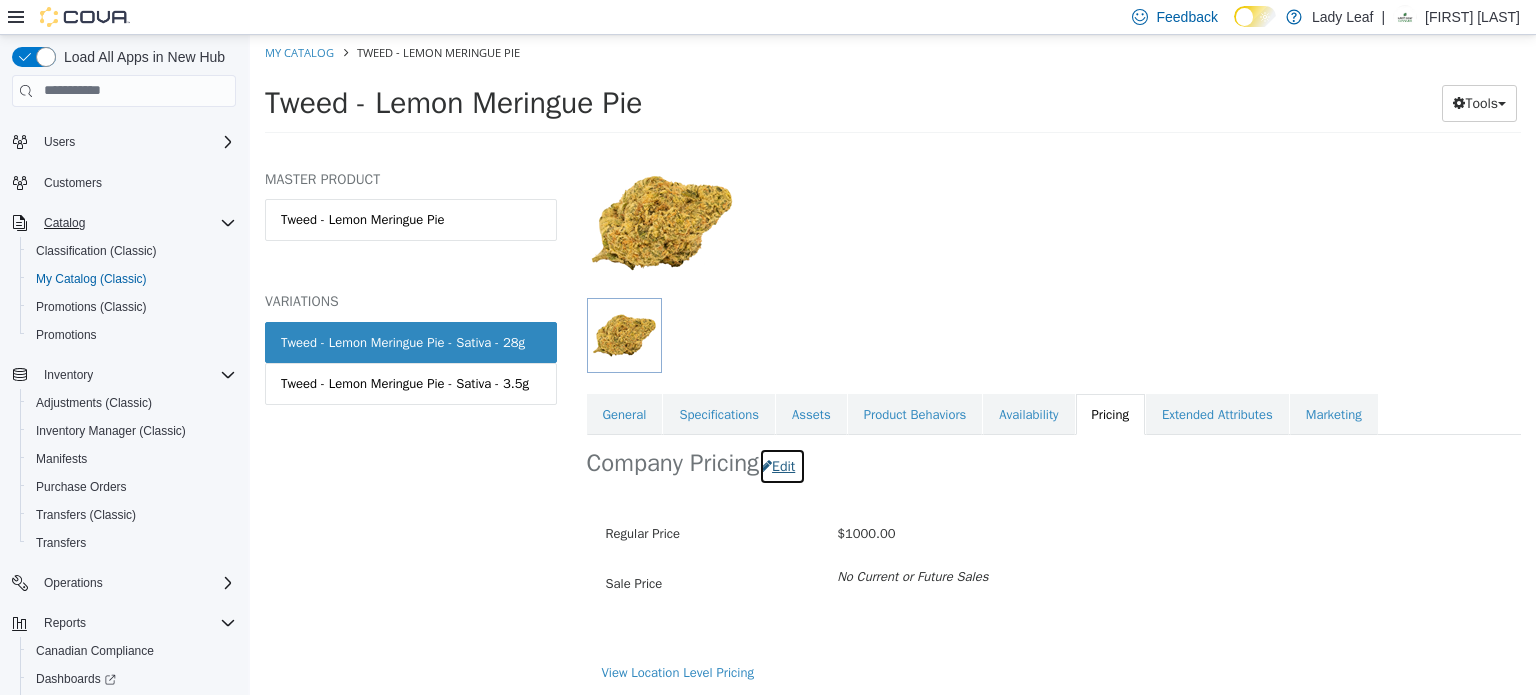 click on "Edit" at bounding box center [782, 465] 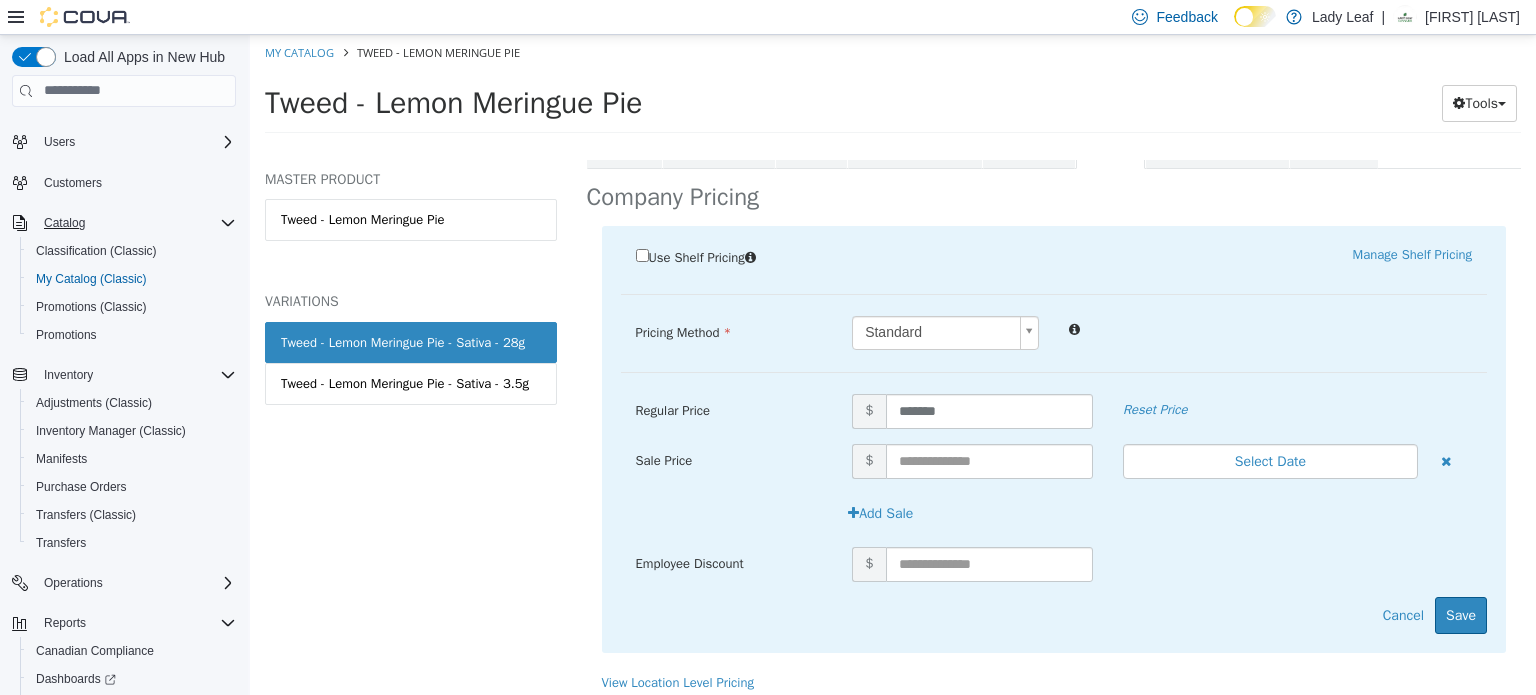 scroll, scrollTop: 396, scrollLeft: 0, axis: vertical 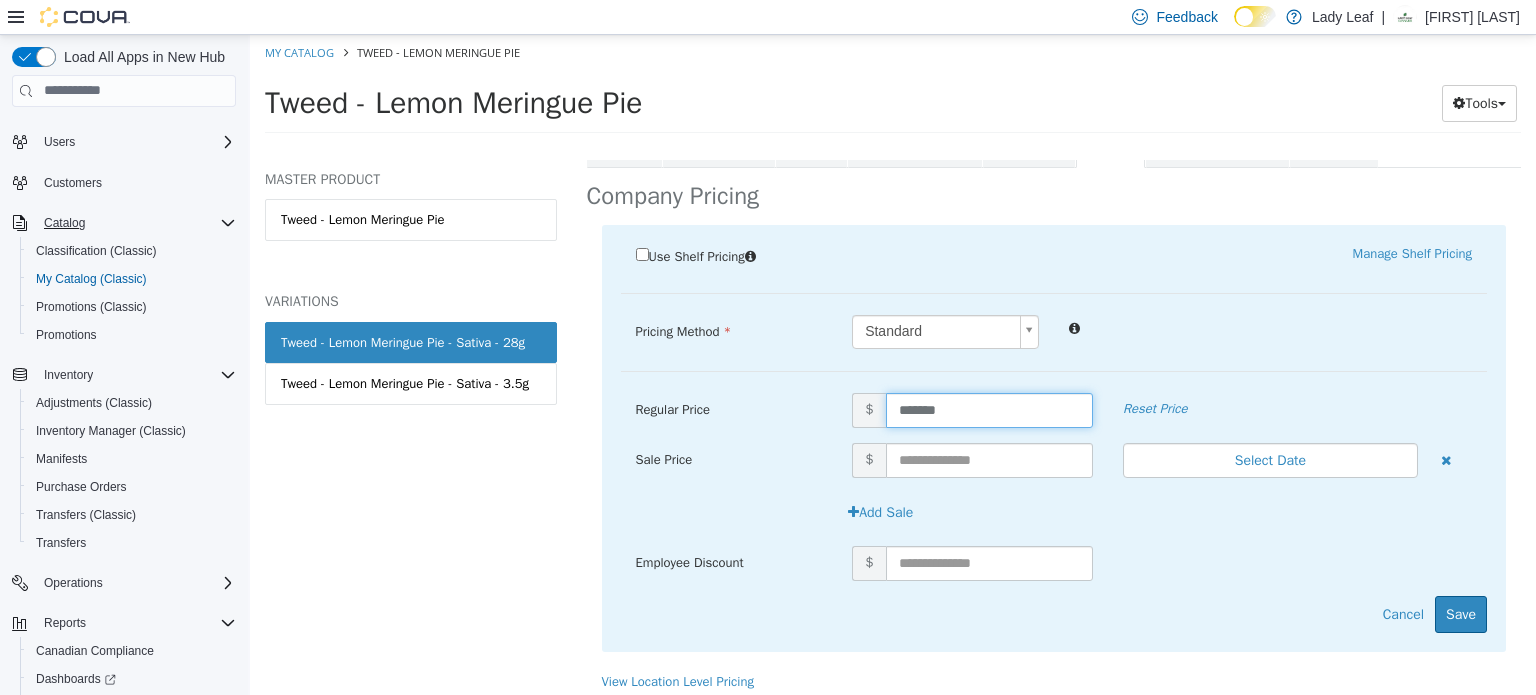 click on "*******" at bounding box center [989, 409] 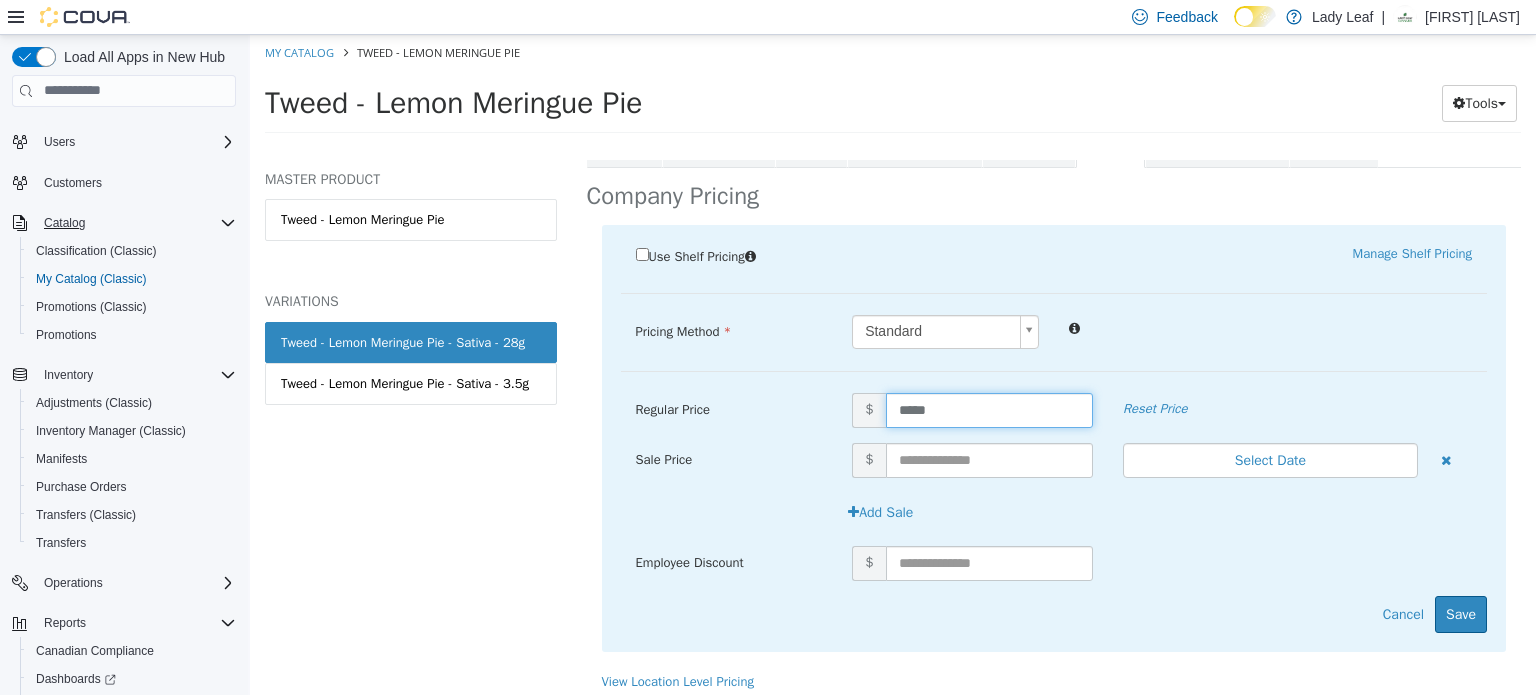 type on "******" 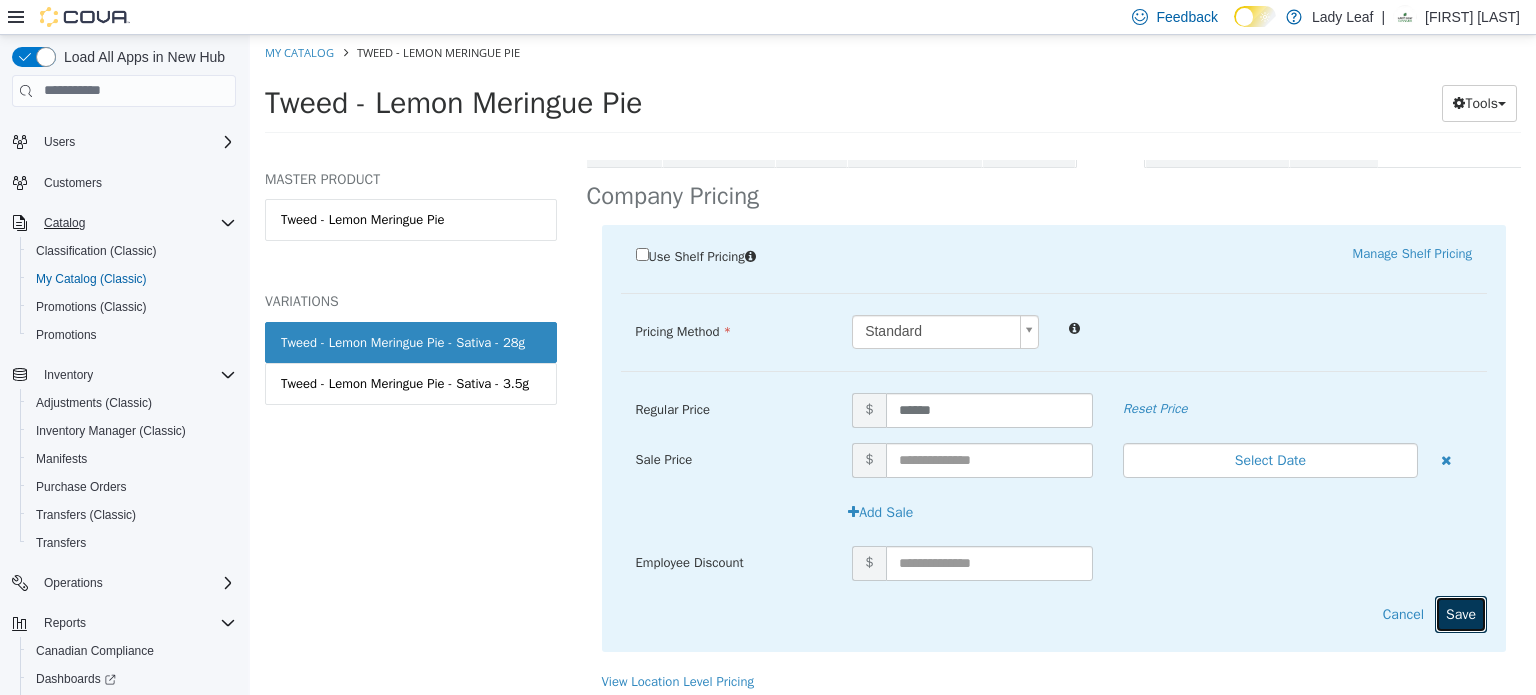 click on "Save" at bounding box center (1461, 613) 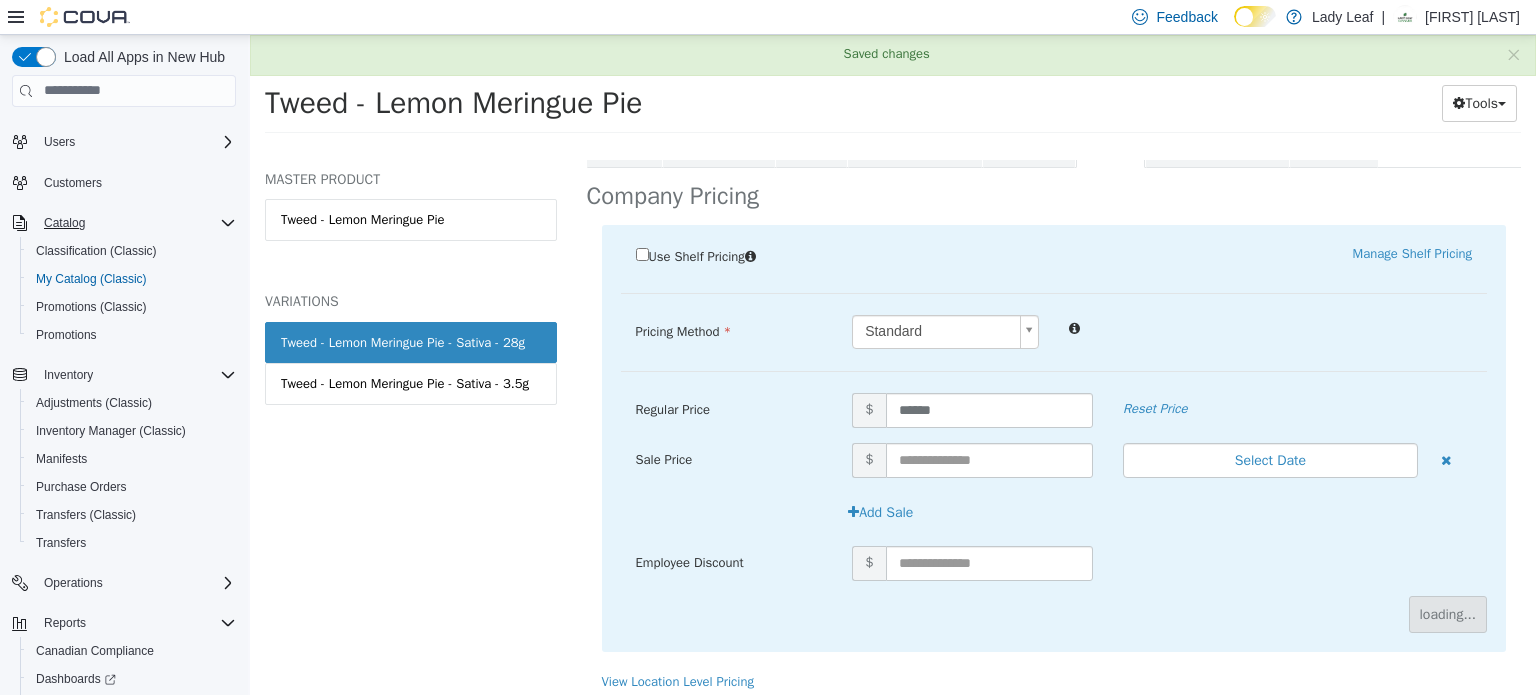 scroll, scrollTop: 129, scrollLeft: 0, axis: vertical 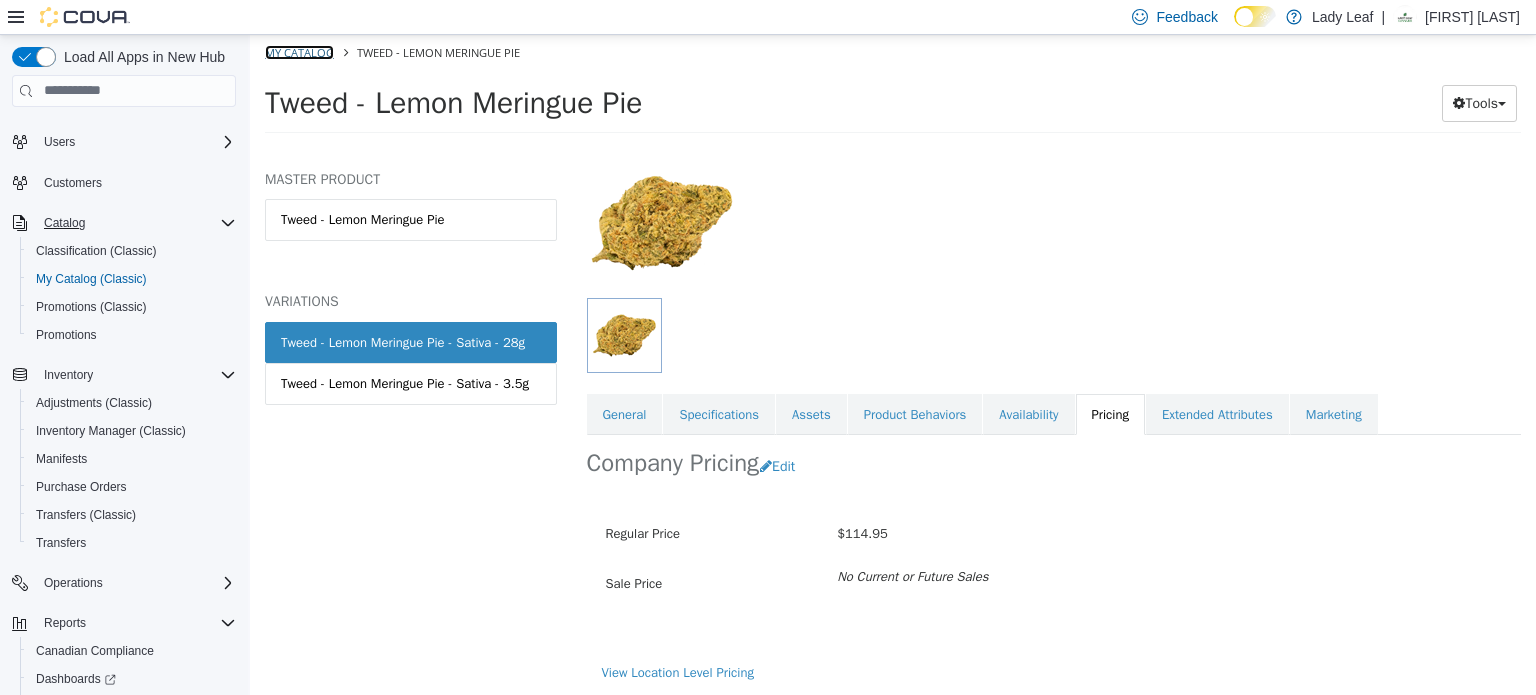 click on "My Catalog" at bounding box center [299, 51] 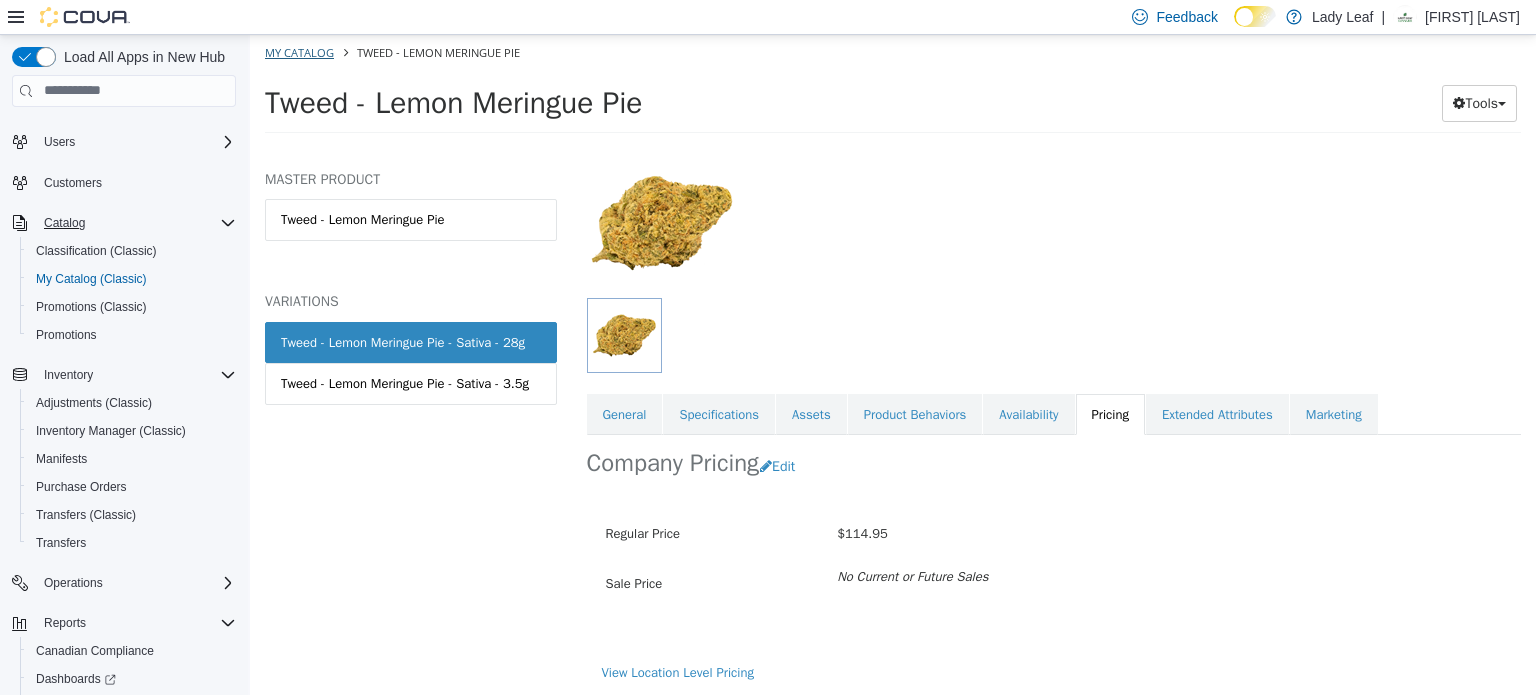 select on "**********" 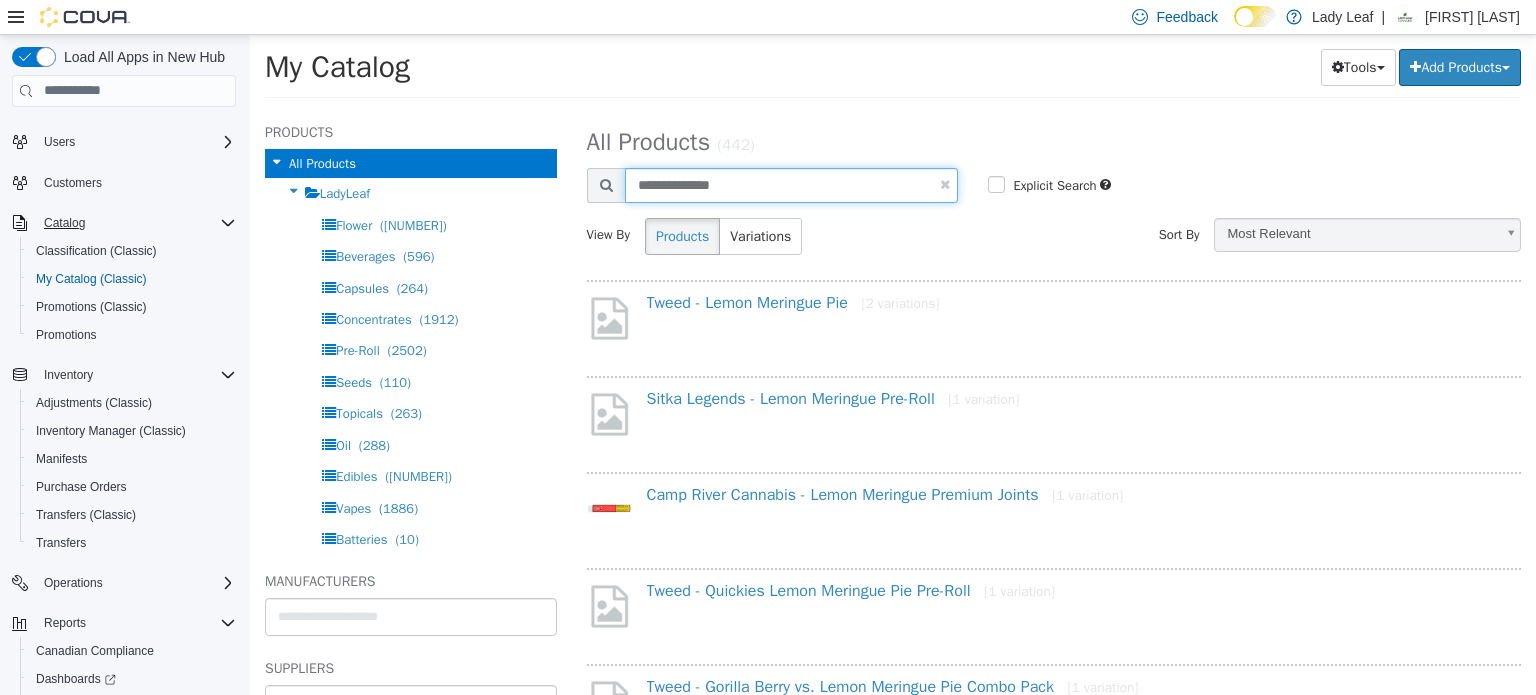 click on "**********" at bounding box center (792, 184) 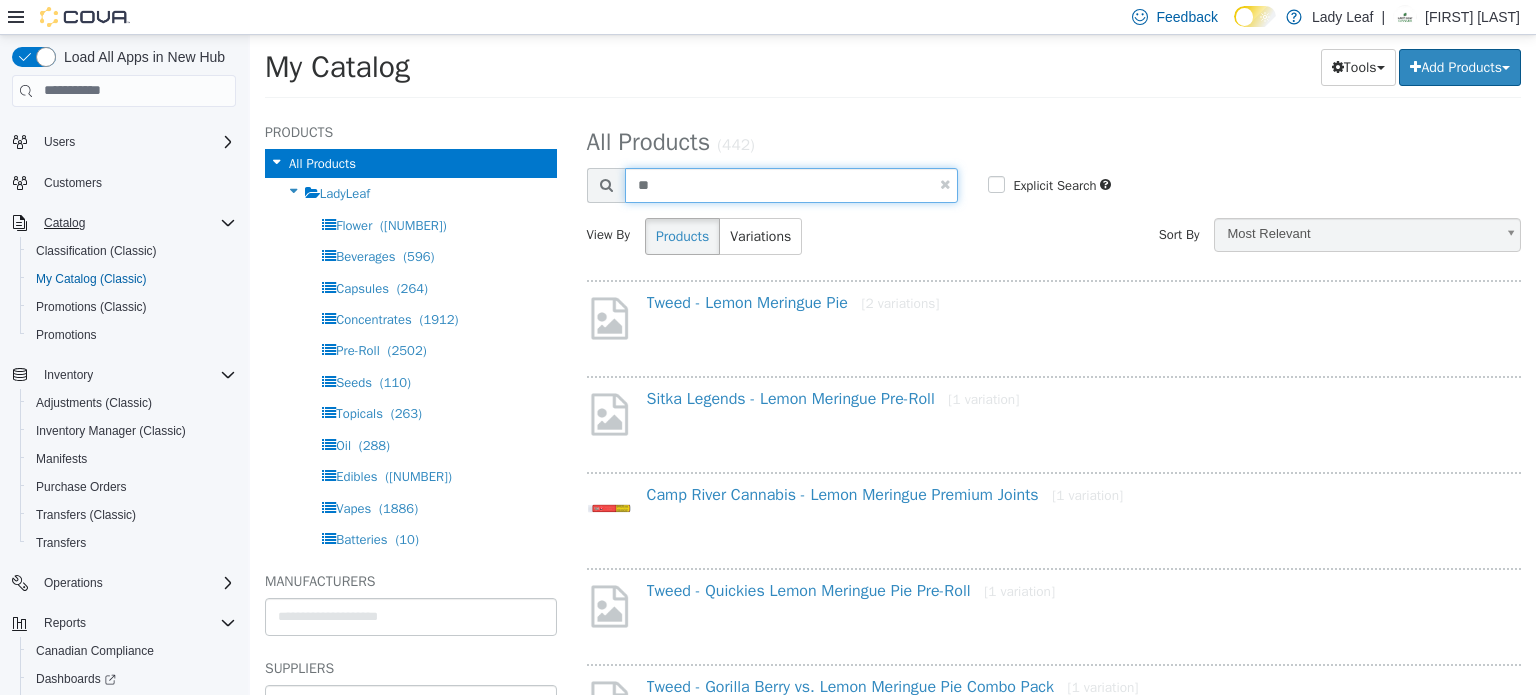 type on "*" 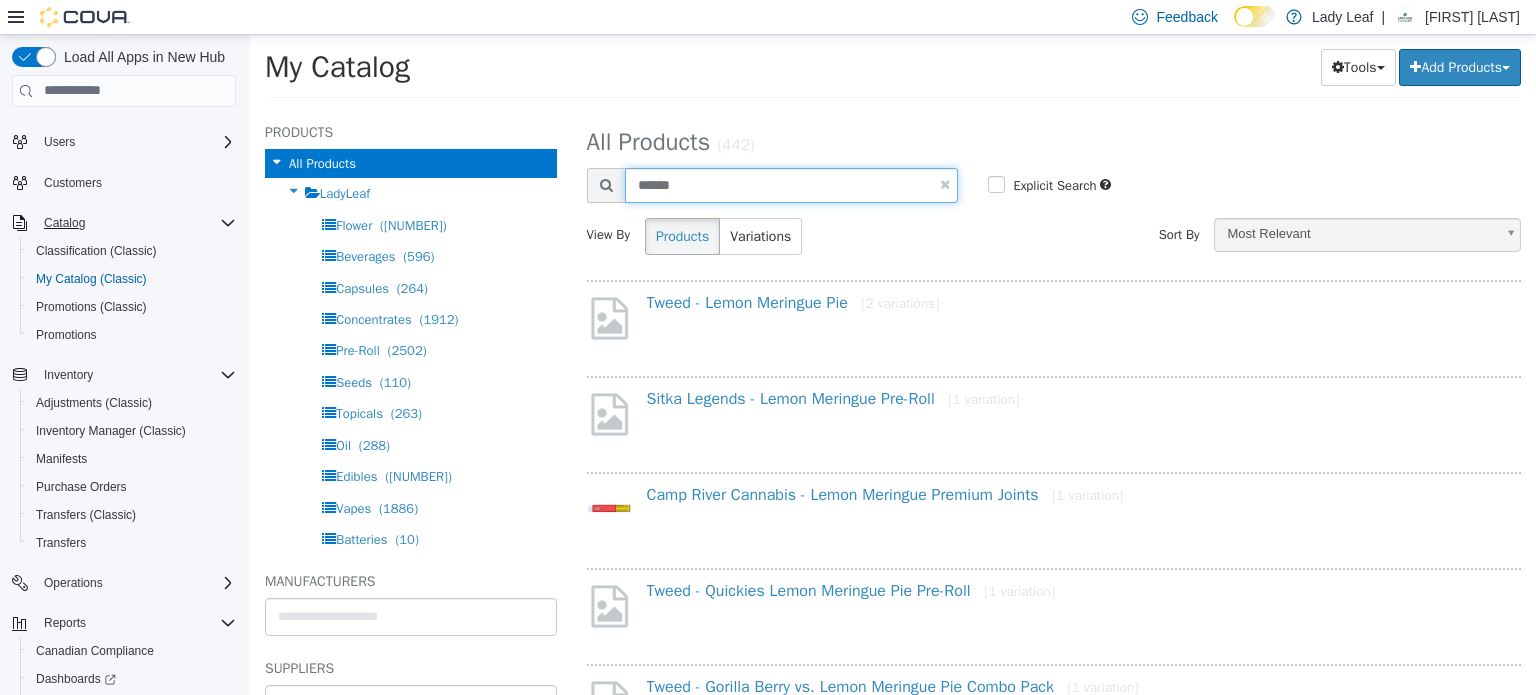 type on "******" 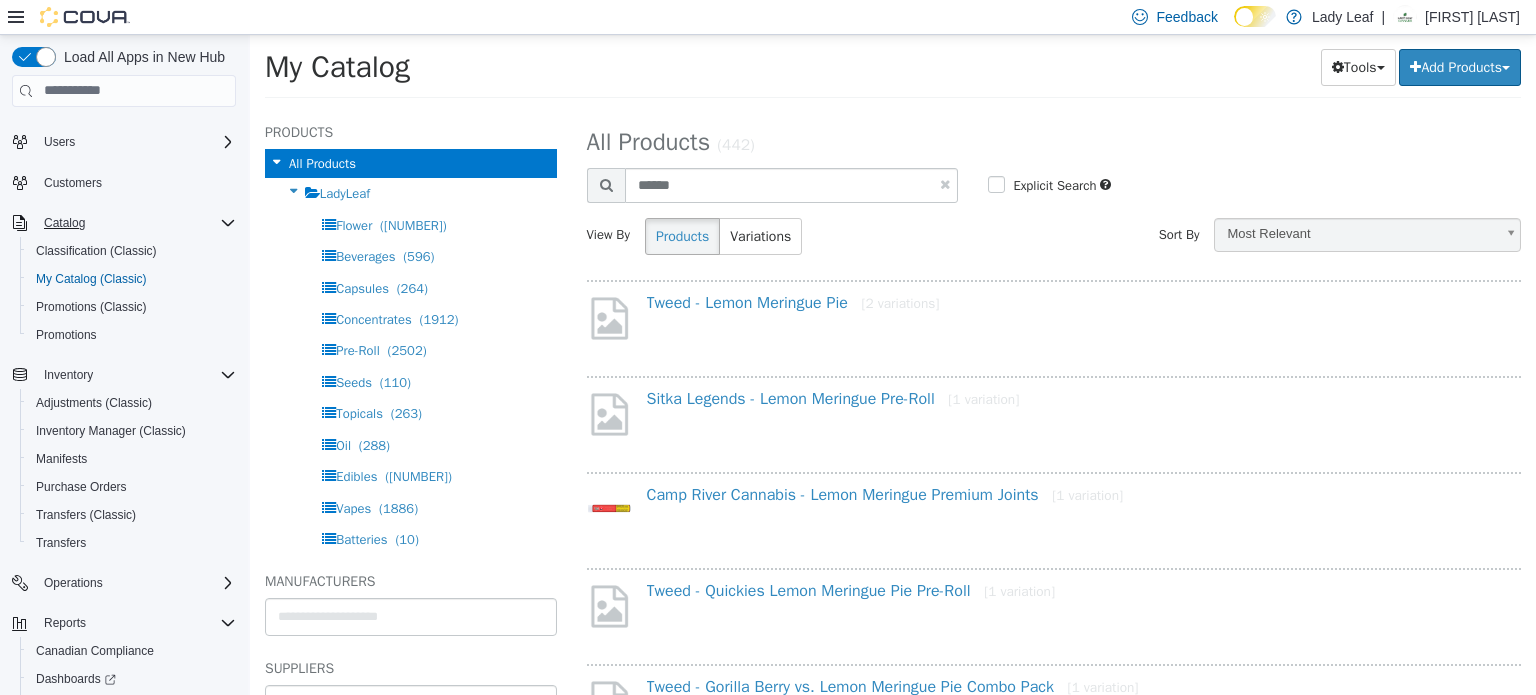 select on "**********" 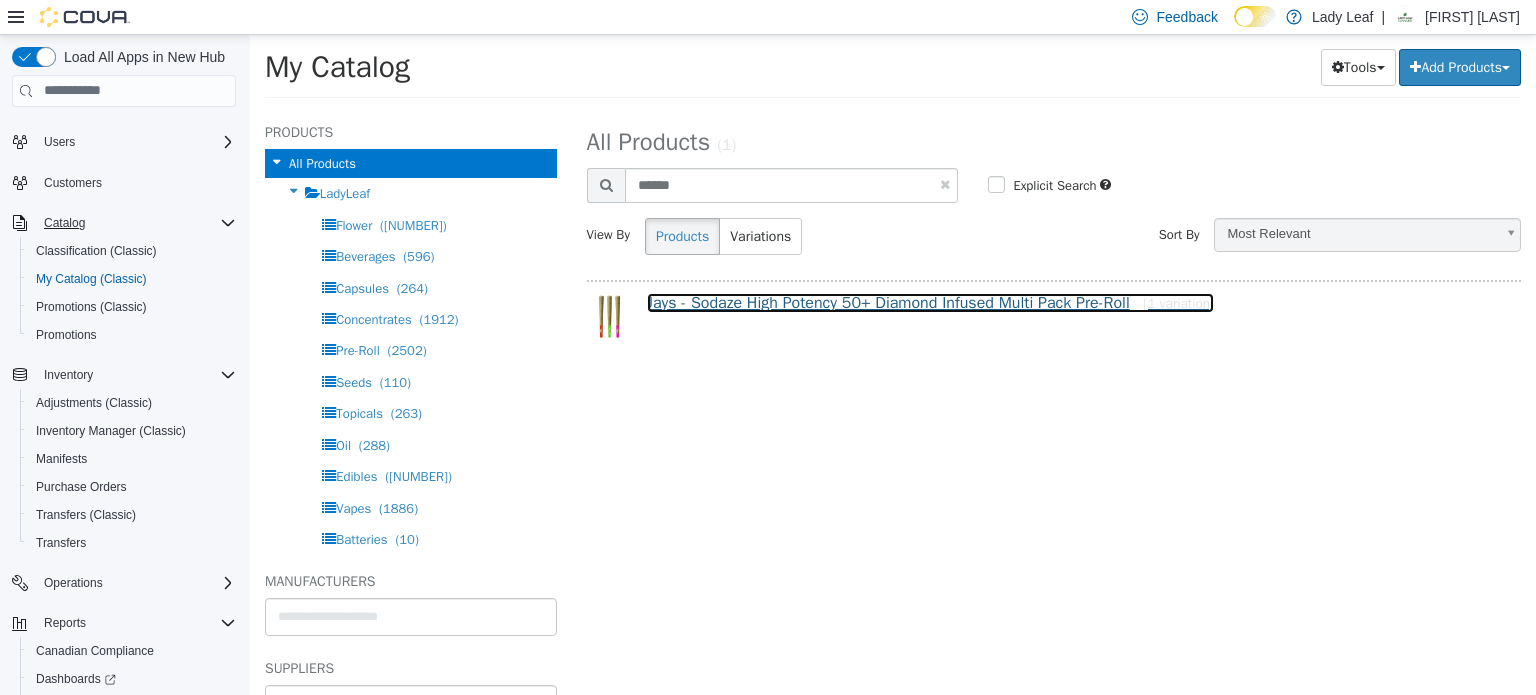click on "Jays - Sodaze High Potency 50+ Diamond Infused Multi Pack Pre-Roll
[1 variation]" at bounding box center [931, 302] 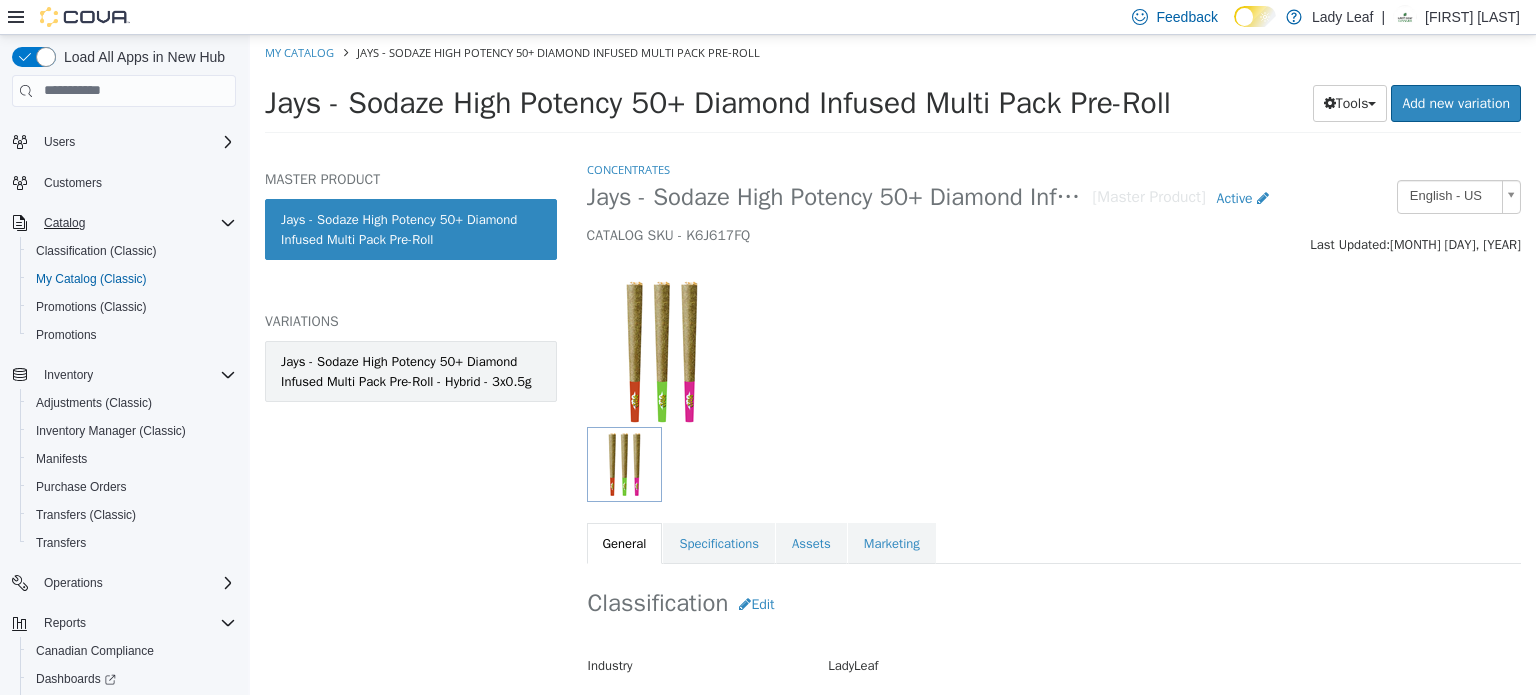 click on "Jays - Sodaze High Potency 50+ Diamond Infused Multi Pack Pre-Roll - Hybrid - 3x0.5g" at bounding box center [411, 370] 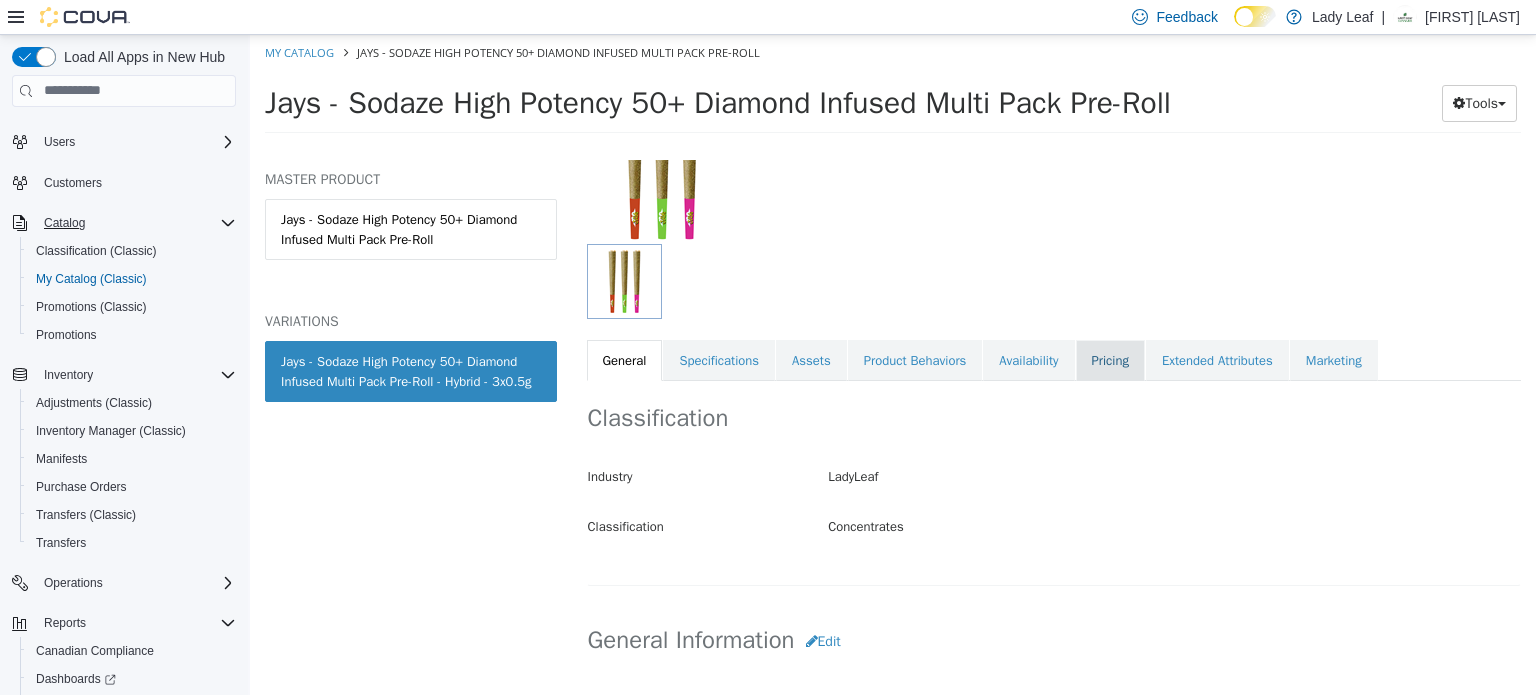click on "Pricing" at bounding box center [1110, 360] 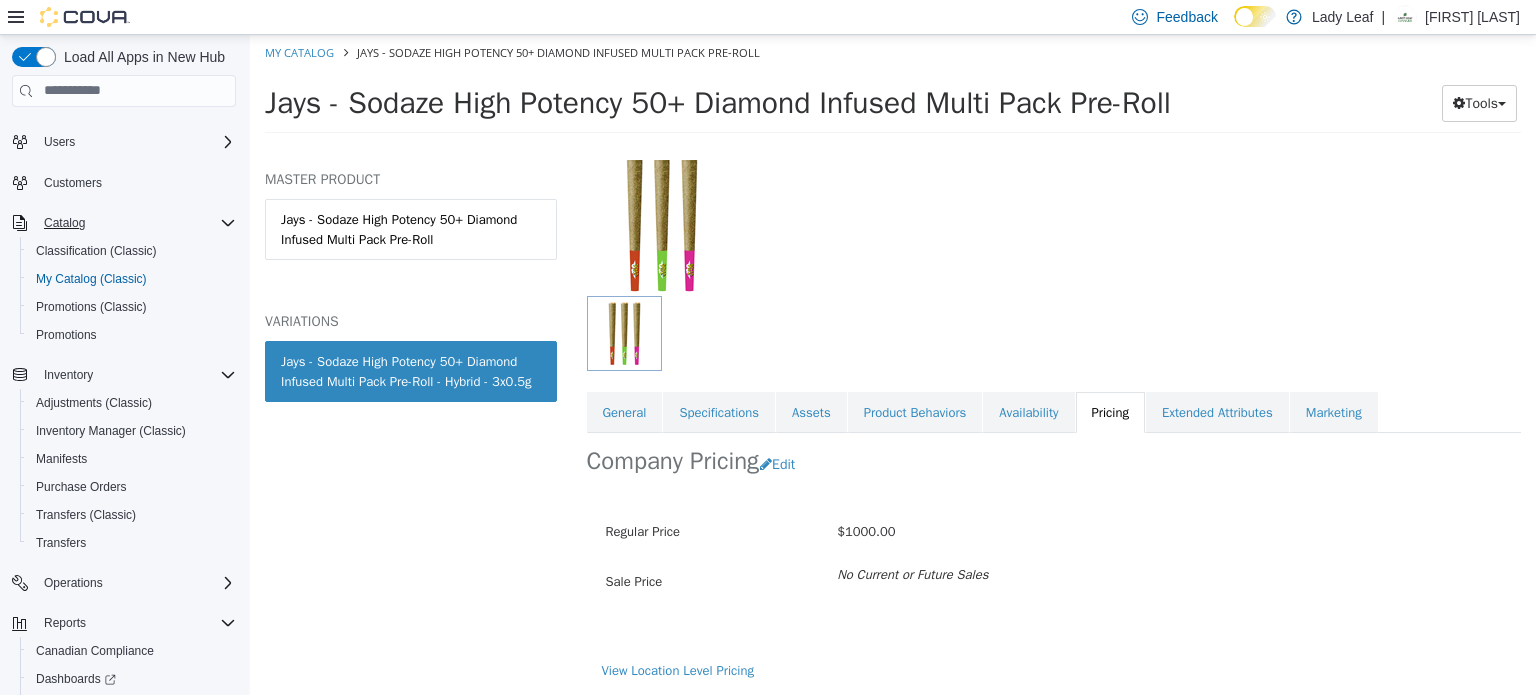 scroll, scrollTop: 129, scrollLeft: 0, axis: vertical 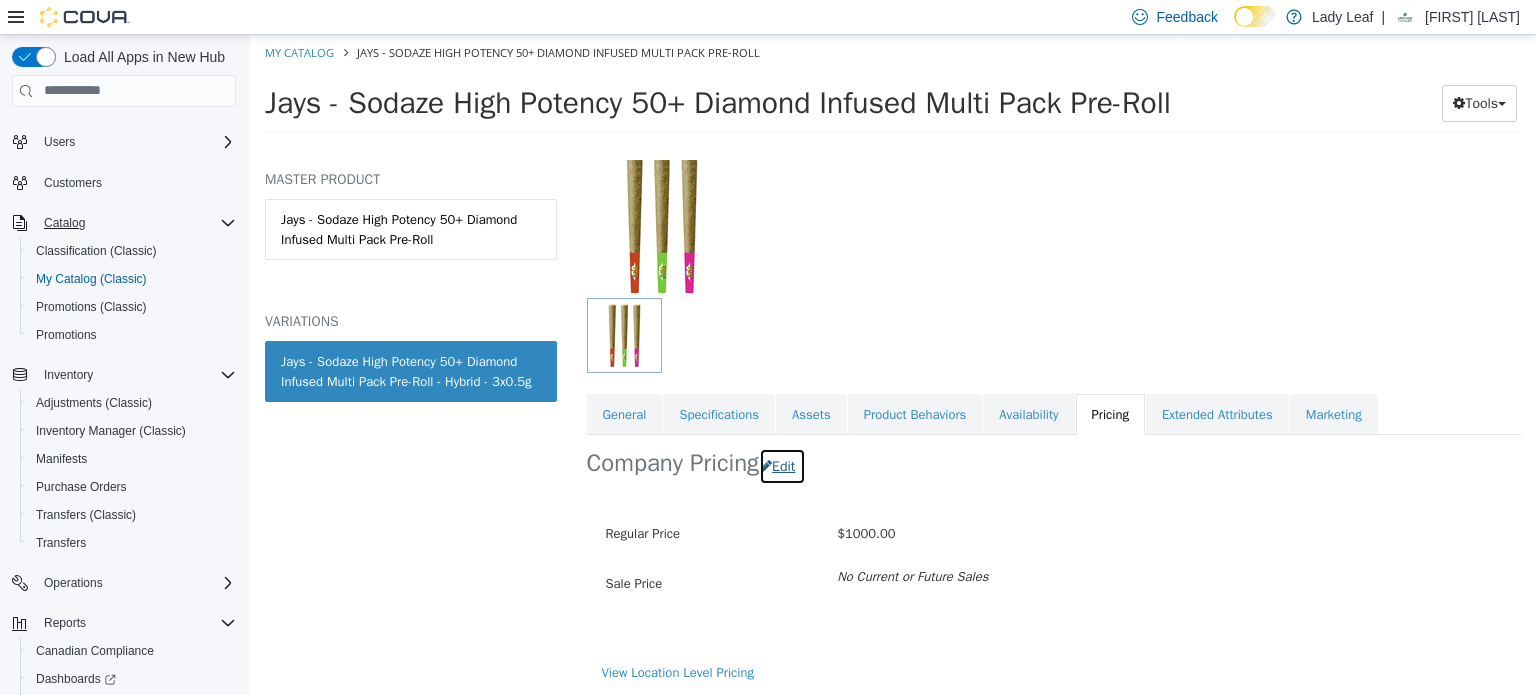 click on "Edit" at bounding box center [782, 465] 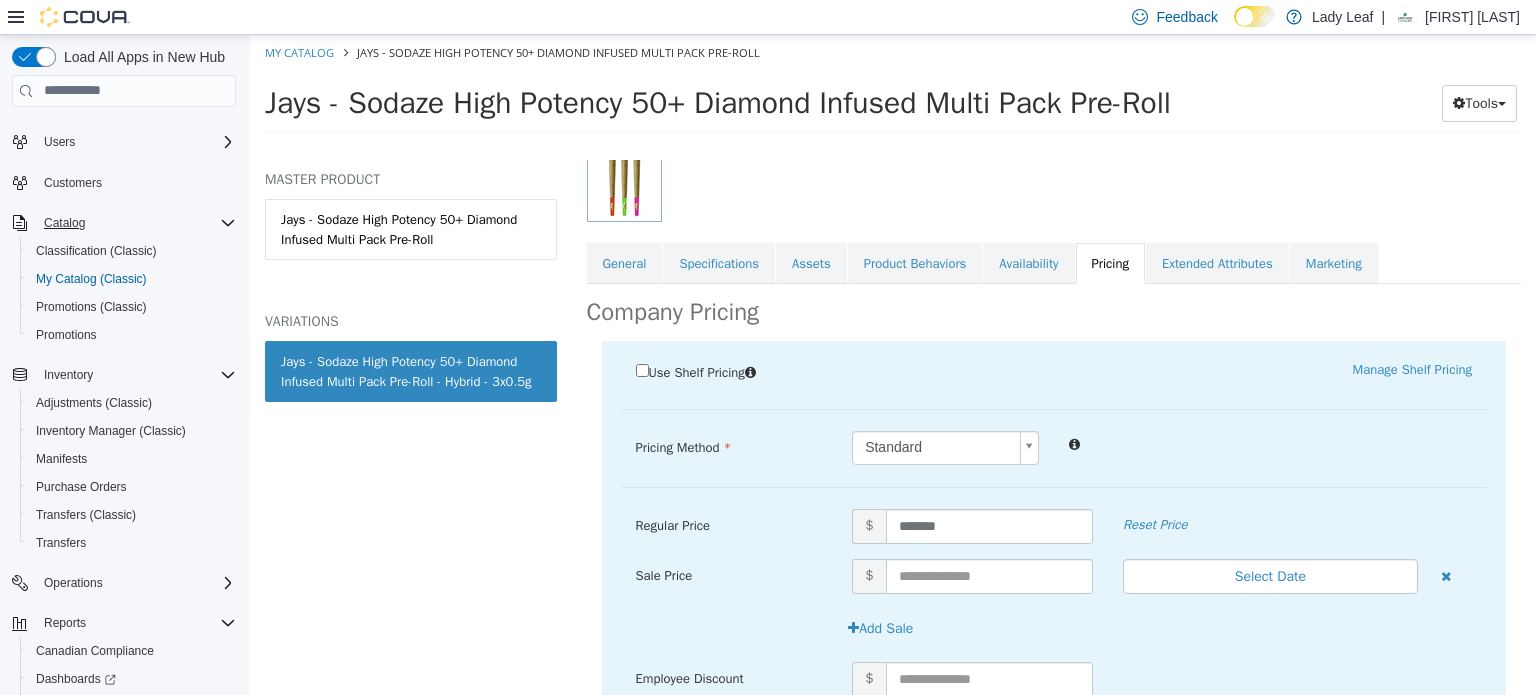 scroll, scrollTop: 280, scrollLeft: 0, axis: vertical 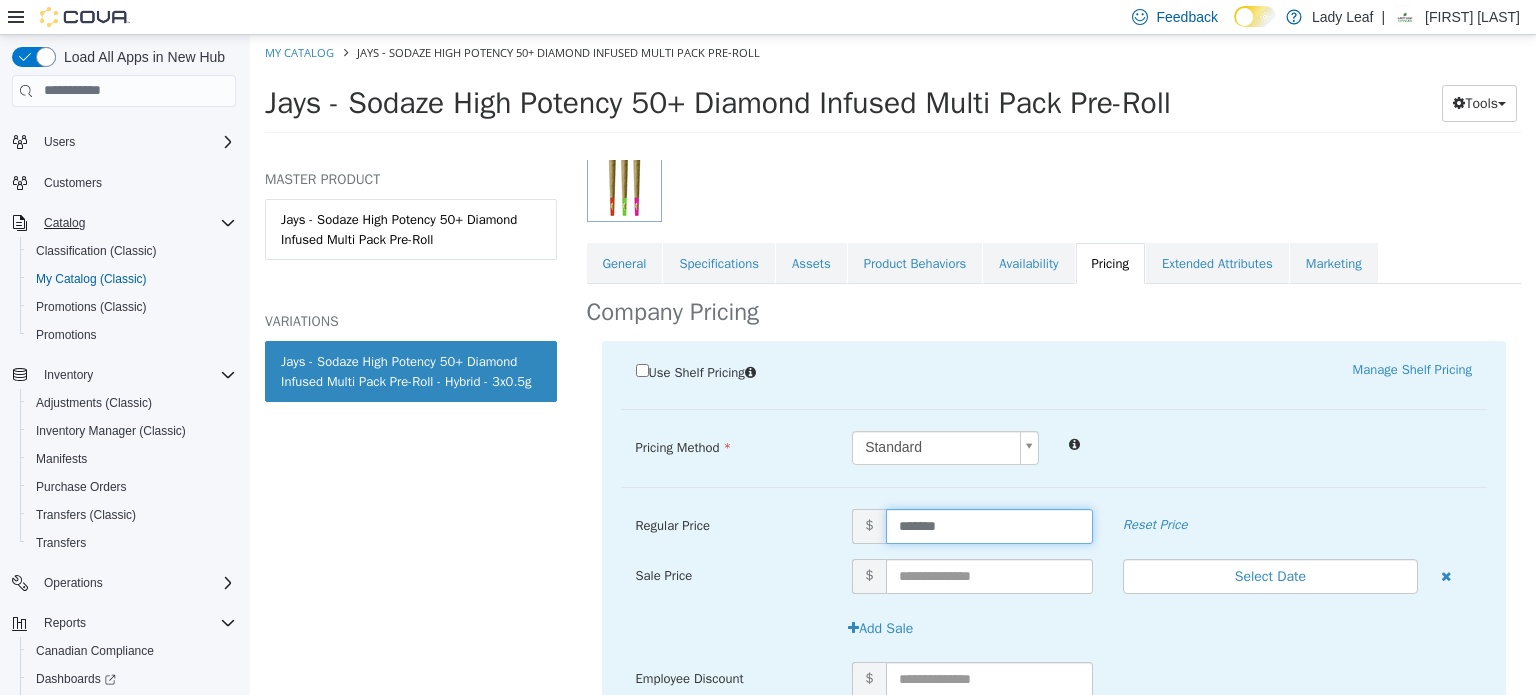 click on "*******" at bounding box center [989, 525] 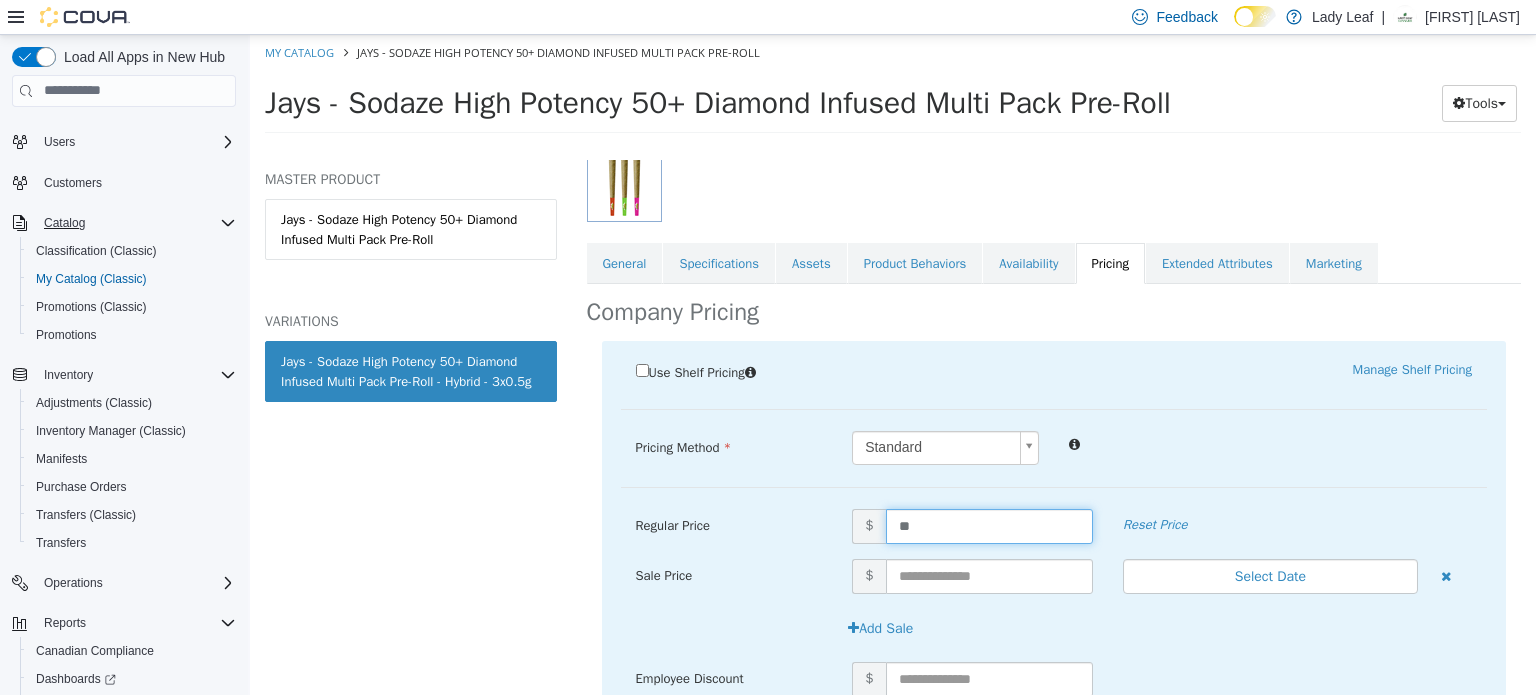 type on "*" 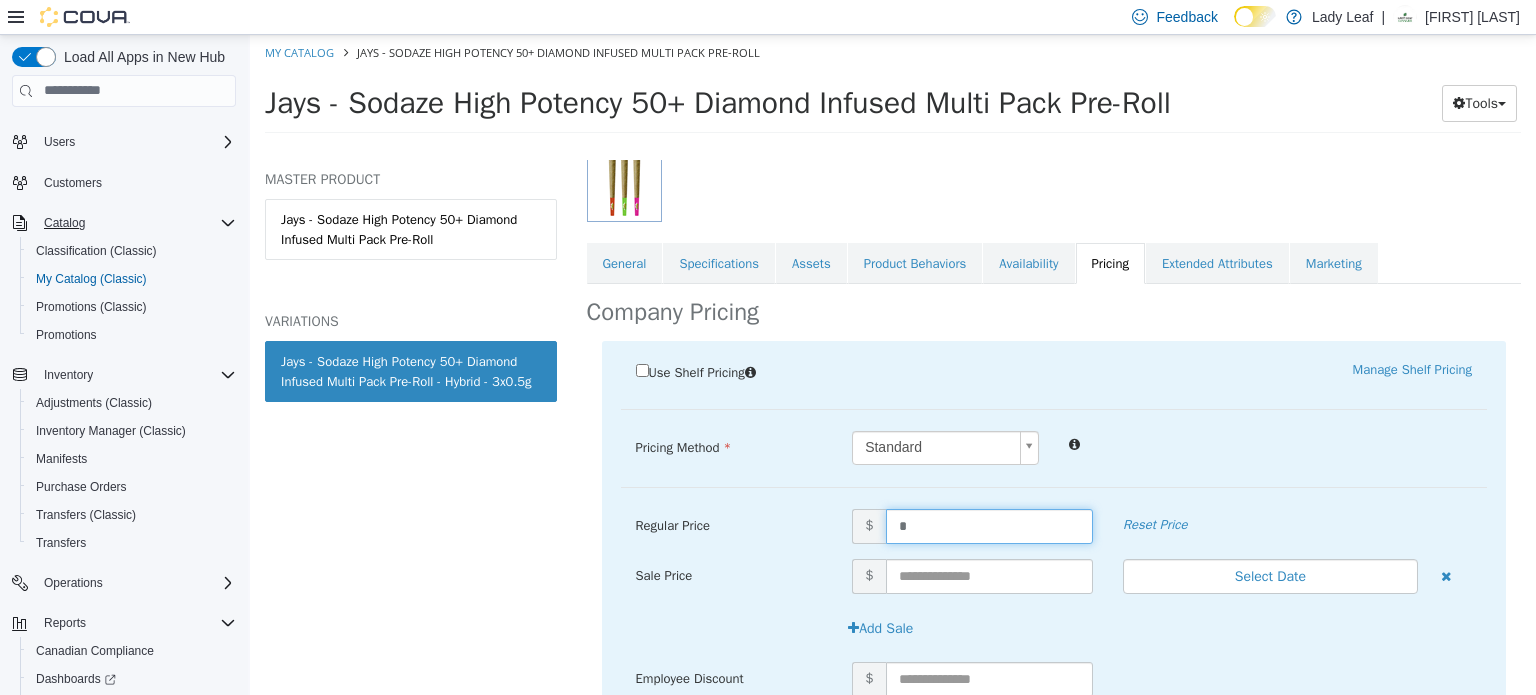 type 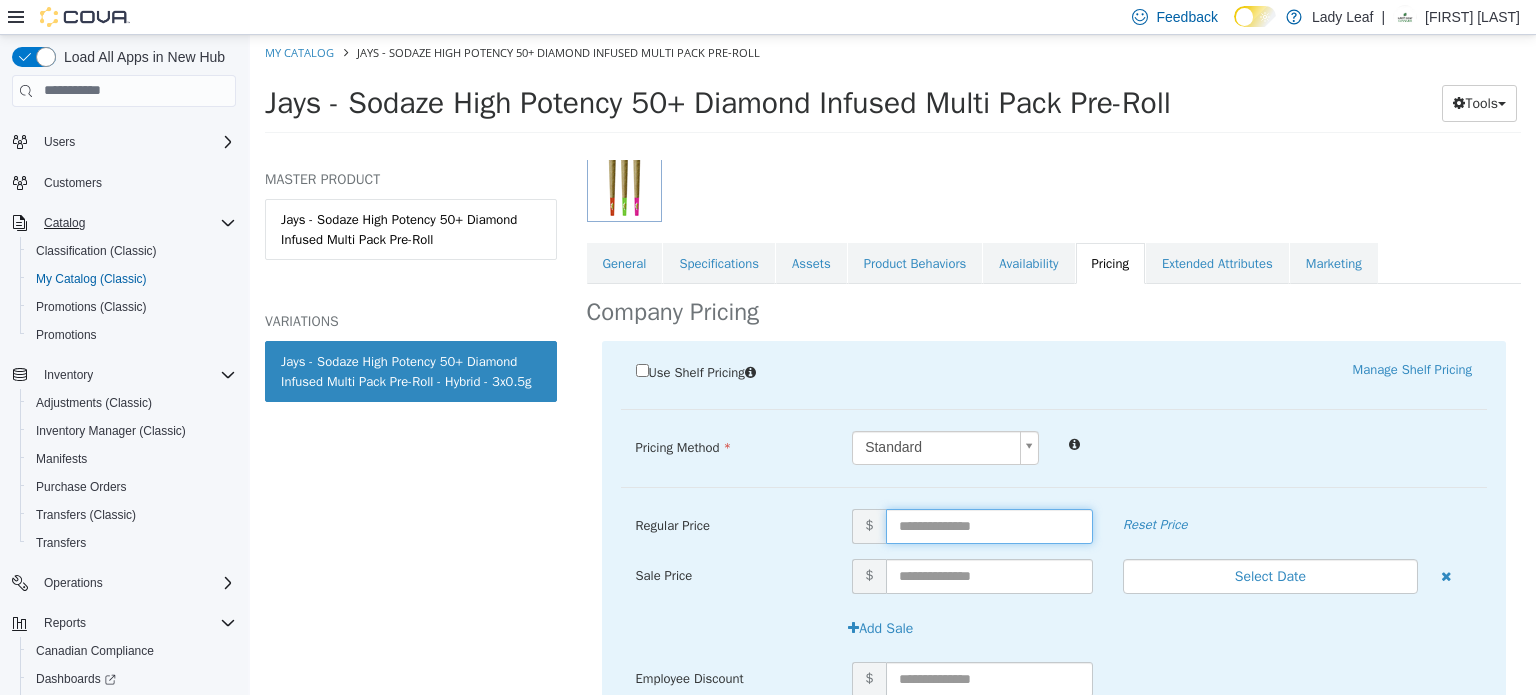 click at bounding box center (989, 525) 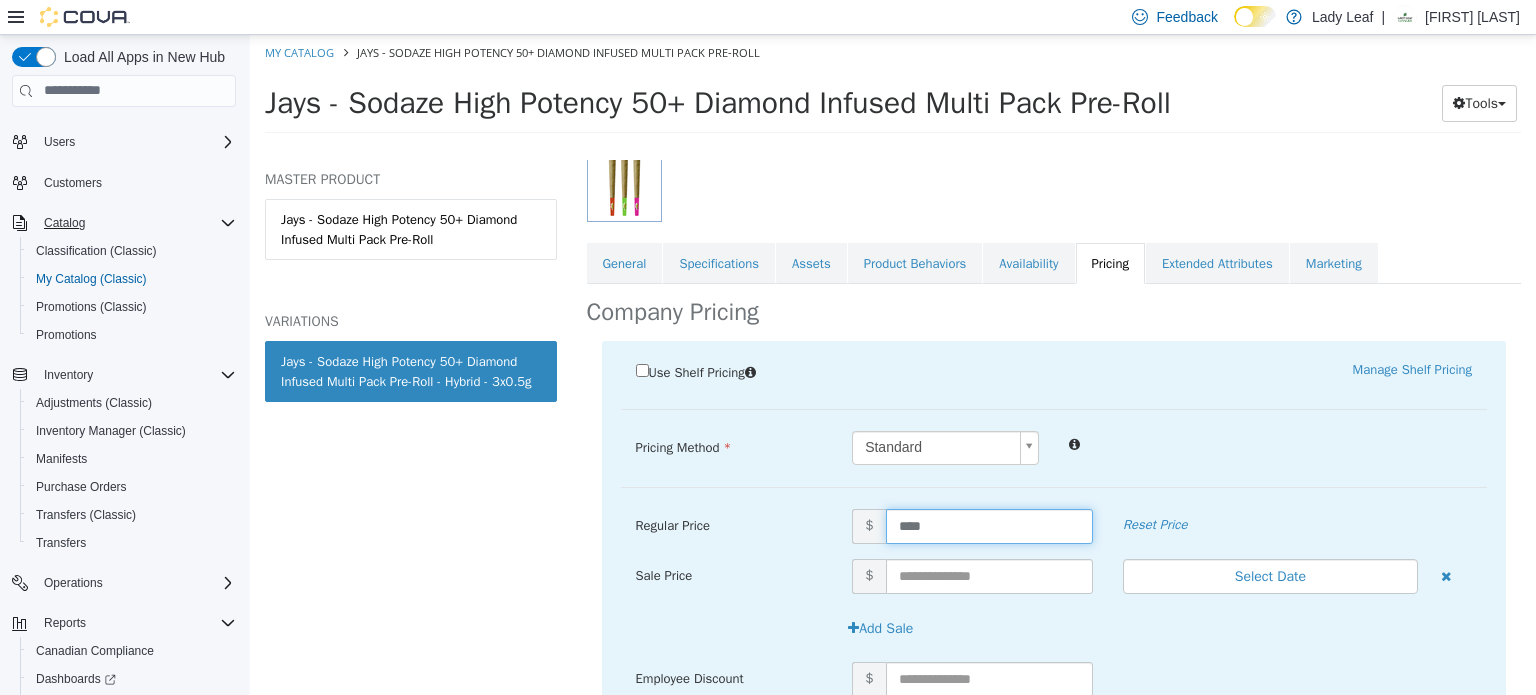 type on "*****" 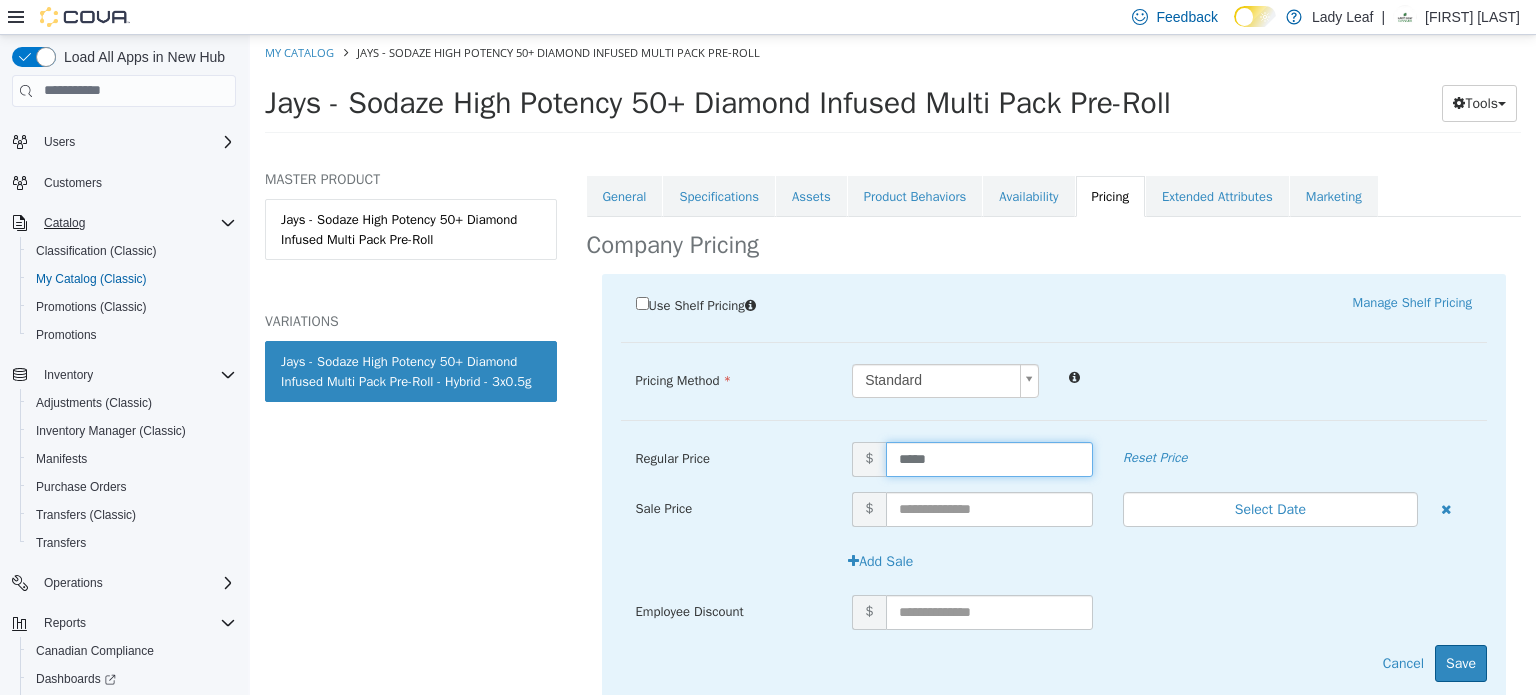 scroll, scrollTop: 348, scrollLeft: 0, axis: vertical 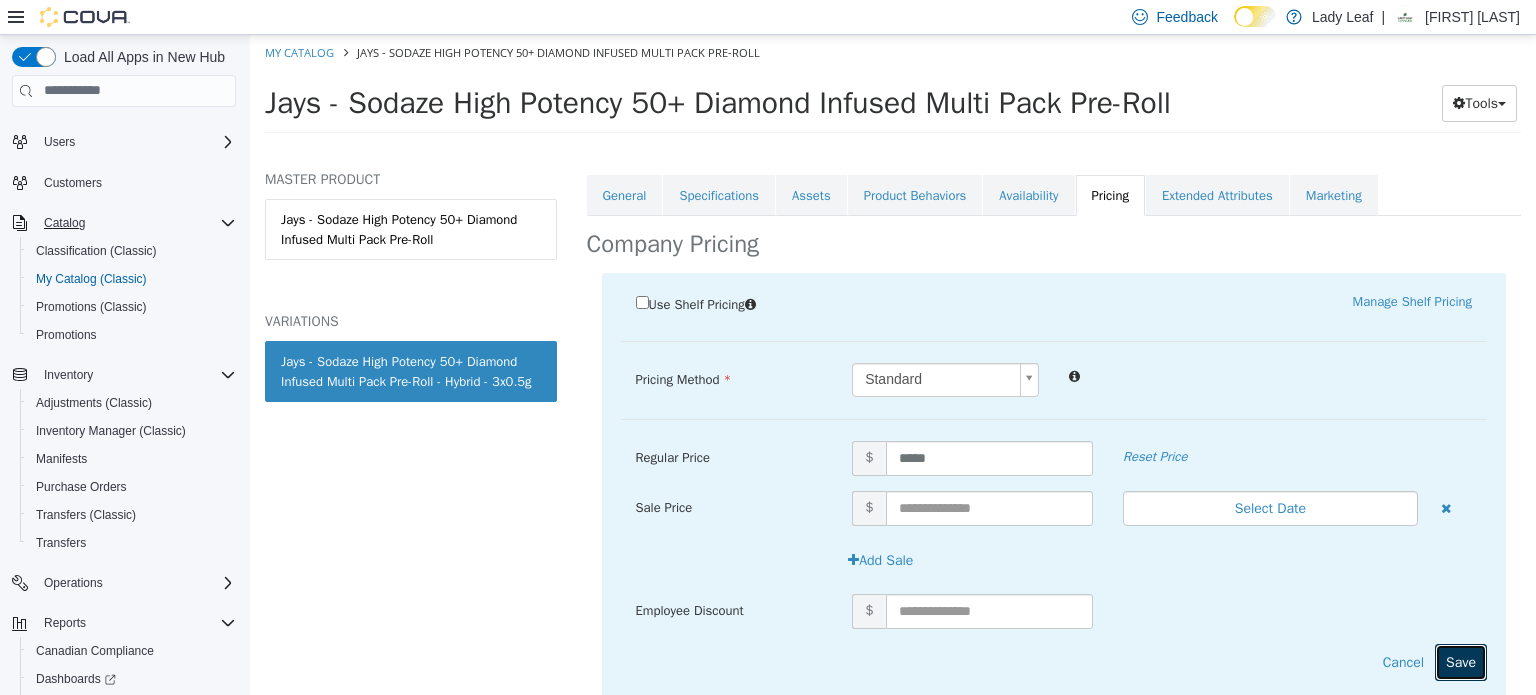 click on "Save" at bounding box center [1461, 661] 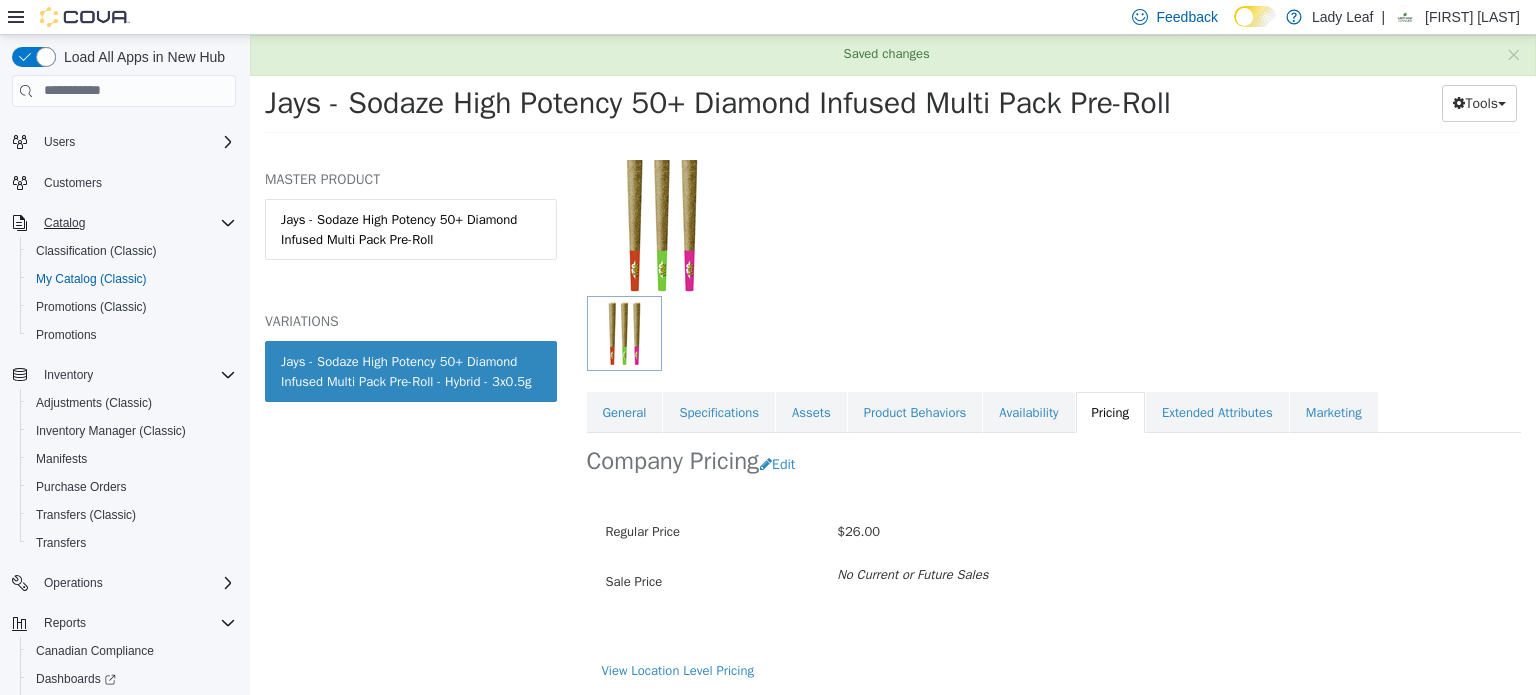 scroll, scrollTop: 129, scrollLeft: 0, axis: vertical 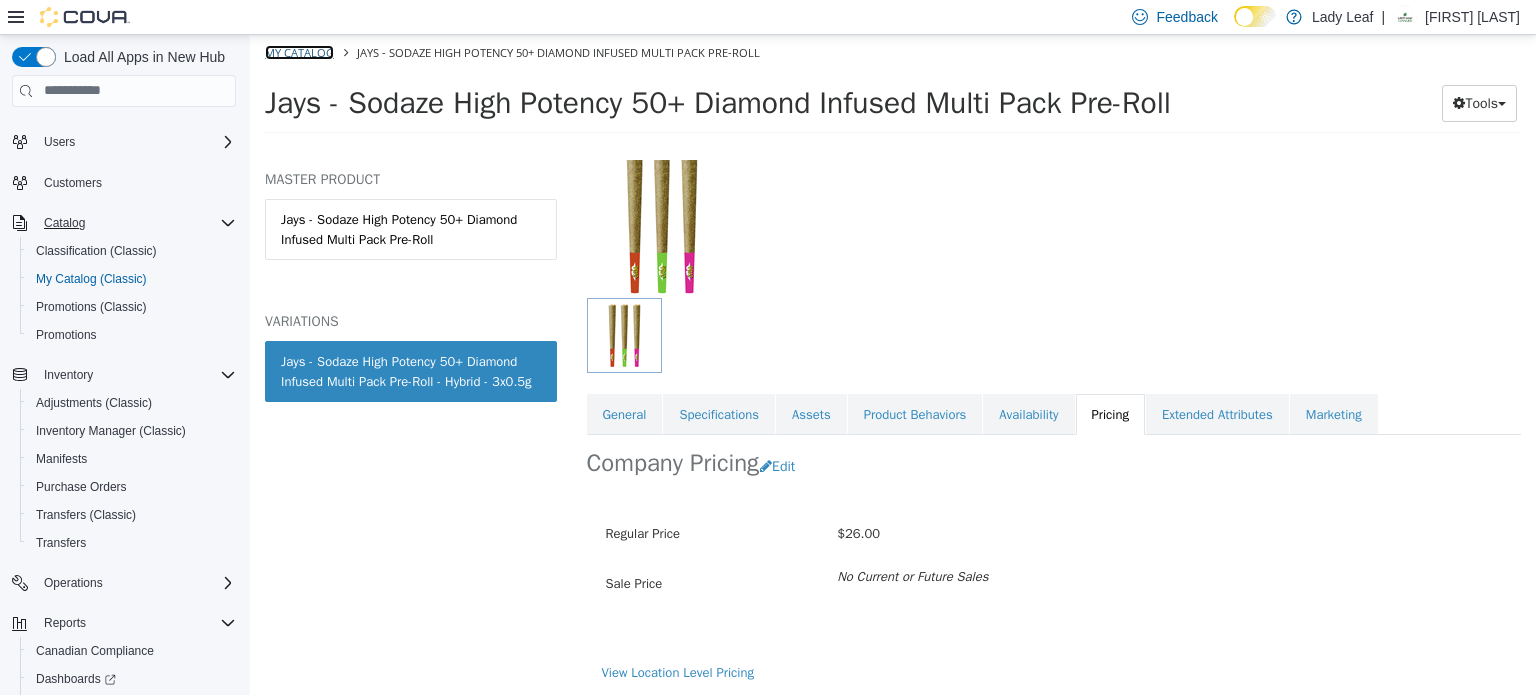 click on "My Catalog" at bounding box center [299, 51] 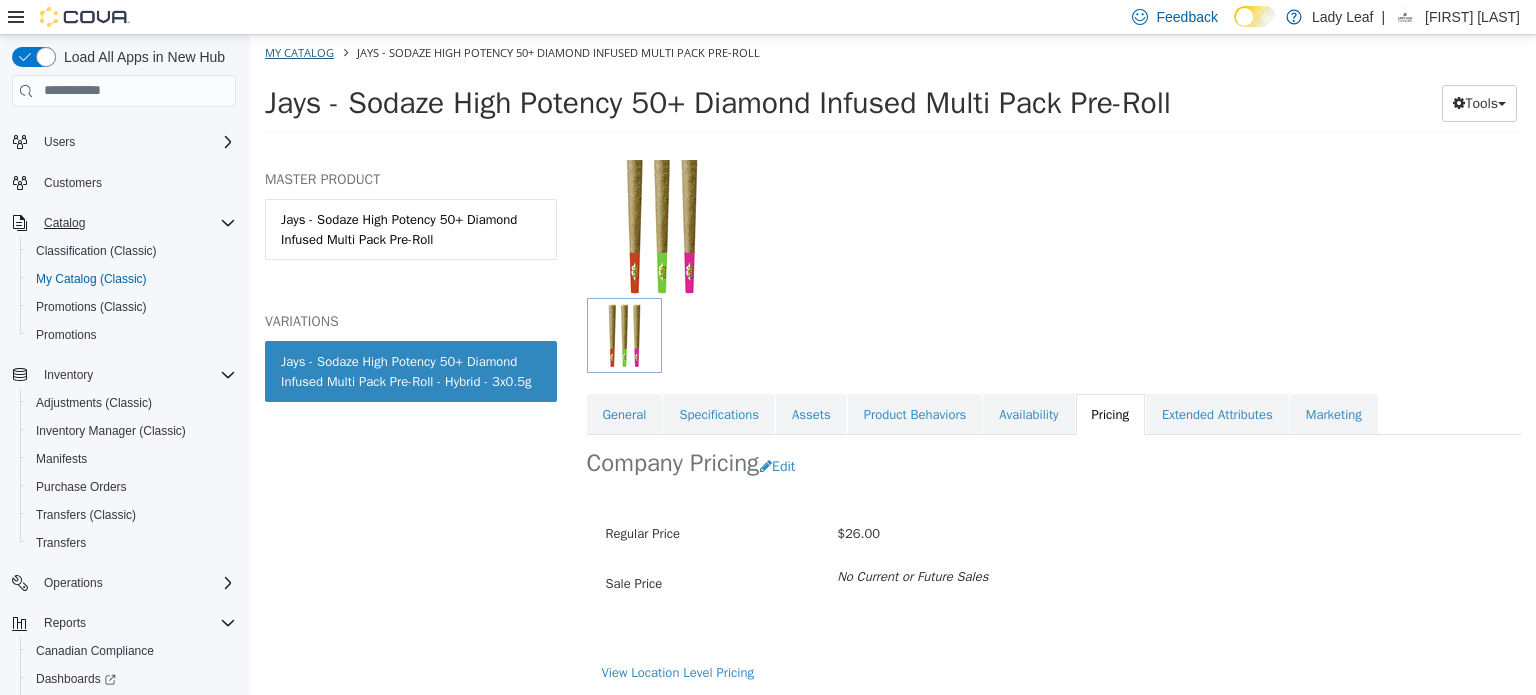 select on "**********" 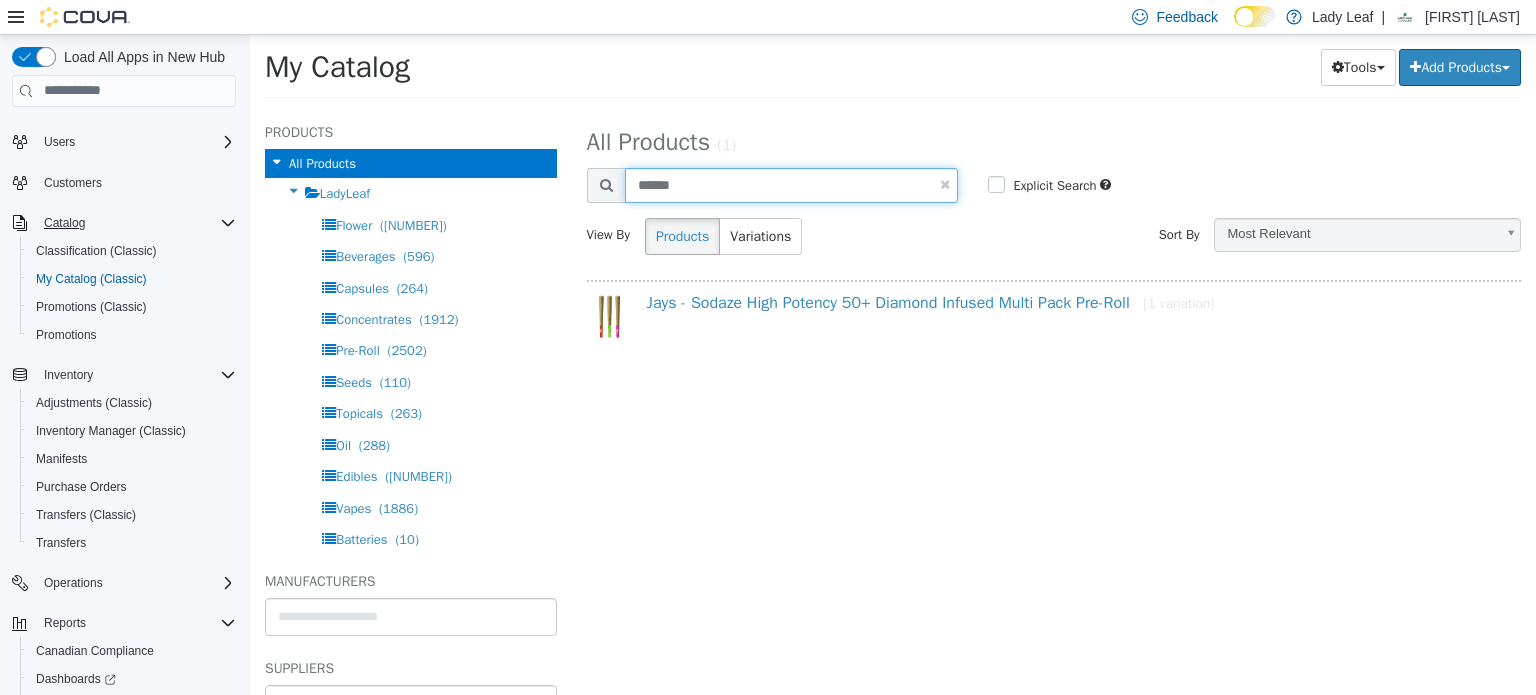 click on "******" at bounding box center (792, 184) 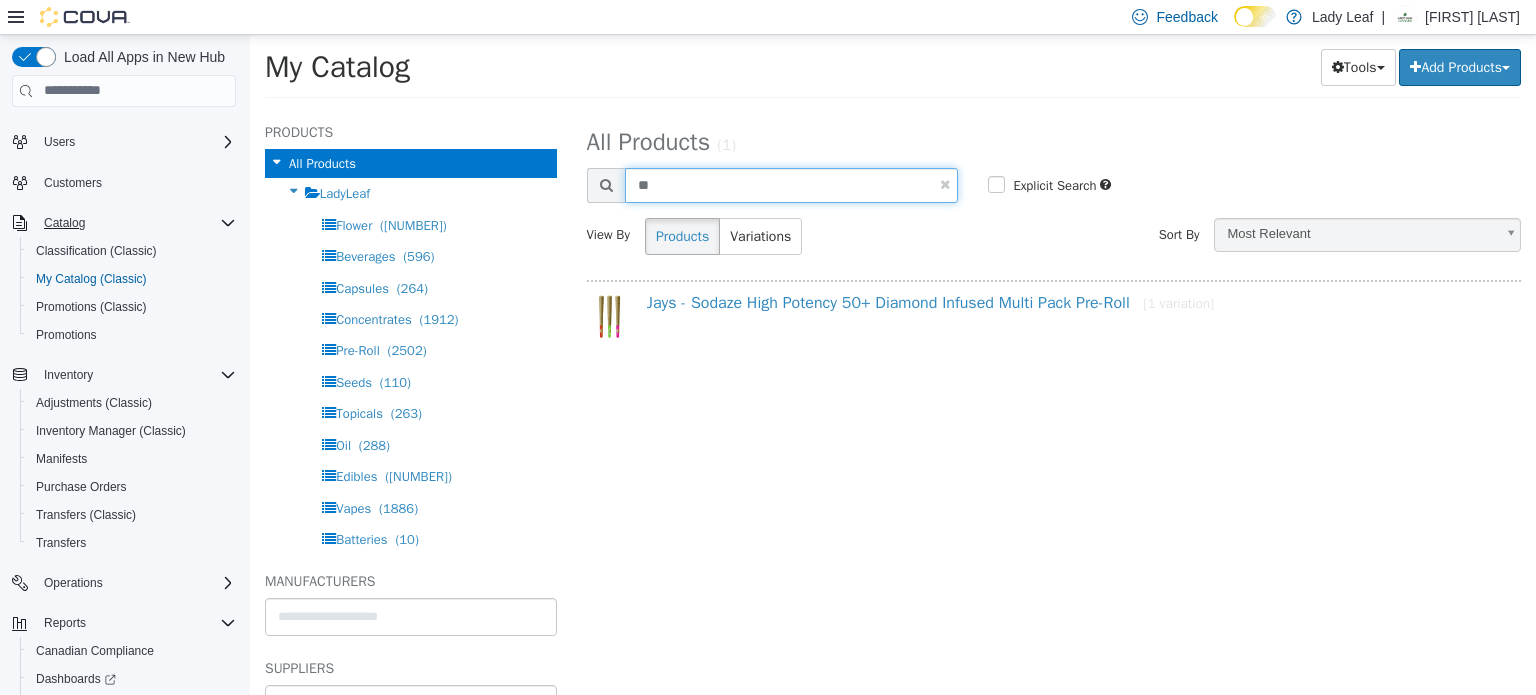 type on "*" 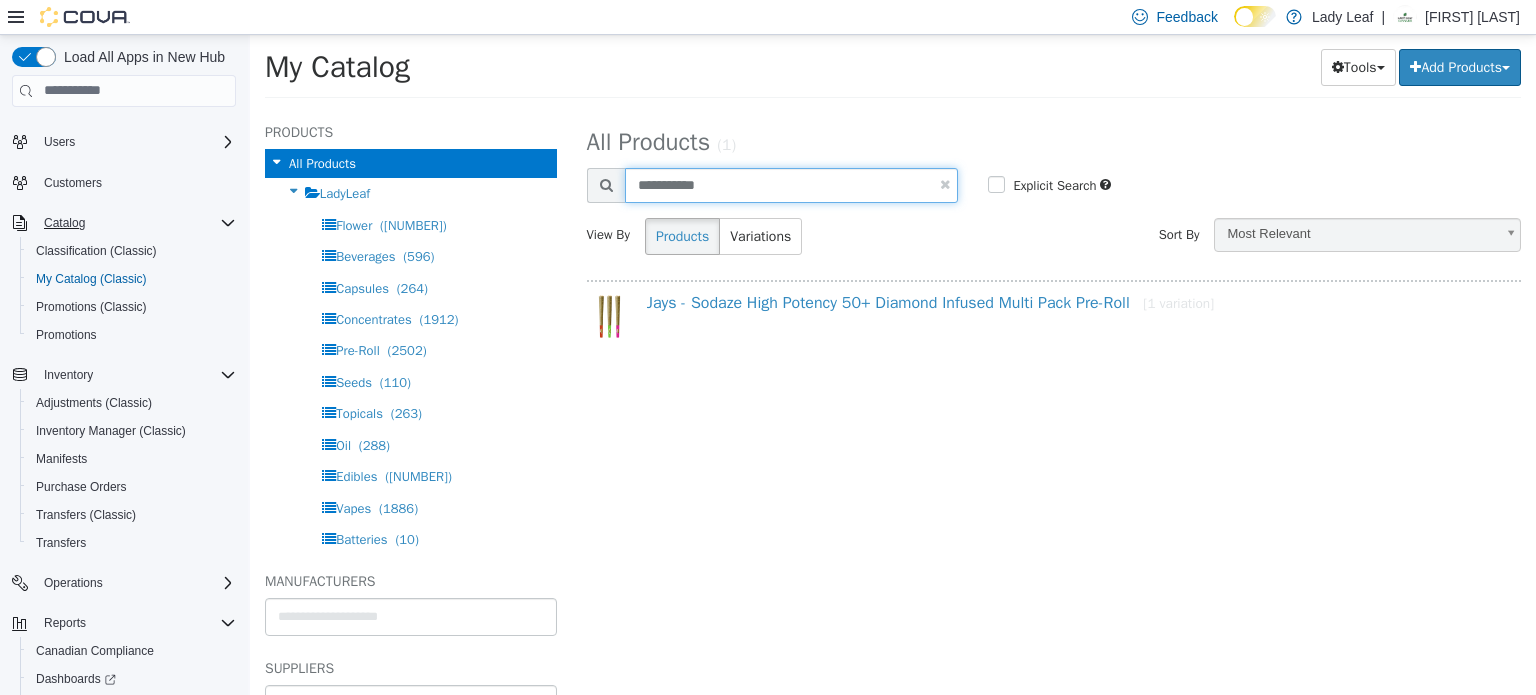 type on "**********" 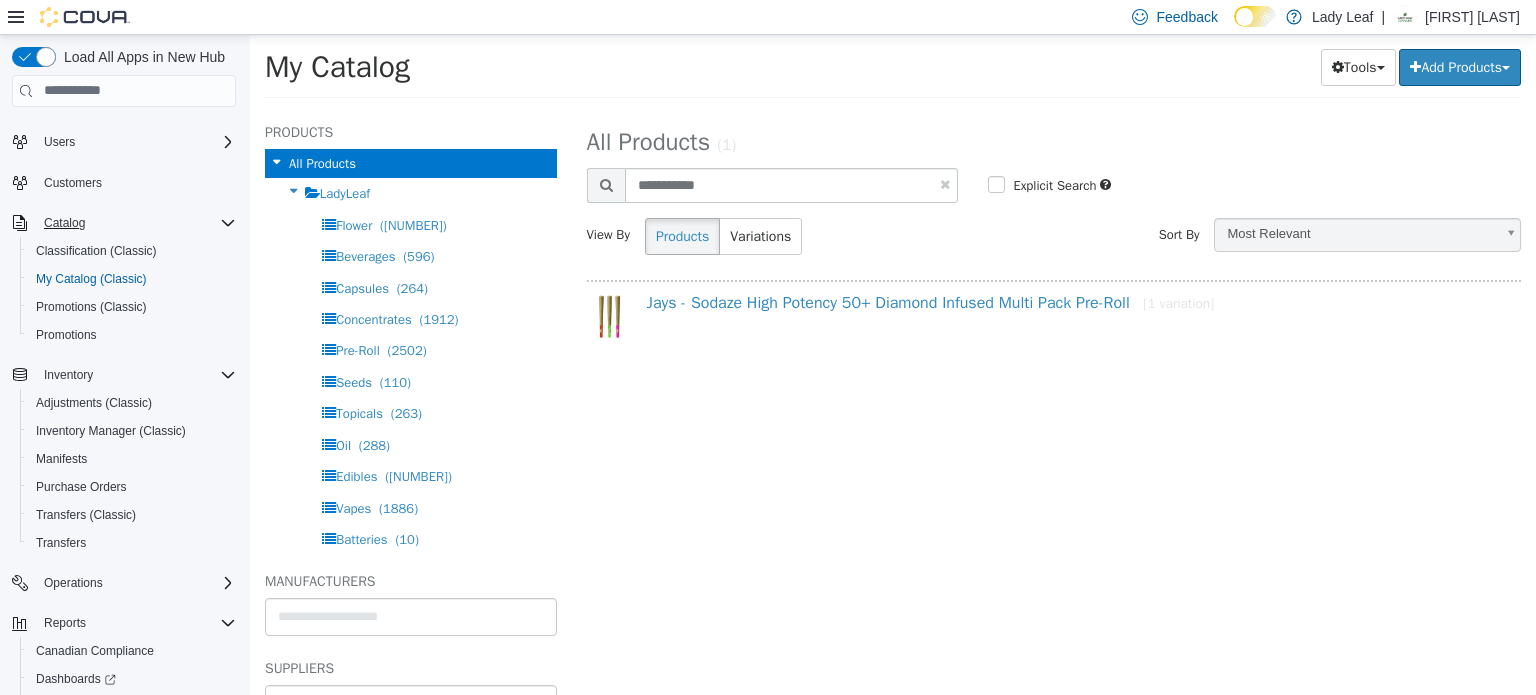 select on "**********" 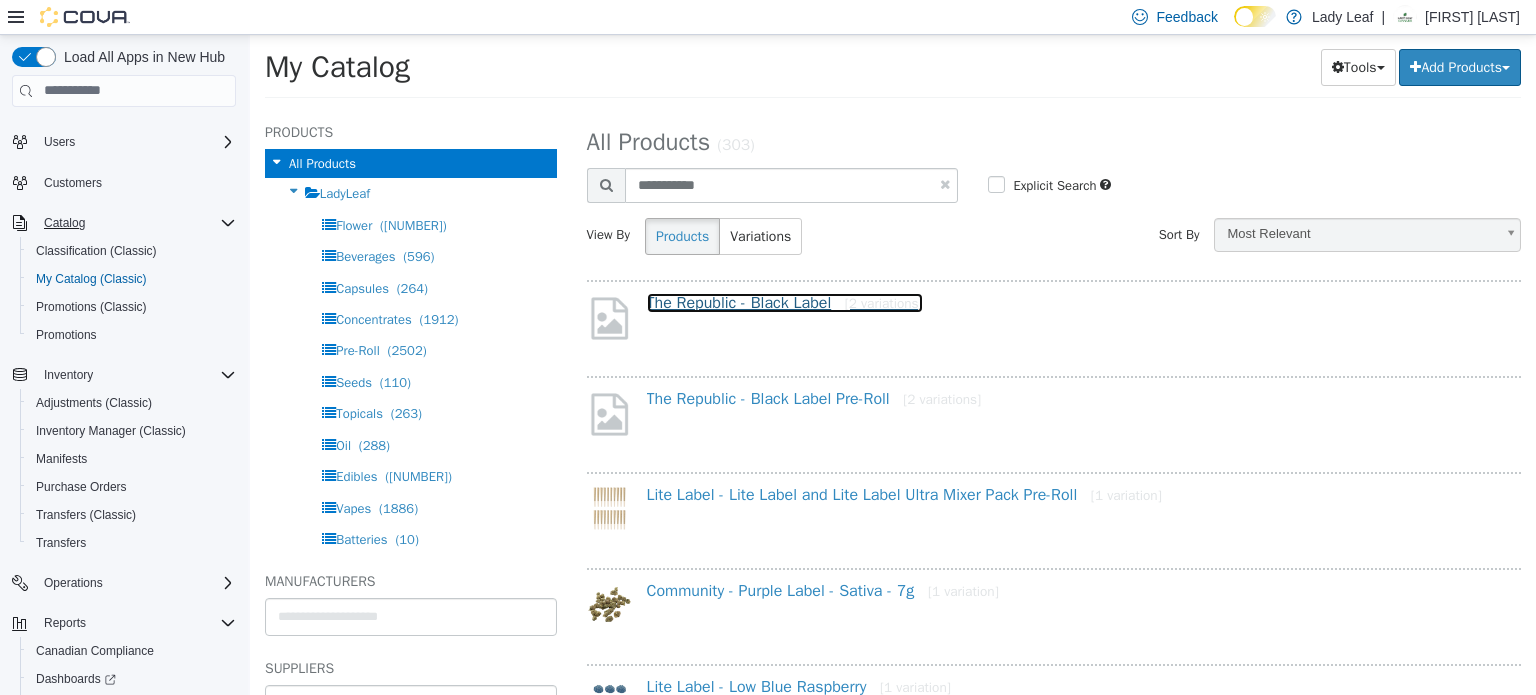 click on "The Republic - Black Label
[2 variations]" at bounding box center [785, 302] 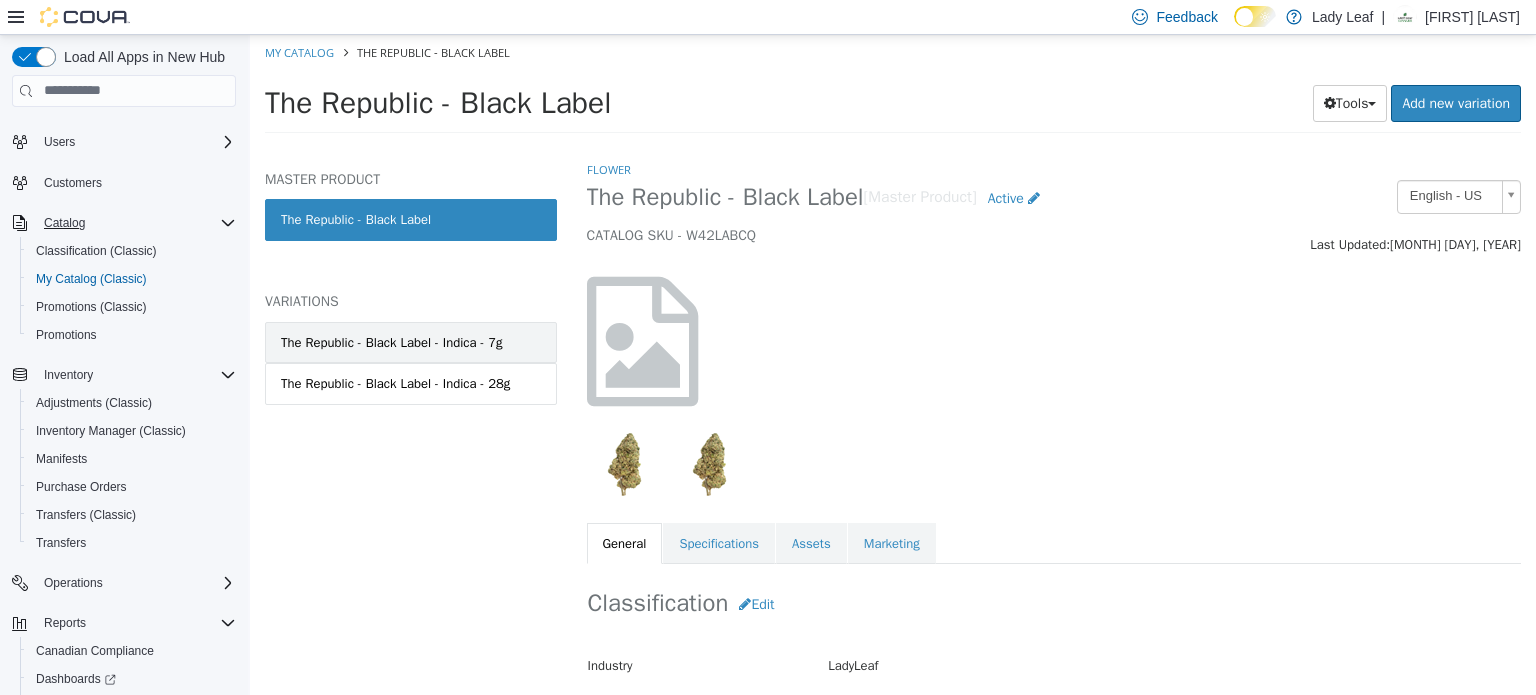 click on "The Republic - Black Label - Indica - 7g" at bounding box center [392, 342] 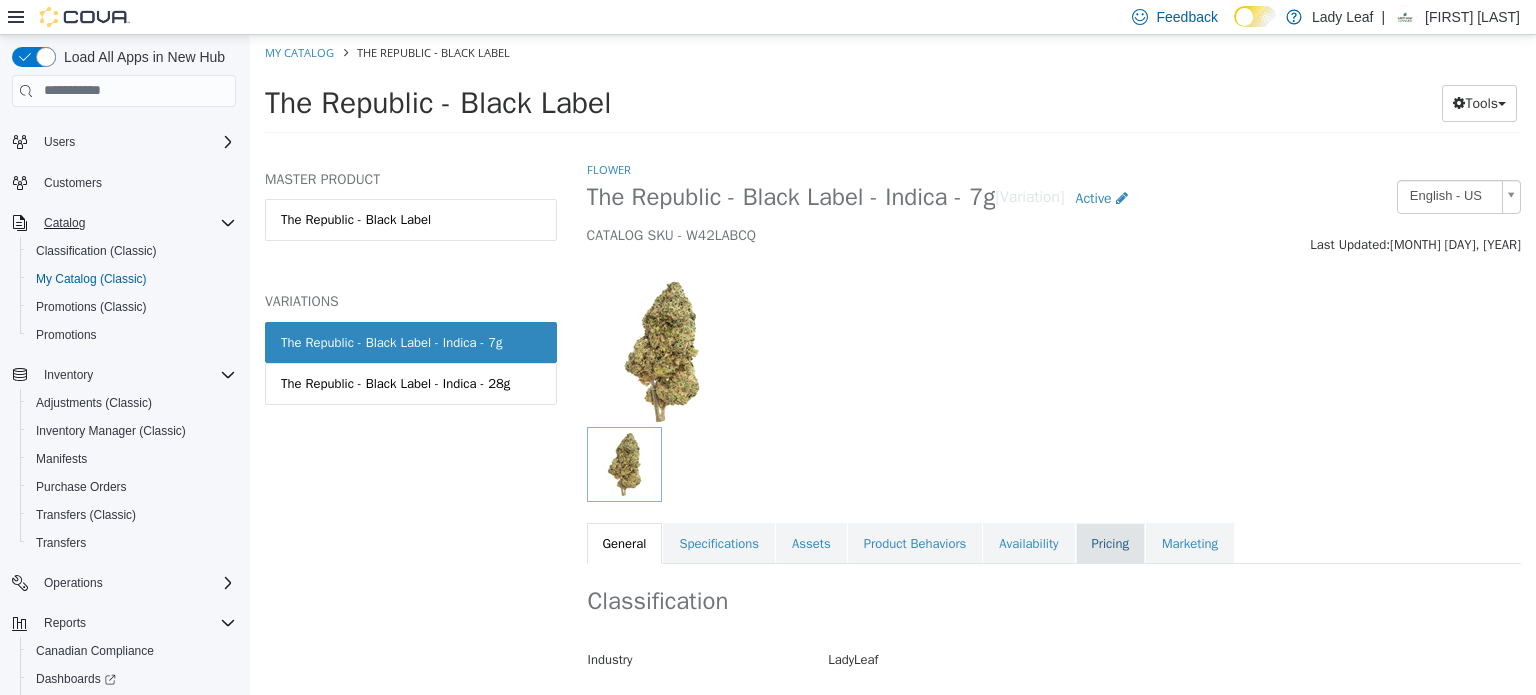 click on "Pricing" at bounding box center (1110, 543) 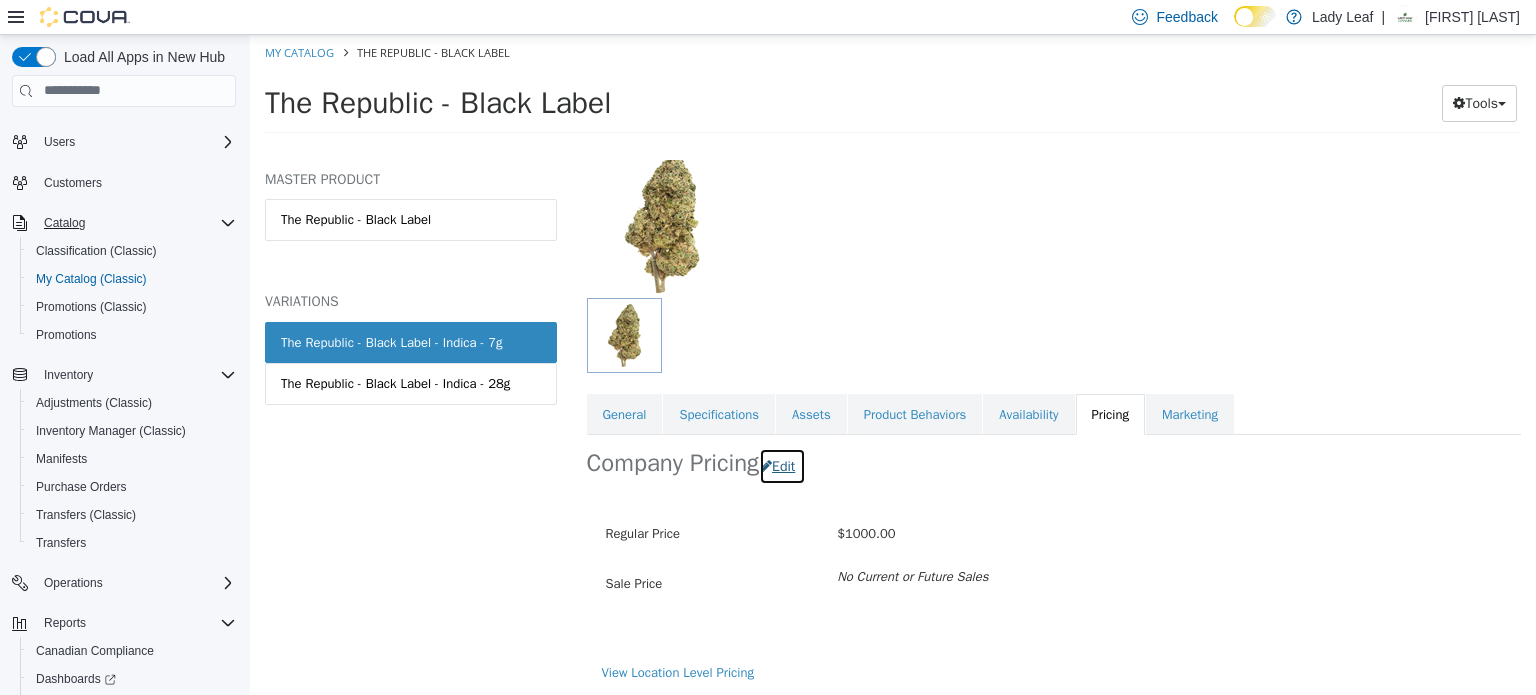 click on "Edit" at bounding box center (782, 465) 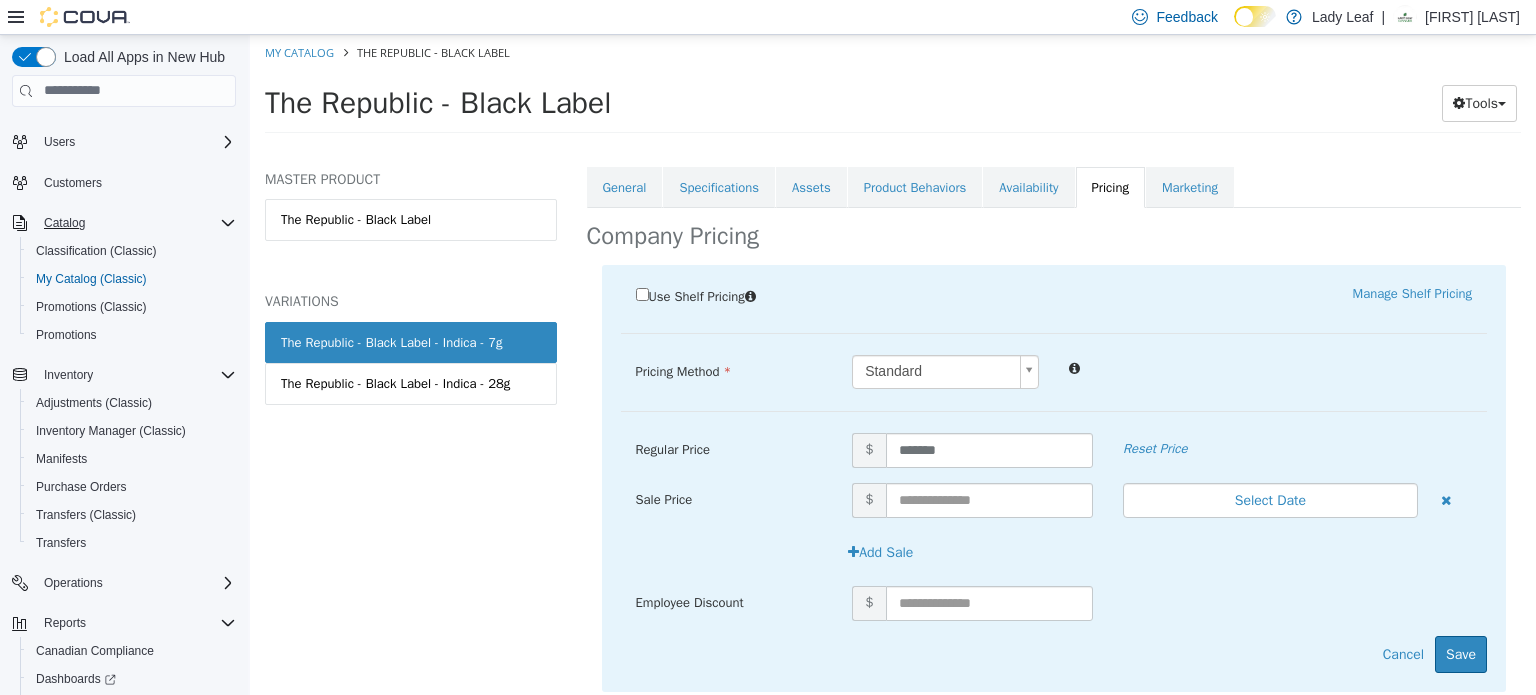 scroll, scrollTop: 360, scrollLeft: 0, axis: vertical 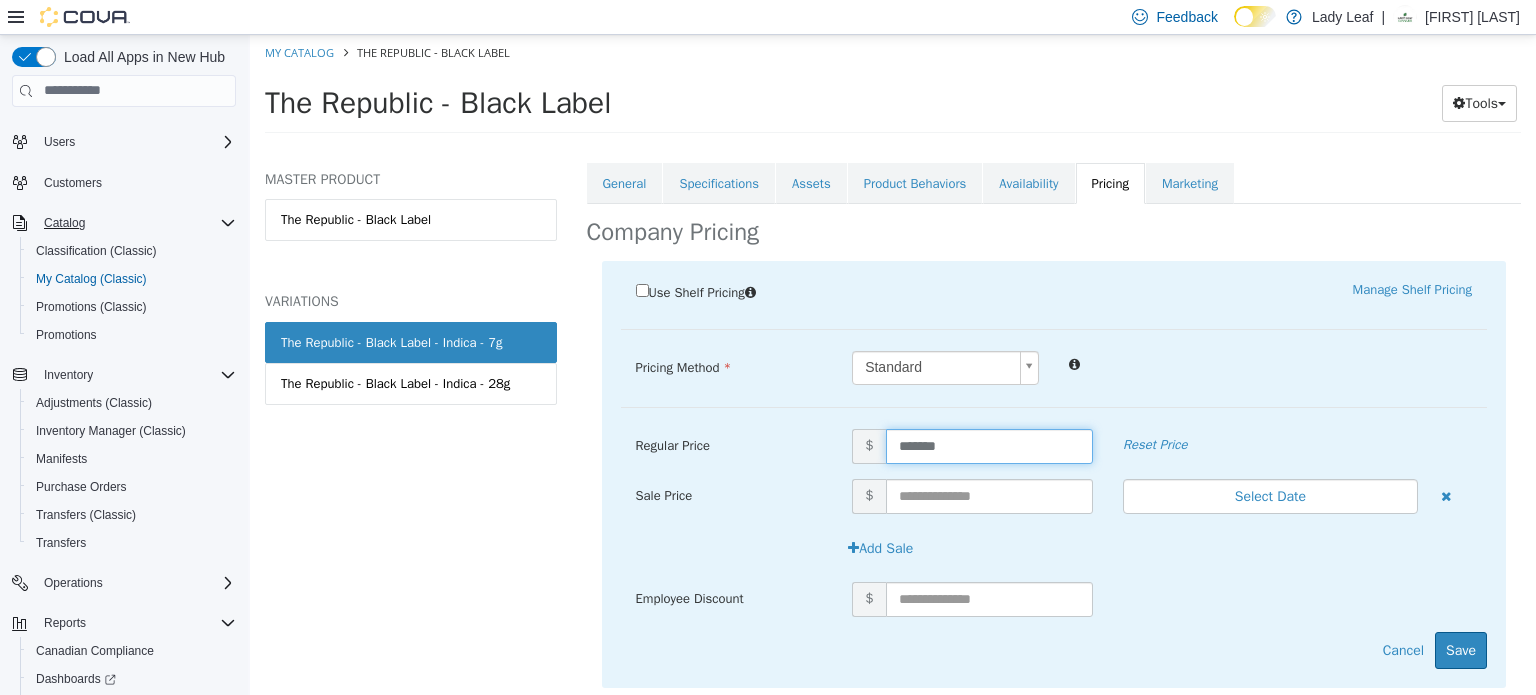 click on "*******" at bounding box center [989, 445] 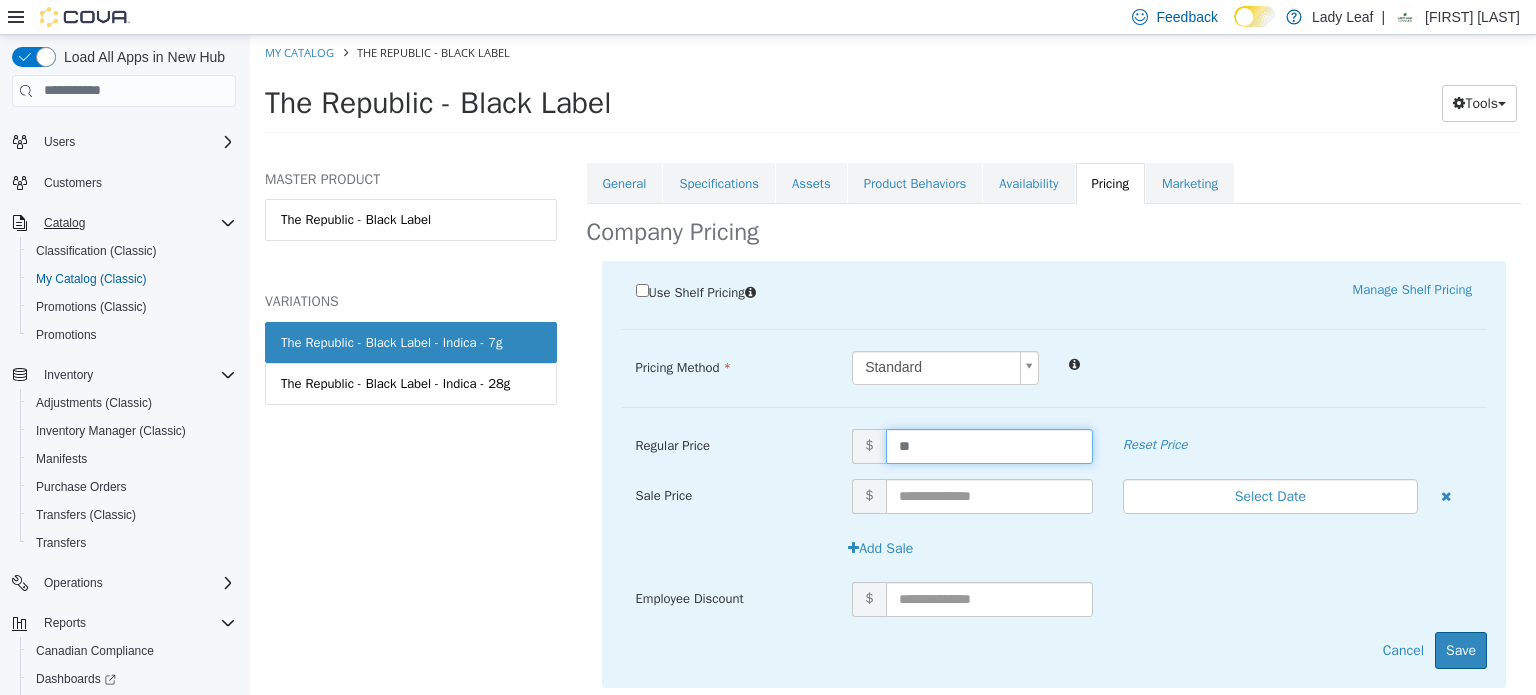 type on "*" 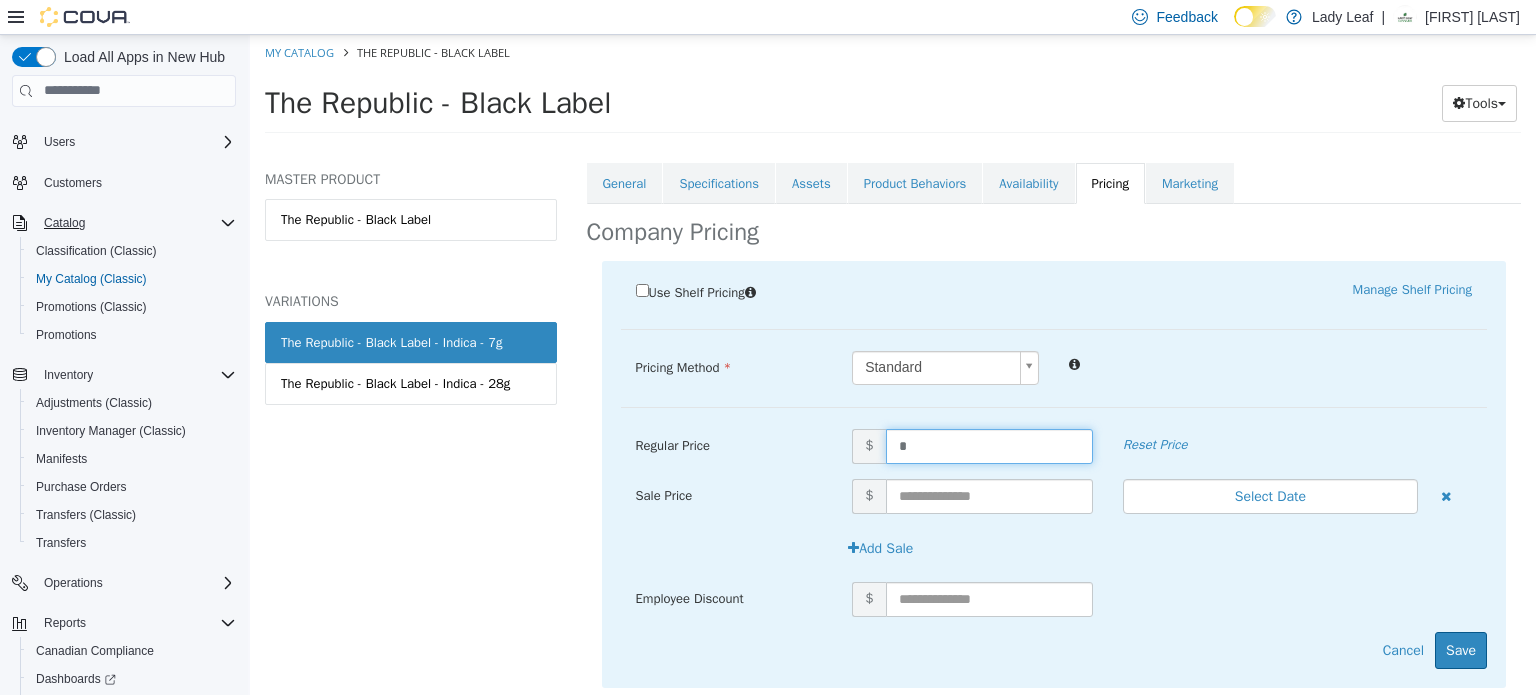 type 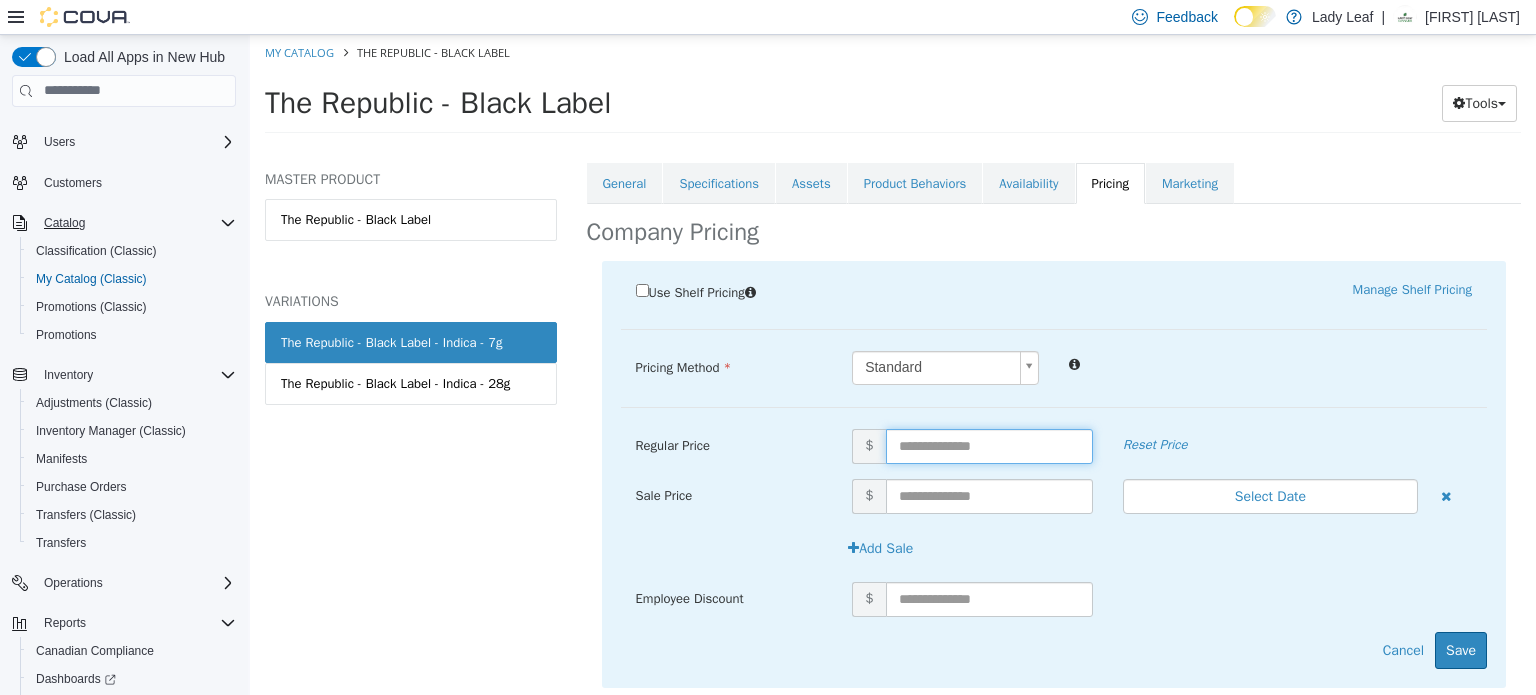 click at bounding box center [989, 445] 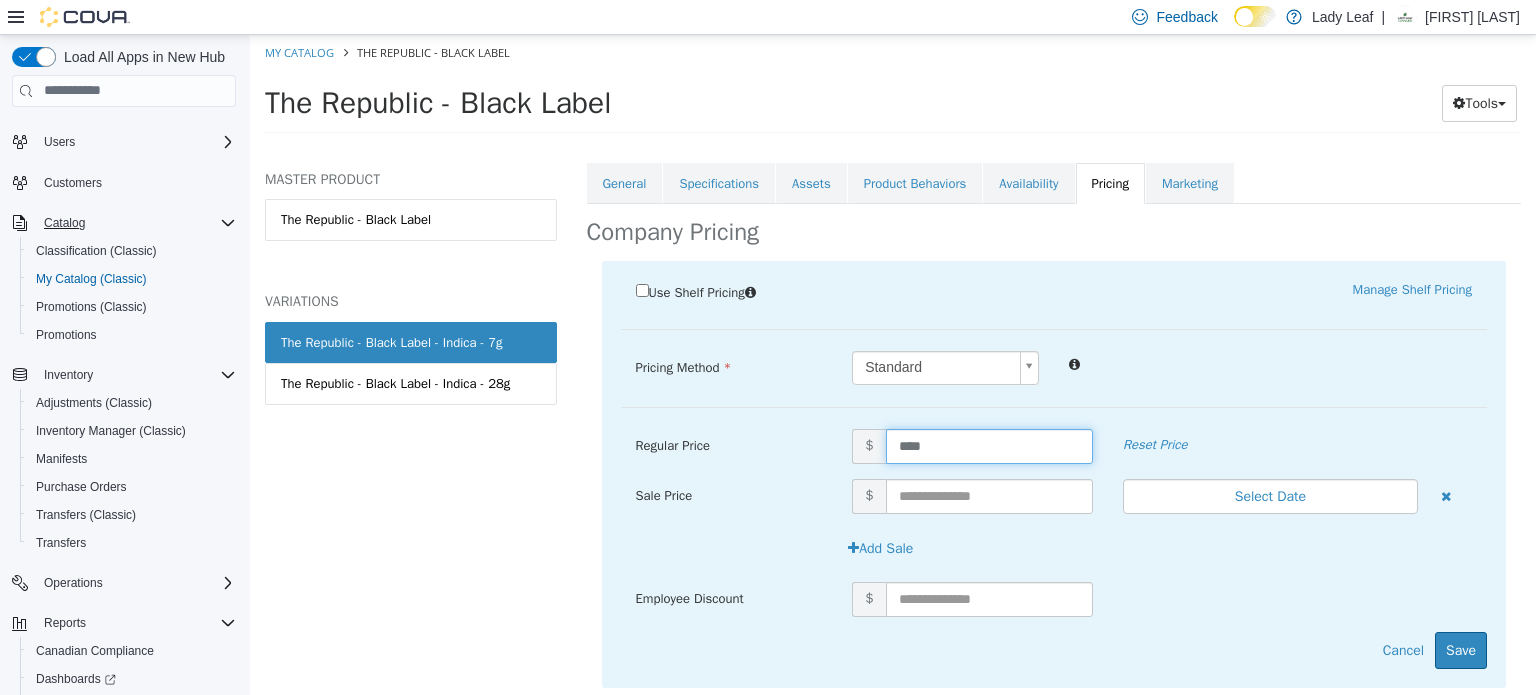 type on "*****" 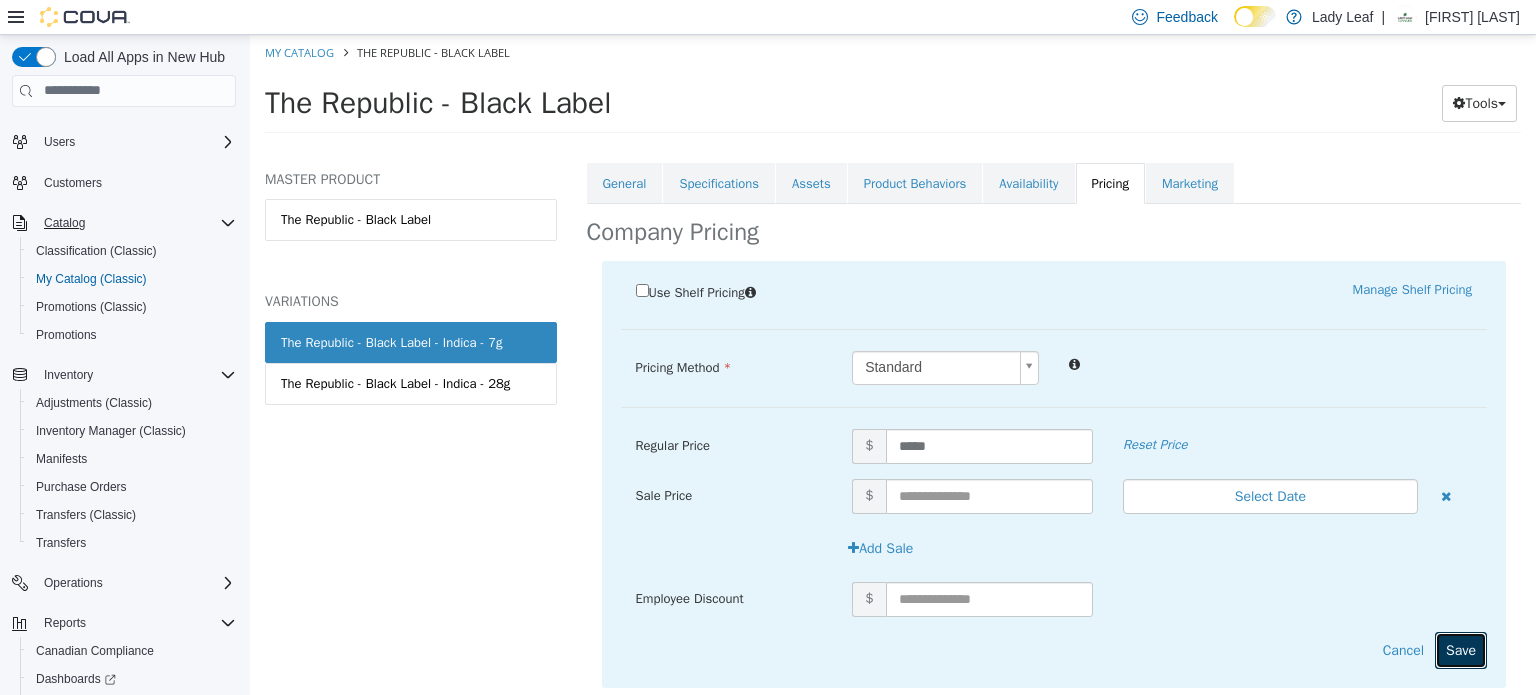 click on "Save" at bounding box center [1461, 649] 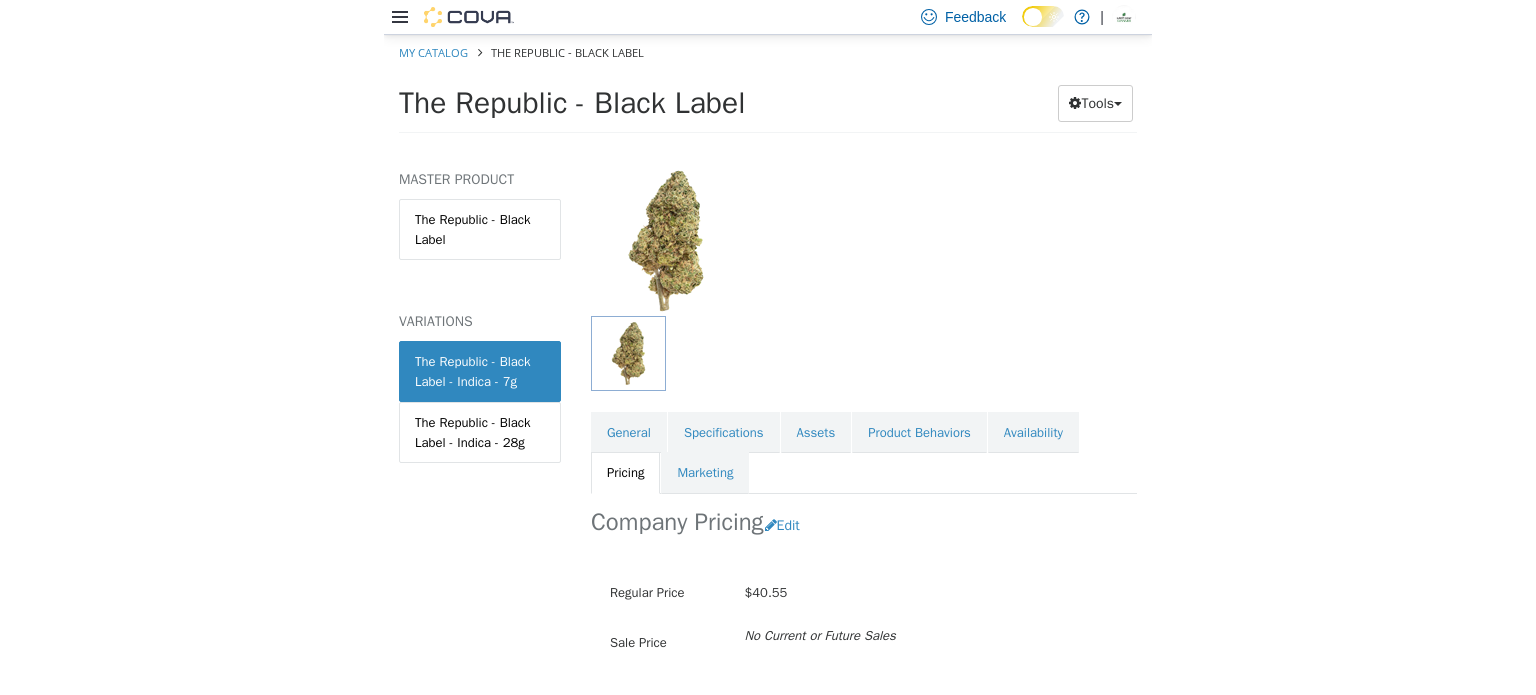 scroll, scrollTop: 0, scrollLeft: 0, axis: both 